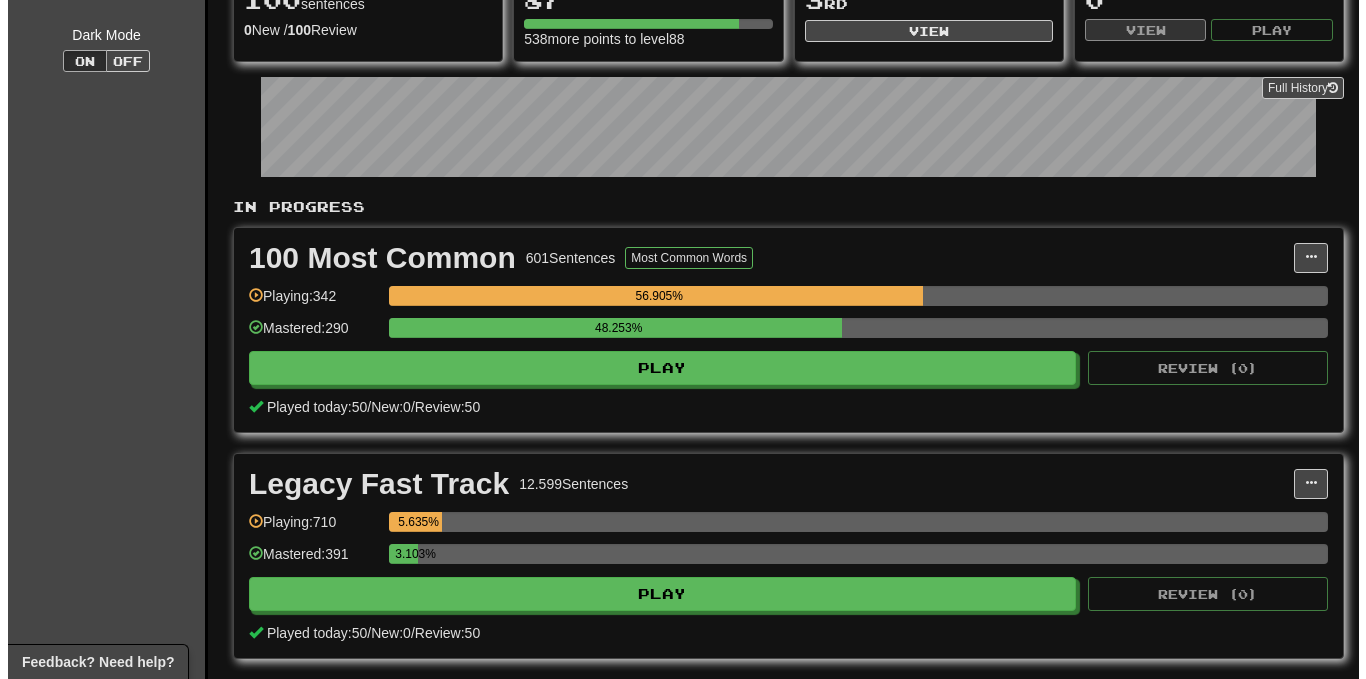 scroll, scrollTop: 242, scrollLeft: 0, axis: vertical 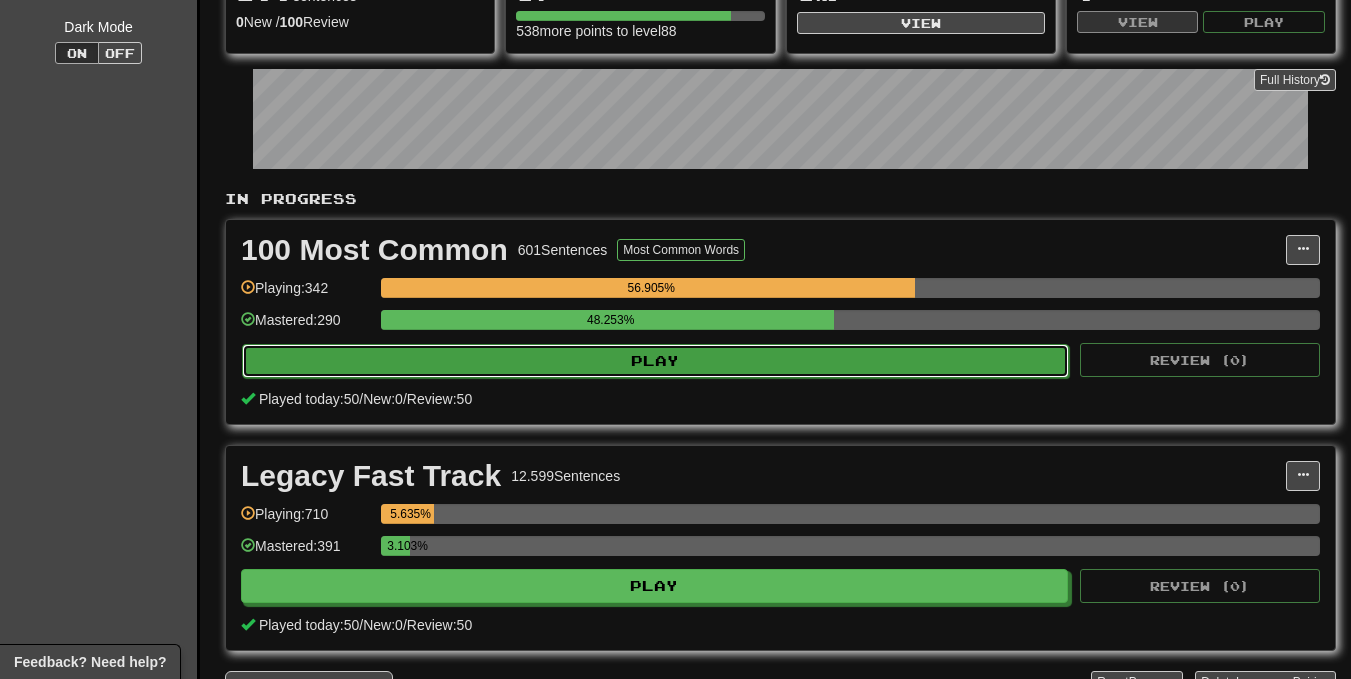 click on "Play" at bounding box center [655, 361] 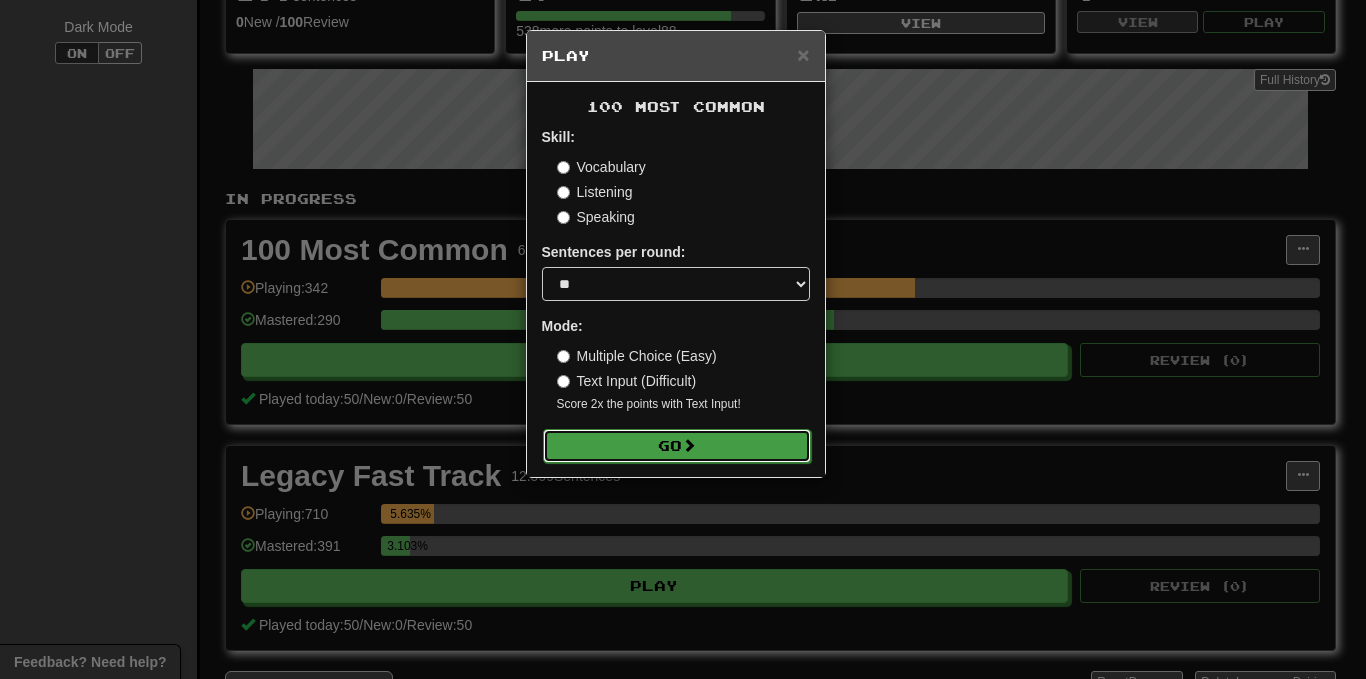 click on "Go" at bounding box center [677, 446] 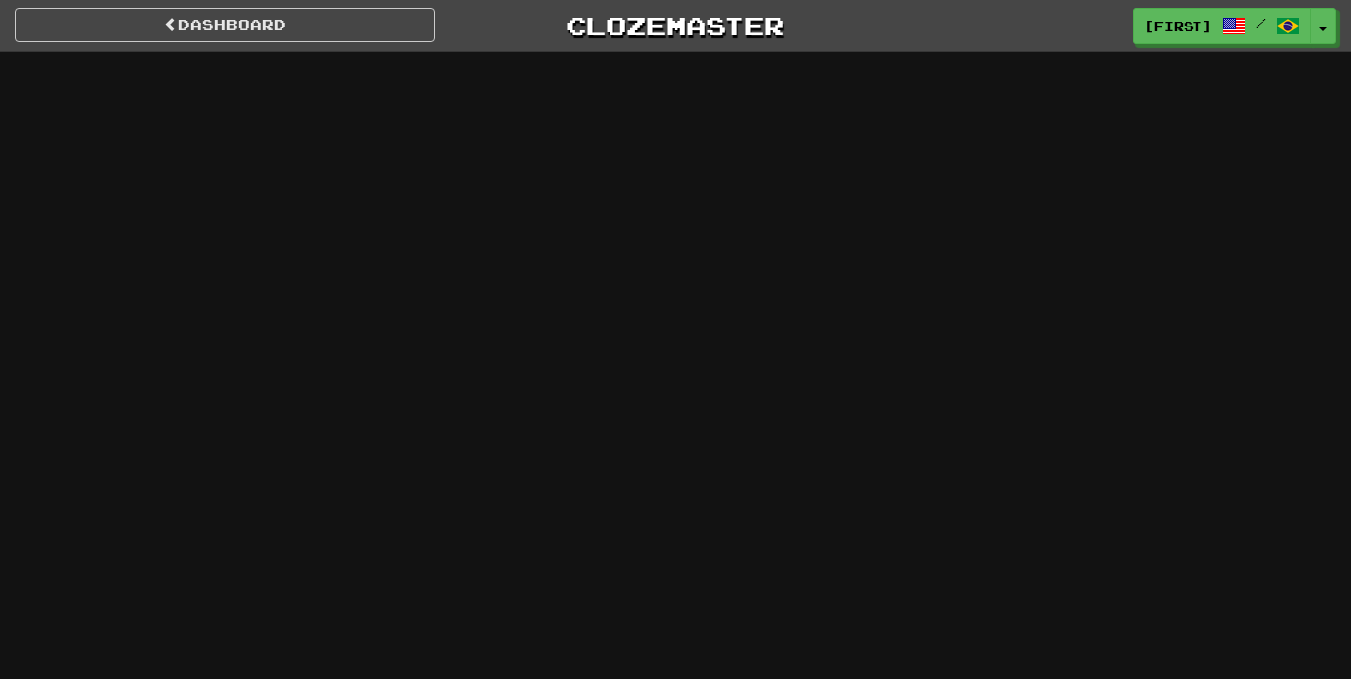 scroll, scrollTop: 0, scrollLeft: 0, axis: both 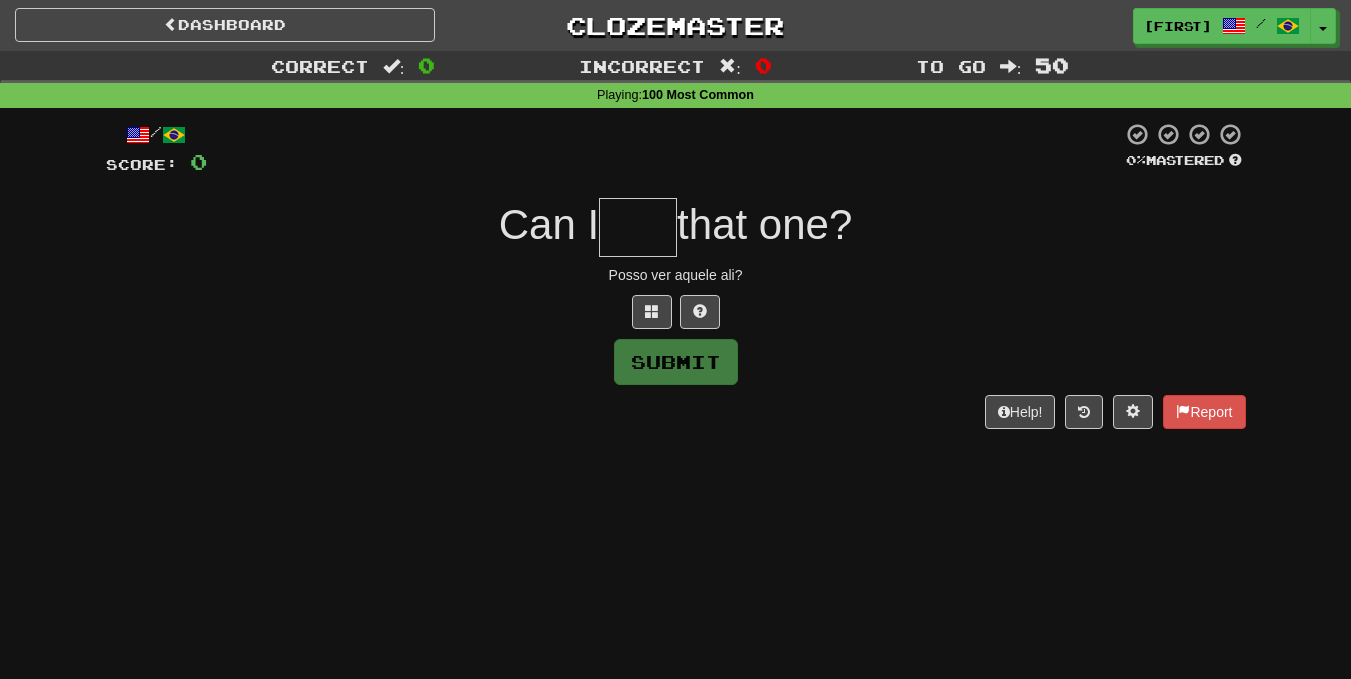 click at bounding box center (638, 227) 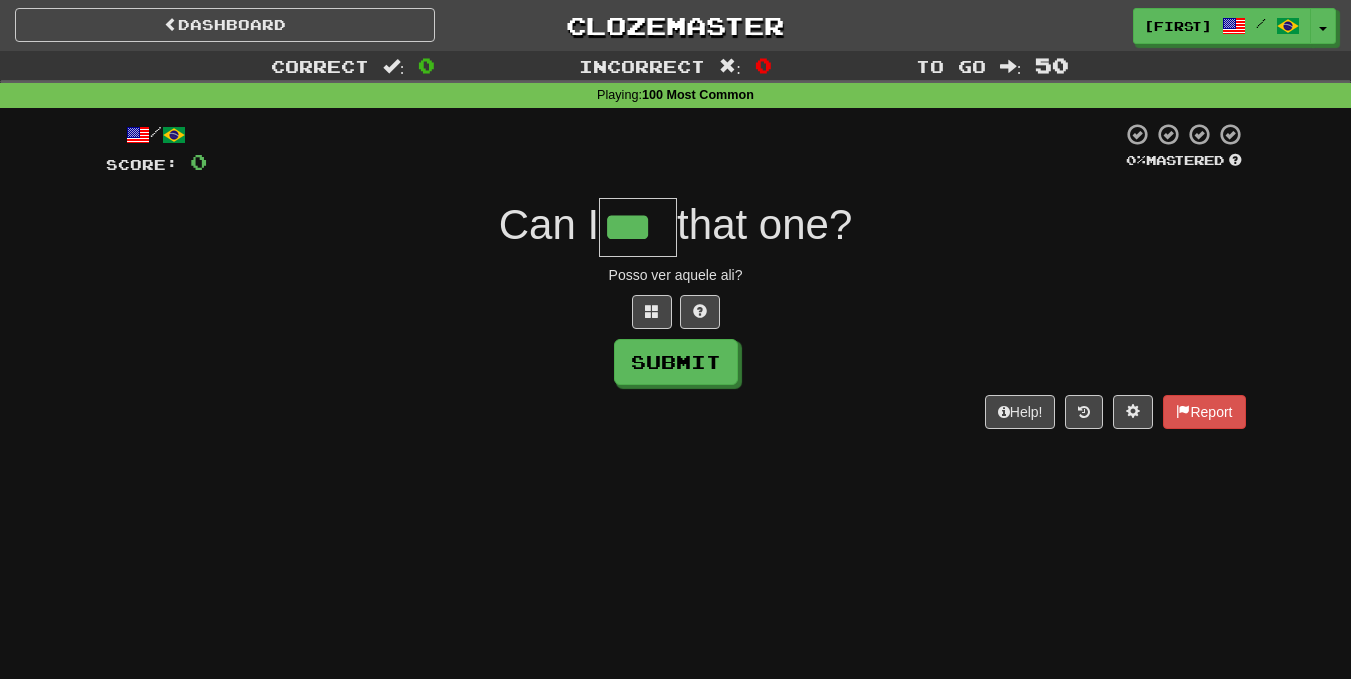 type on "***" 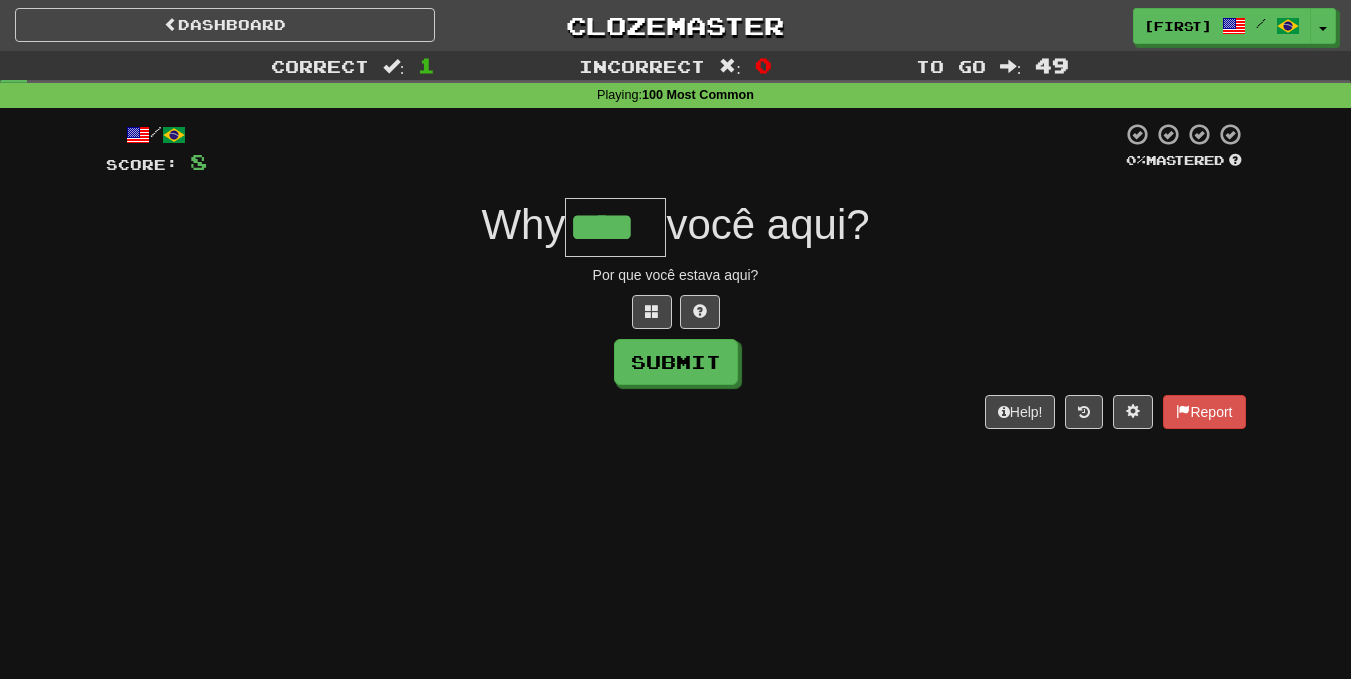 type on "****" 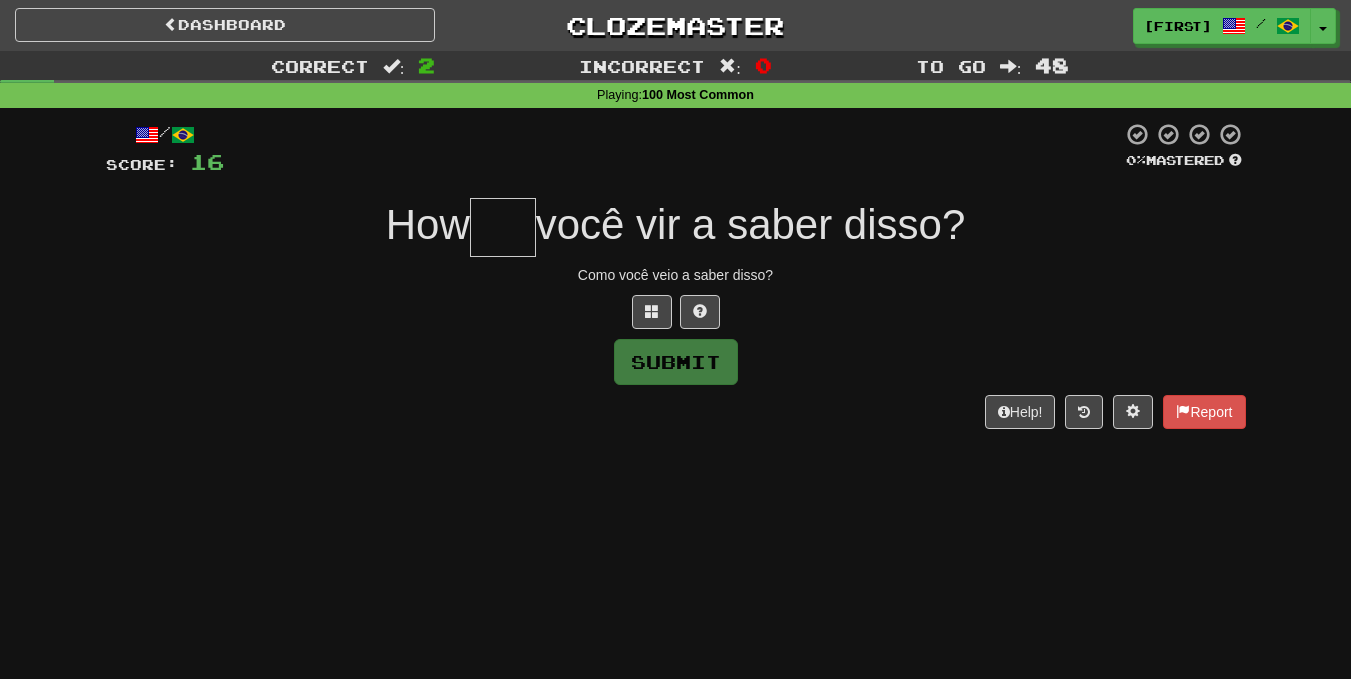 type on "*" 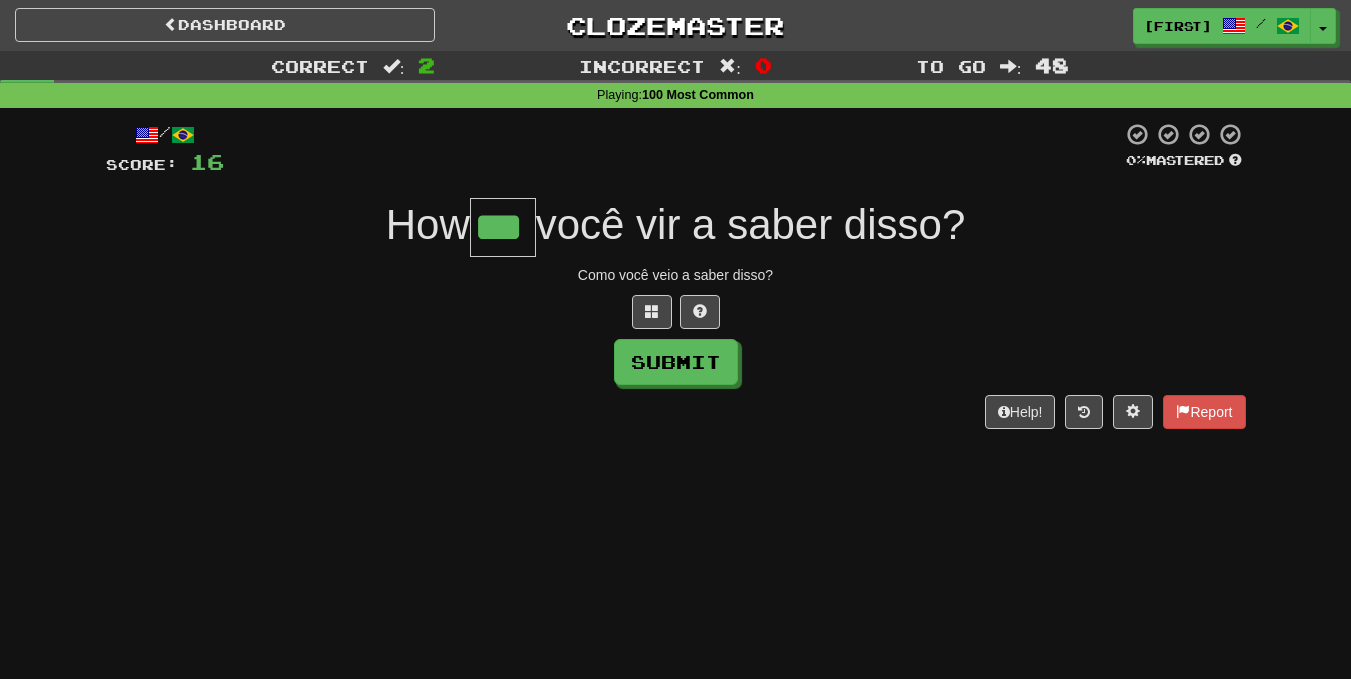 type on "***" 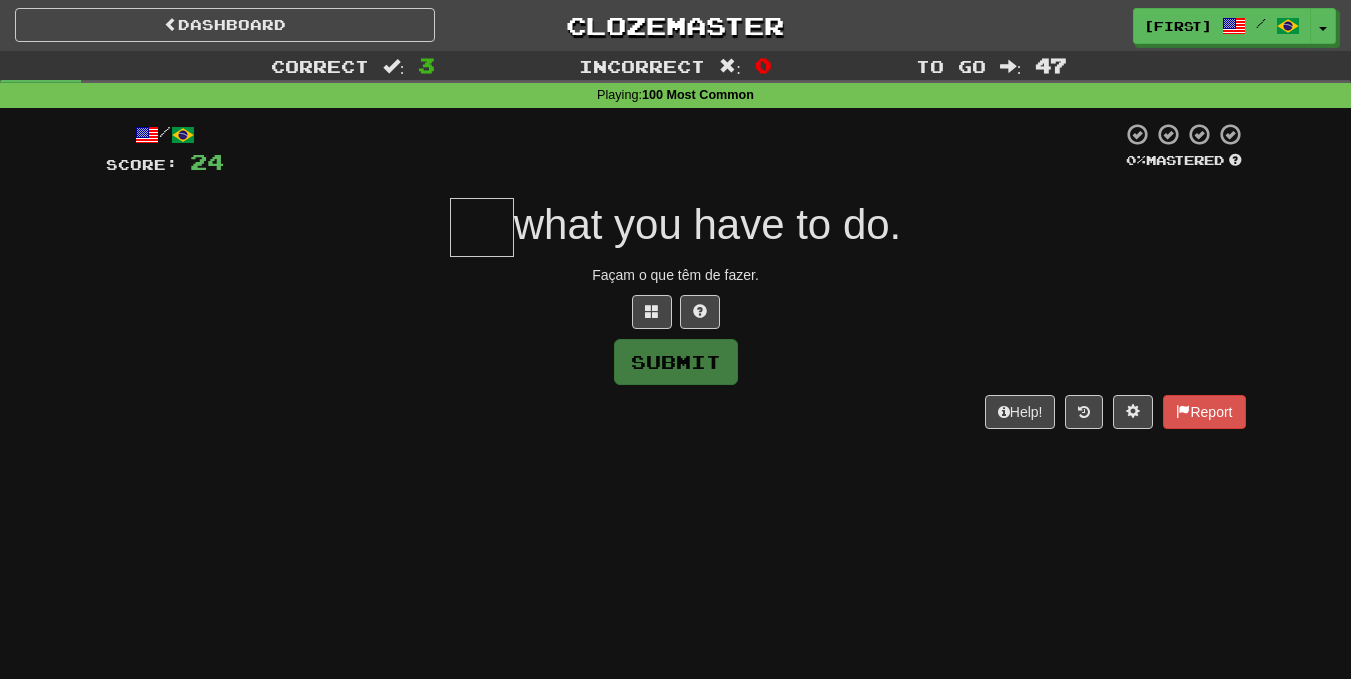 type on "*" 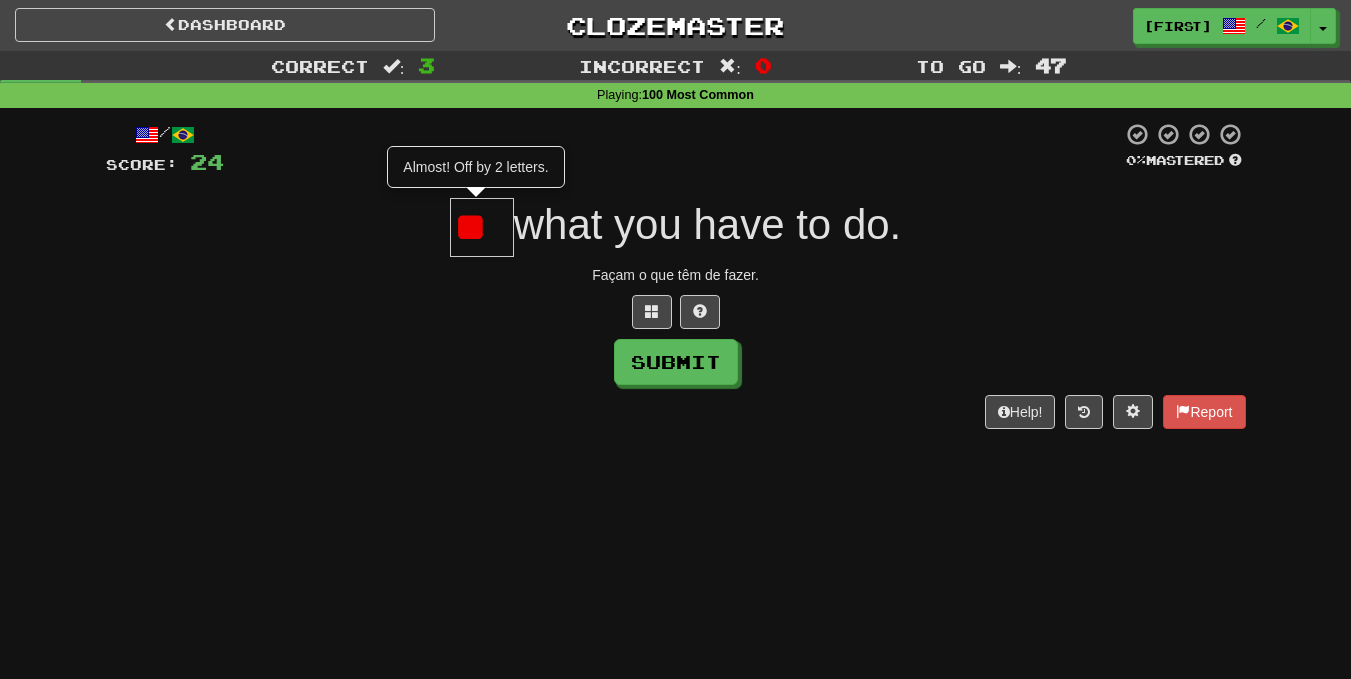 type on "*" 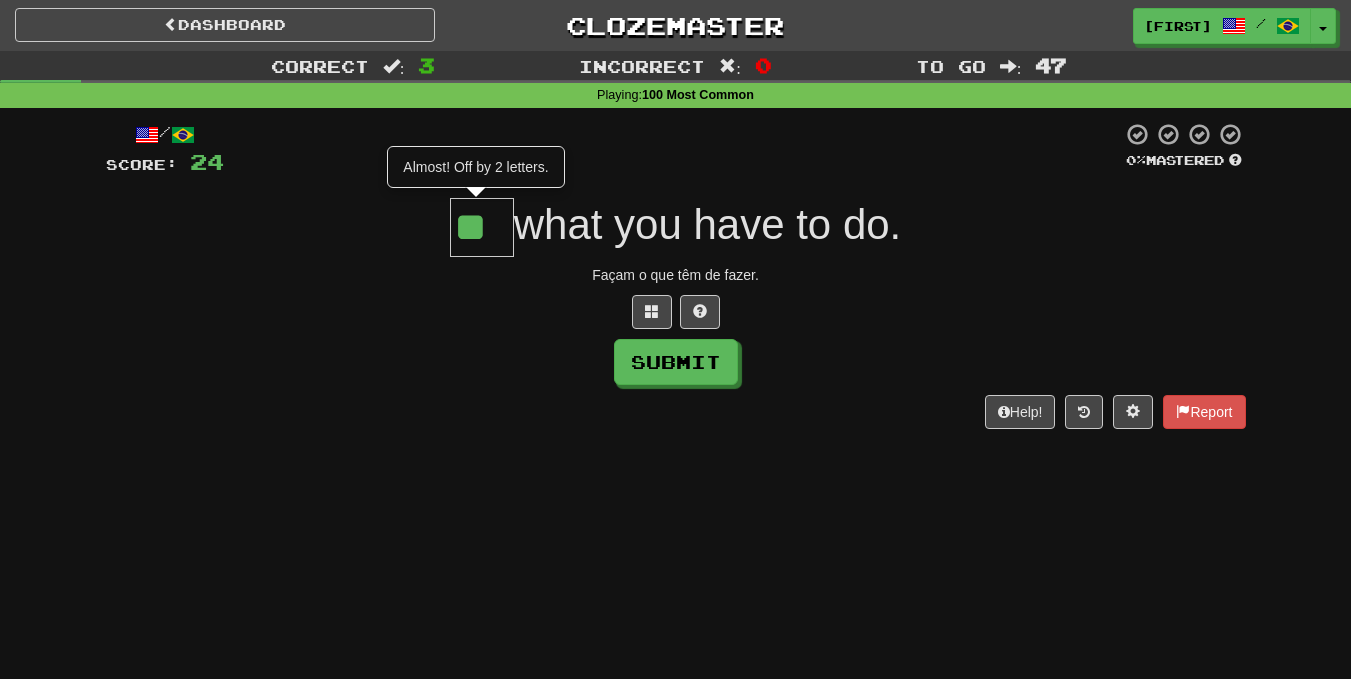 type on "**" 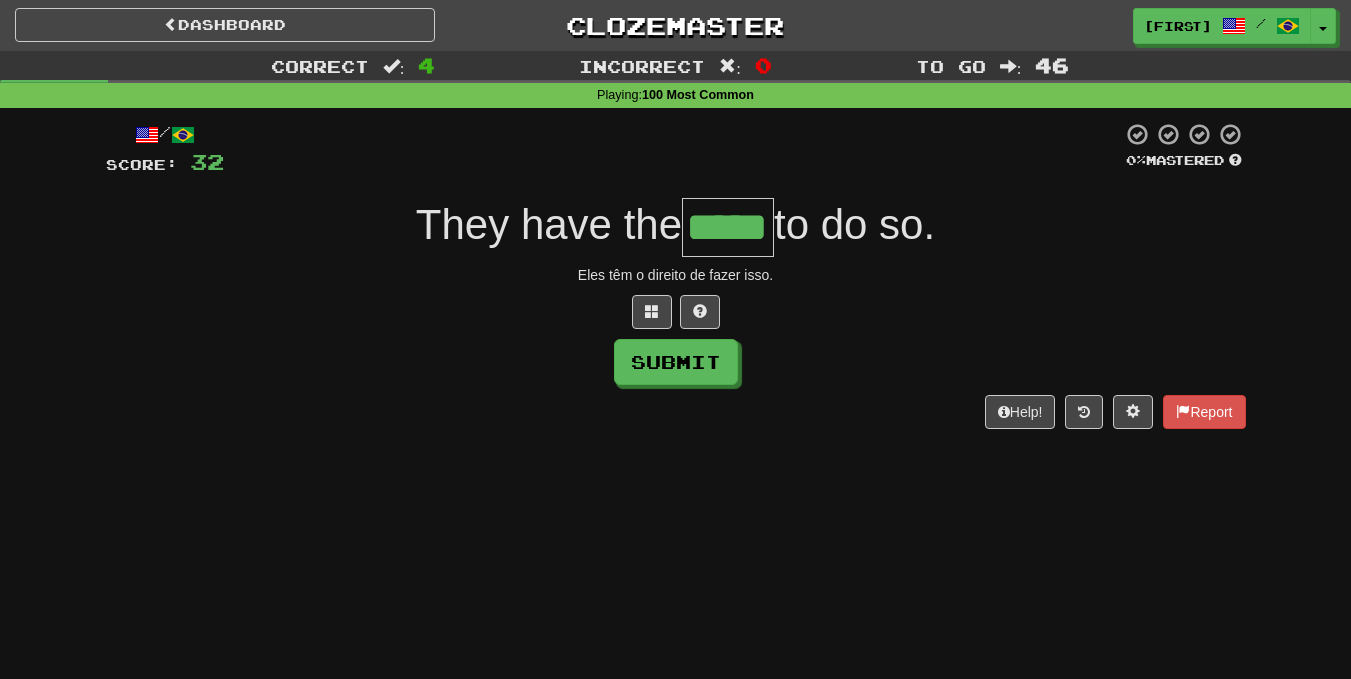 type on "*****" 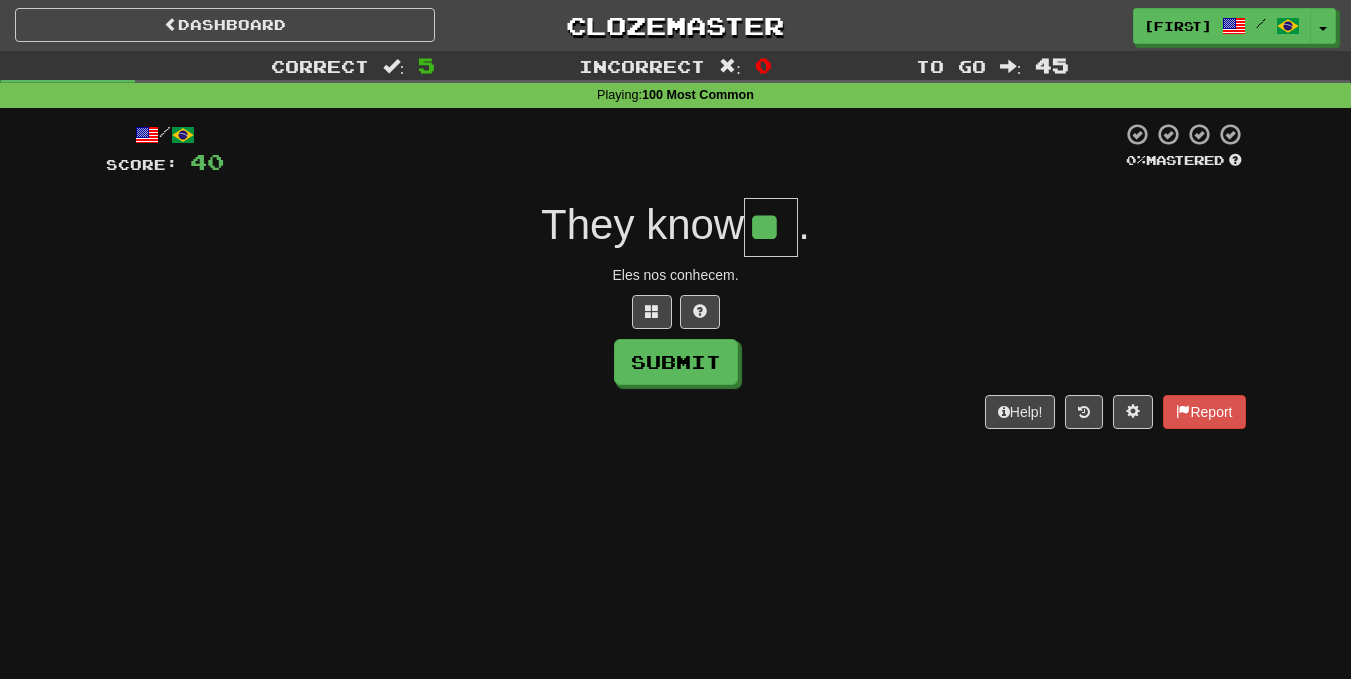 type on "**" 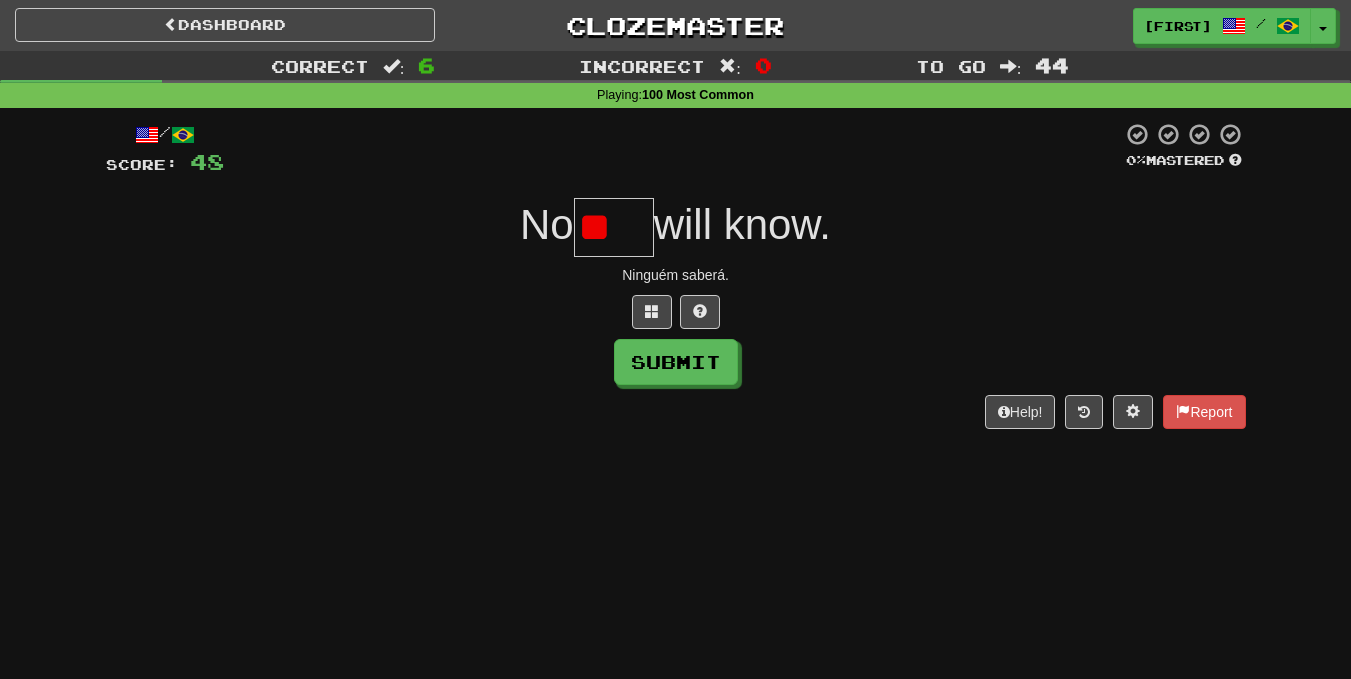 type on "*" 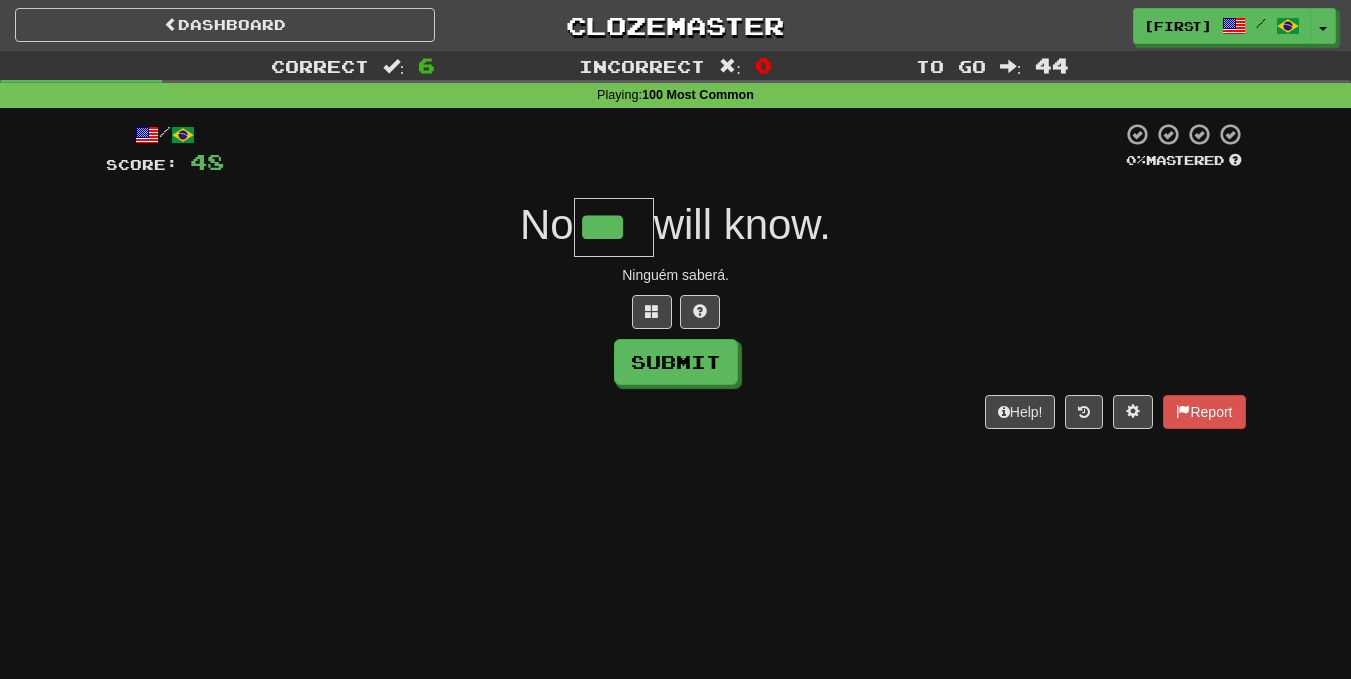 type on "***" 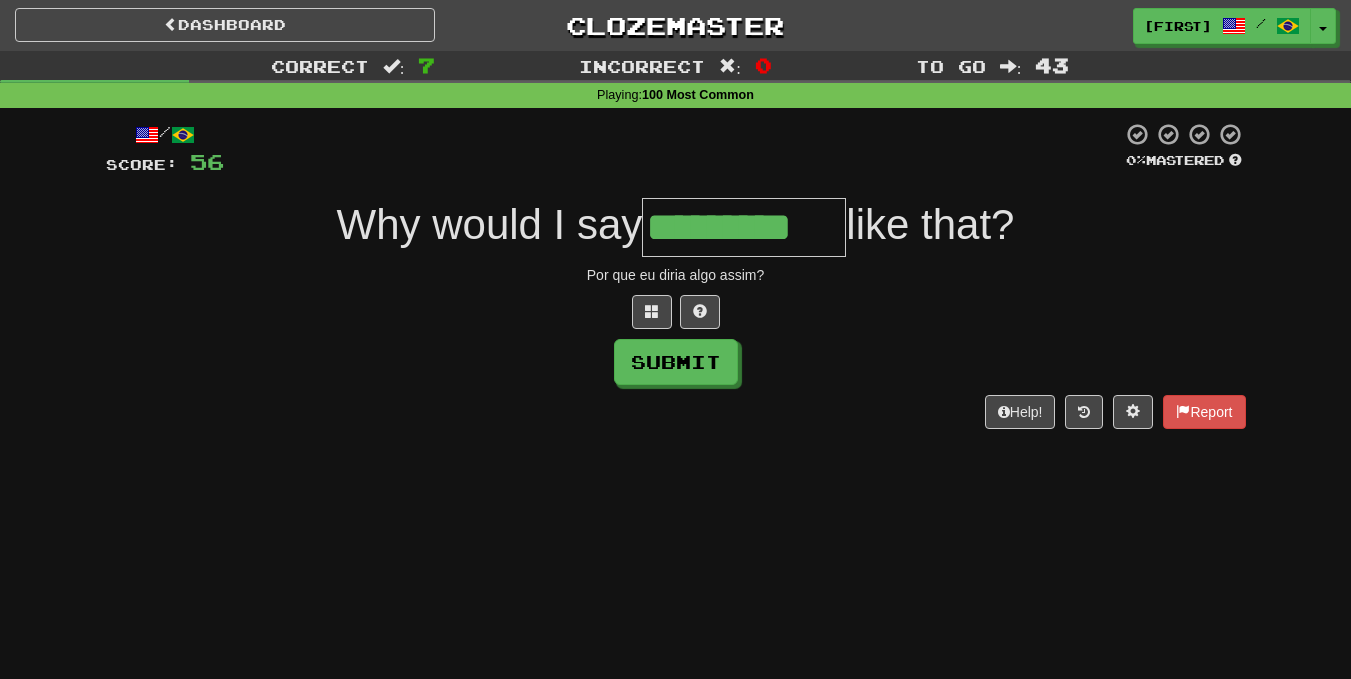 type on "*********" 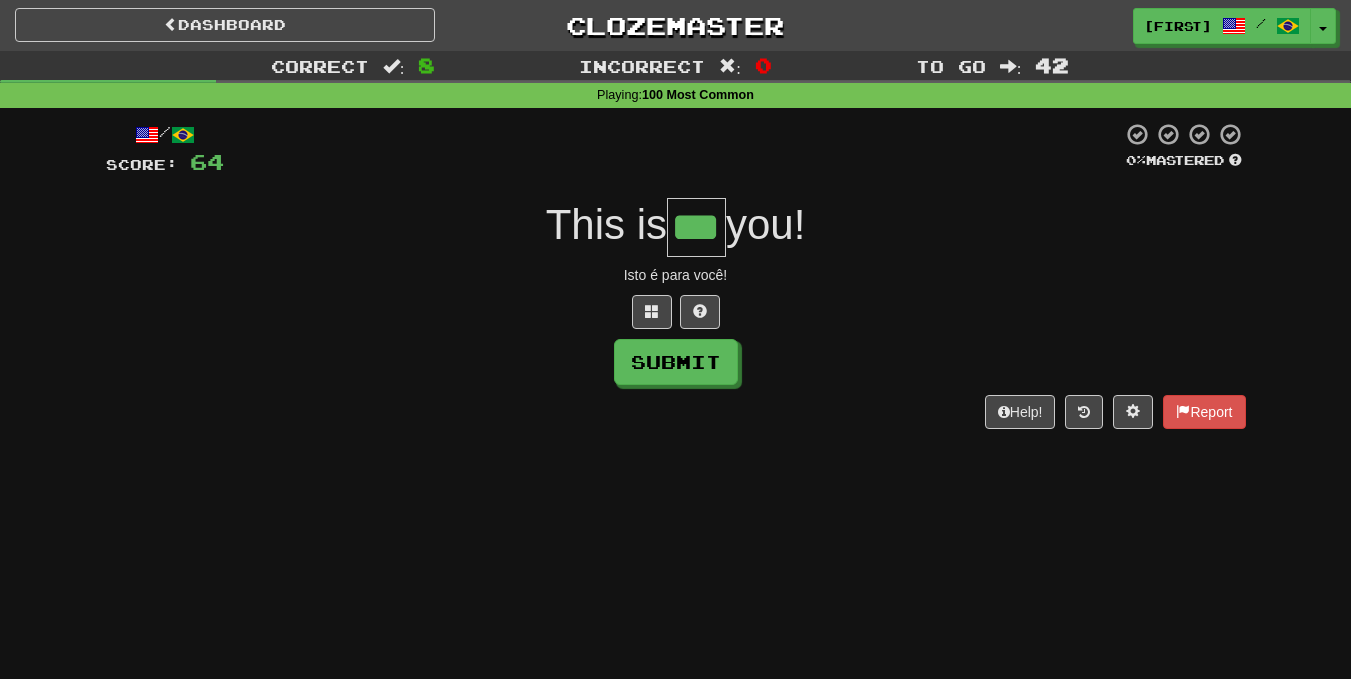 type on "***" 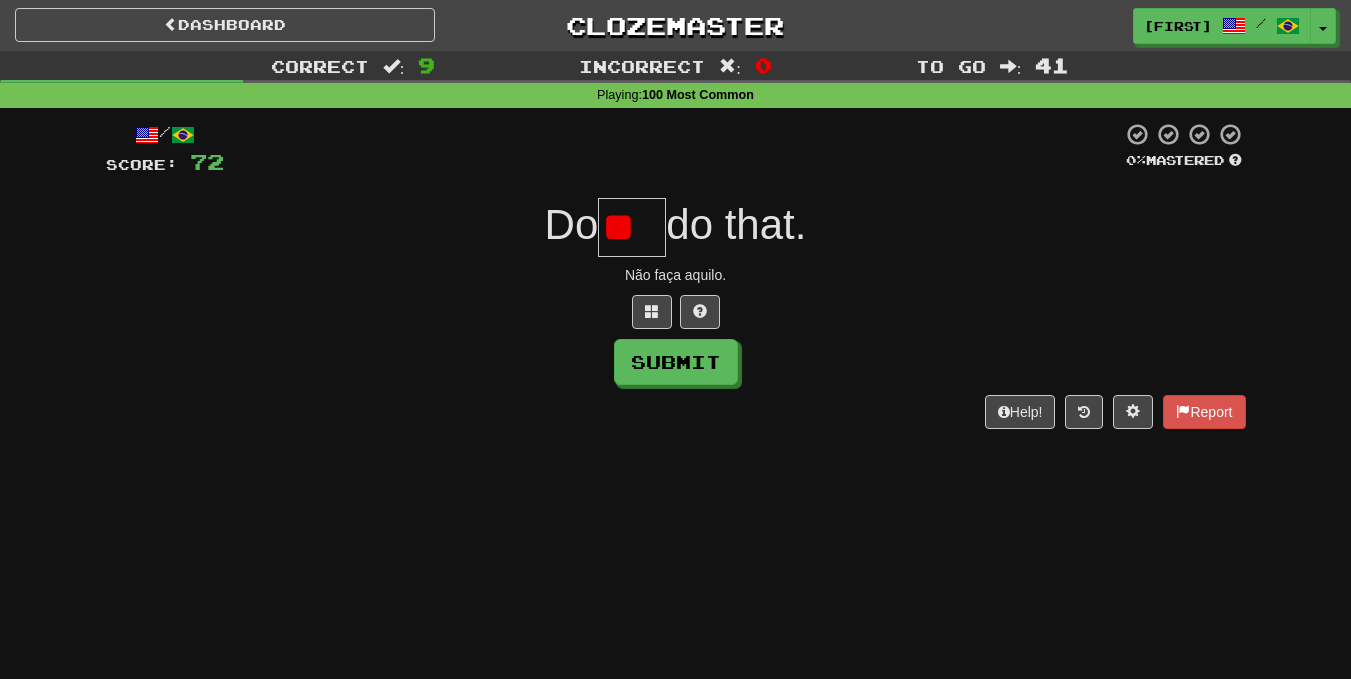 type on "*" 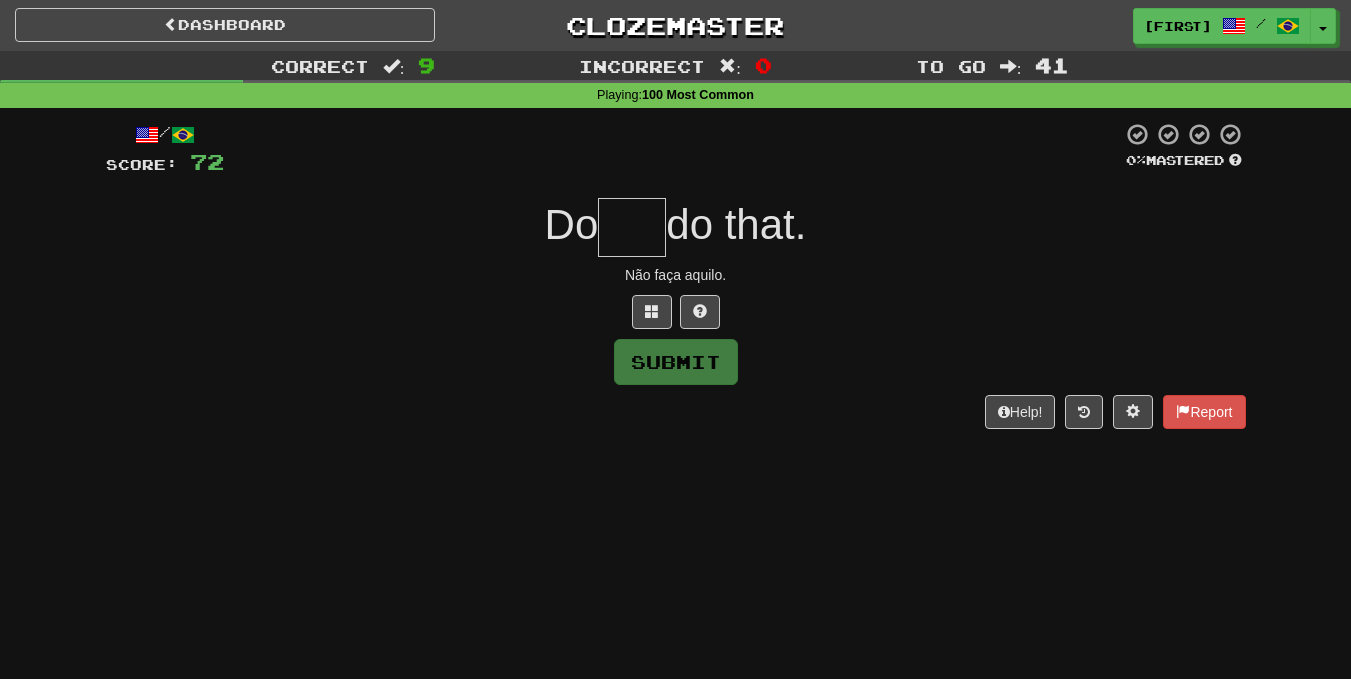 type on "*" 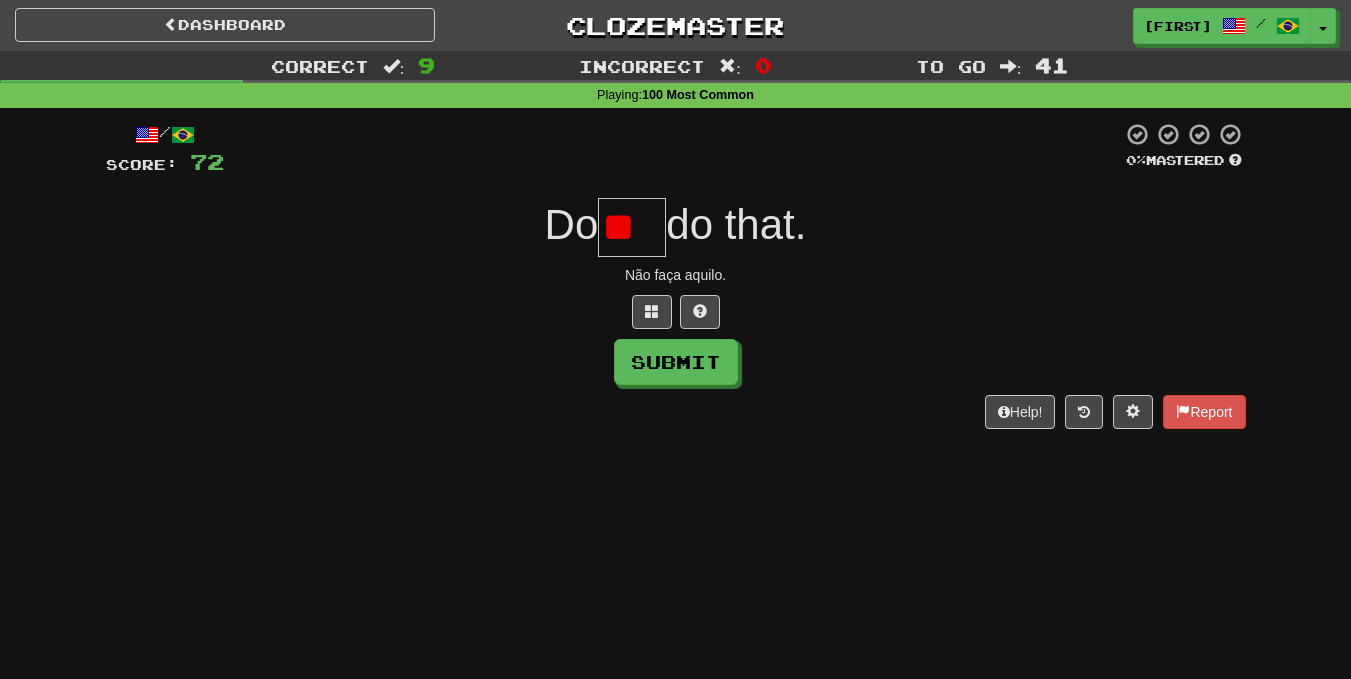 type on "*" 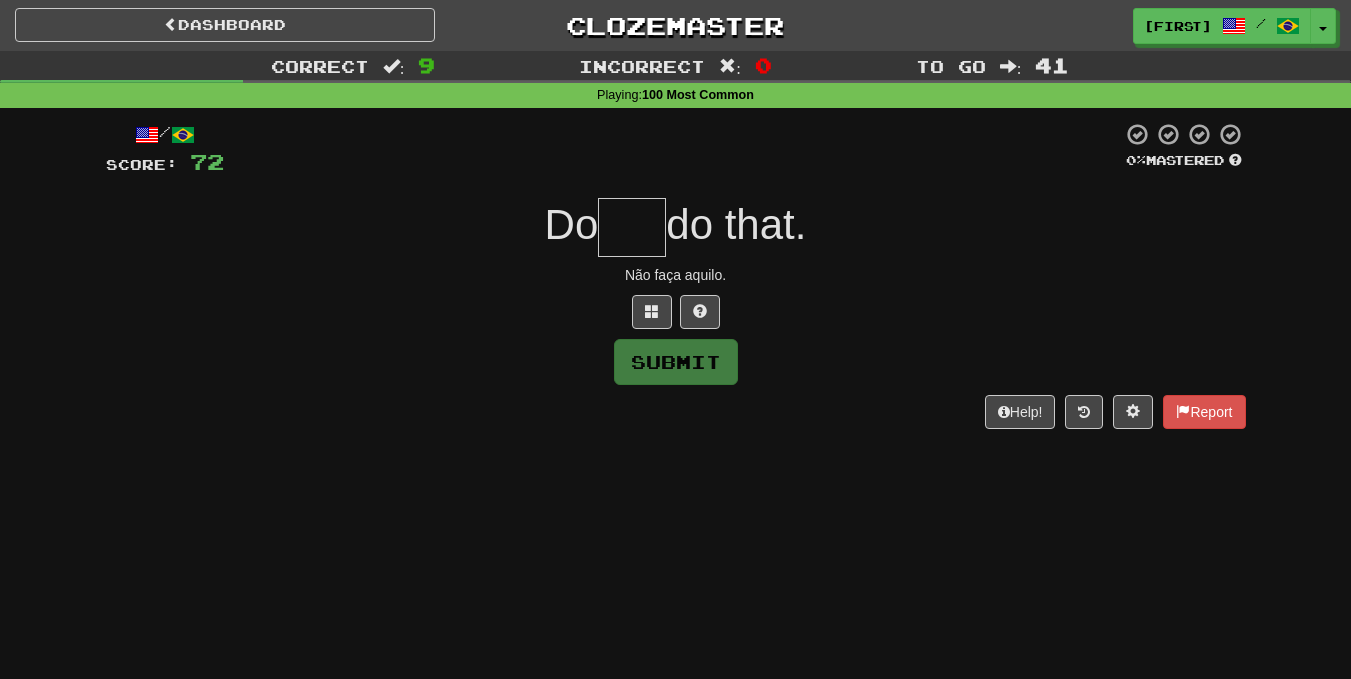 type on "*" 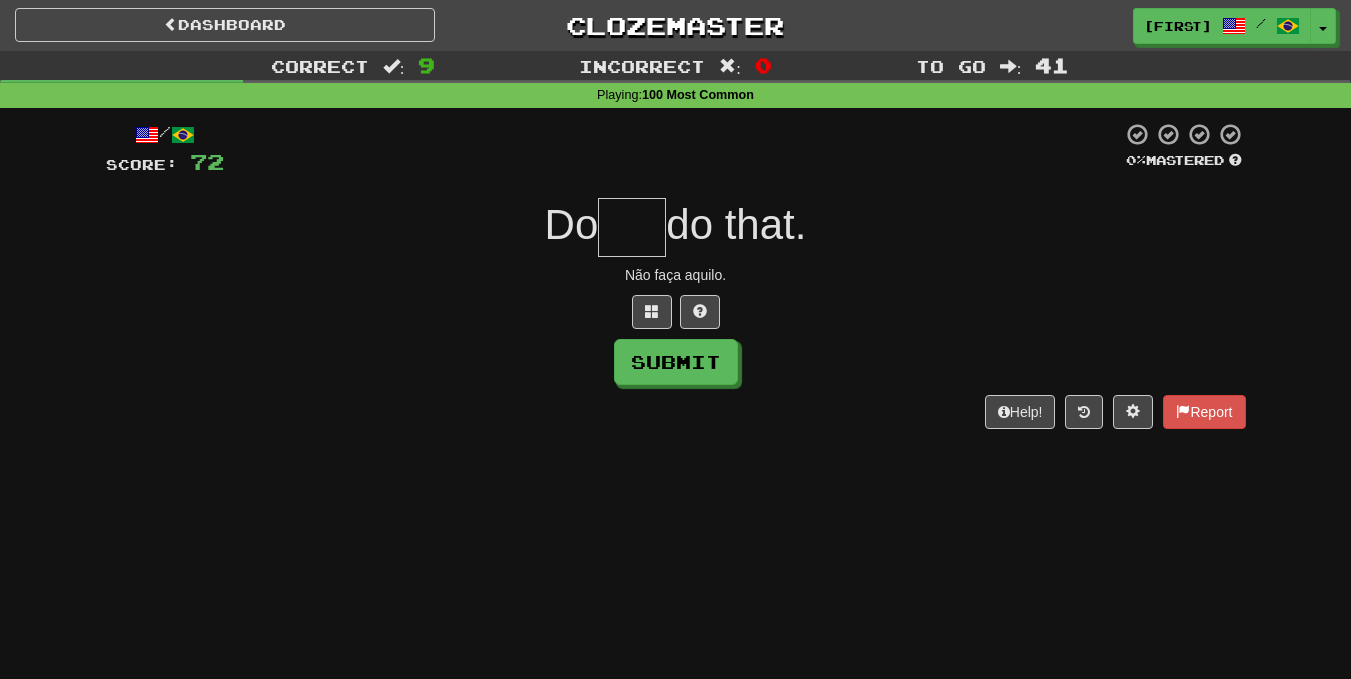 type on "*" 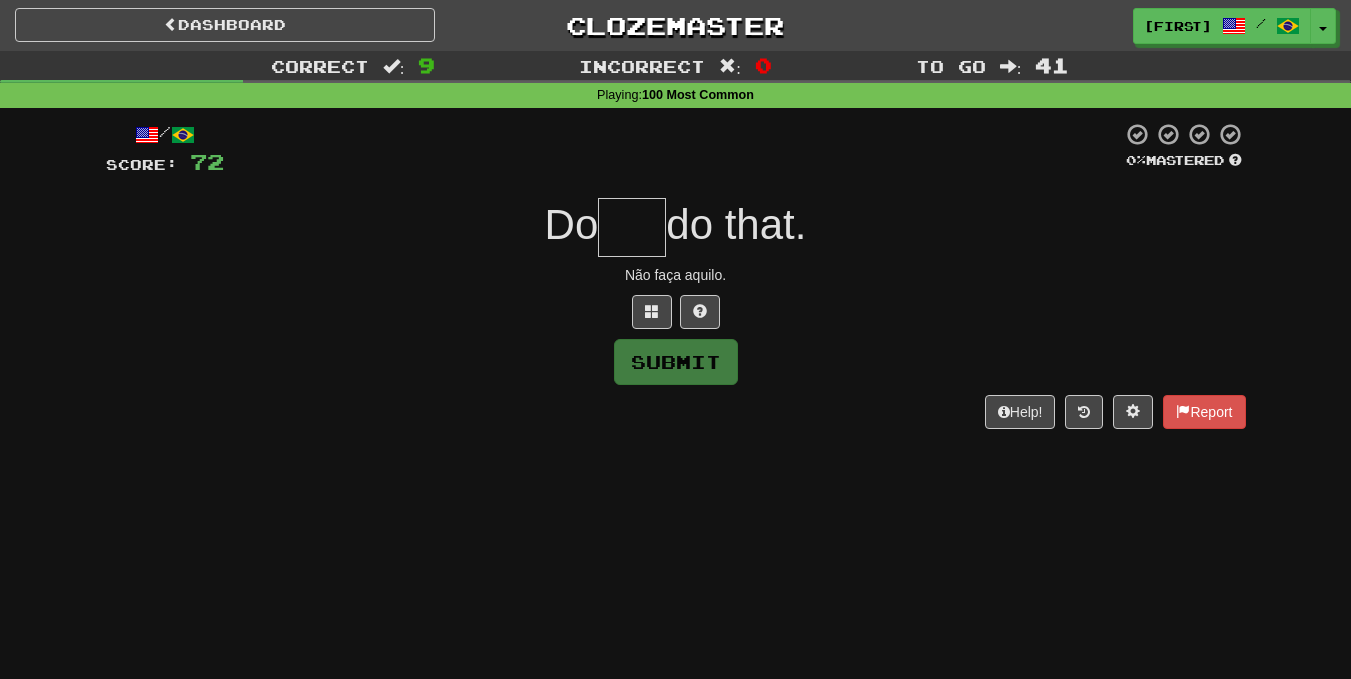 type on "*" 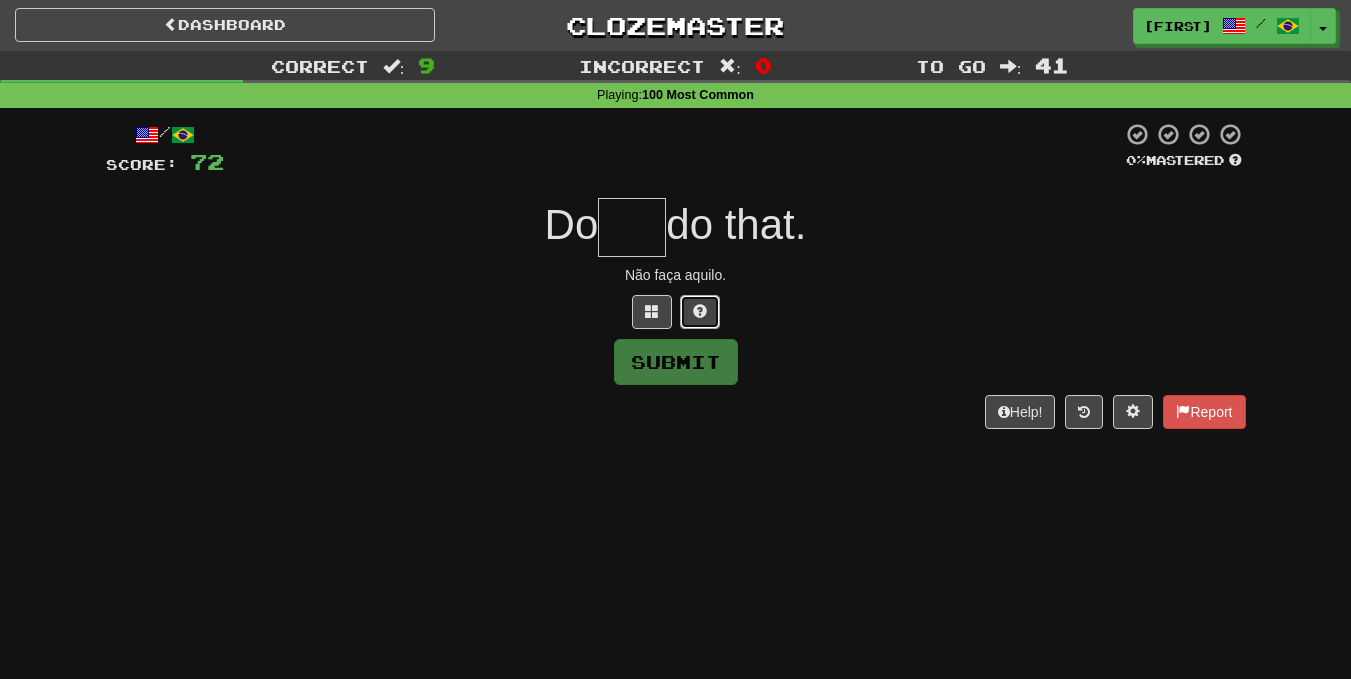 click at bounding box center (700, 311) 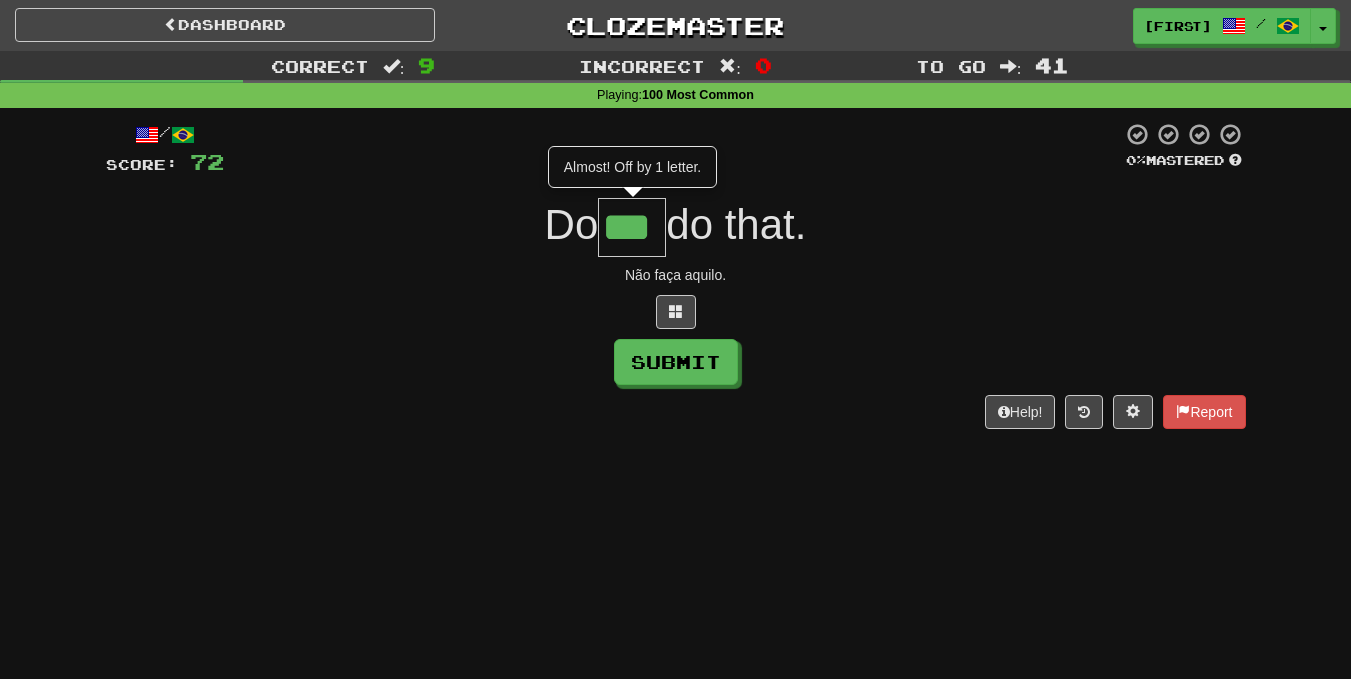 type on "***" 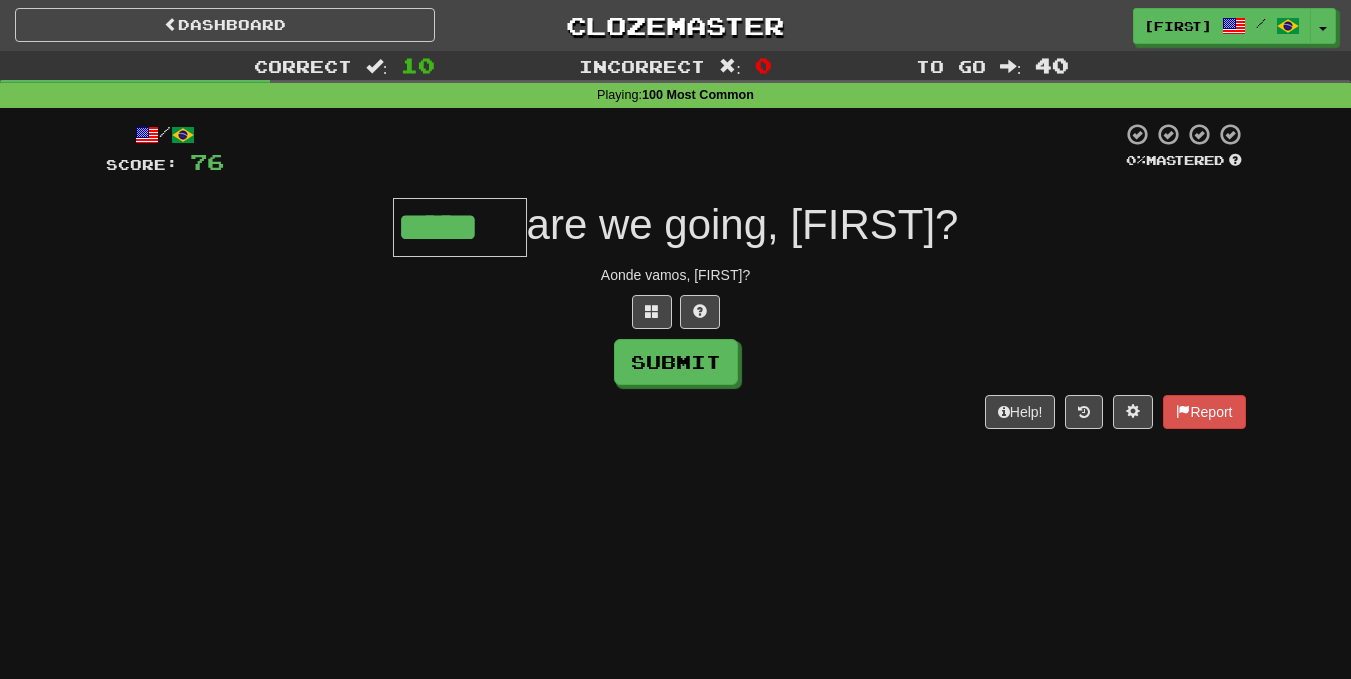 type on "*****" 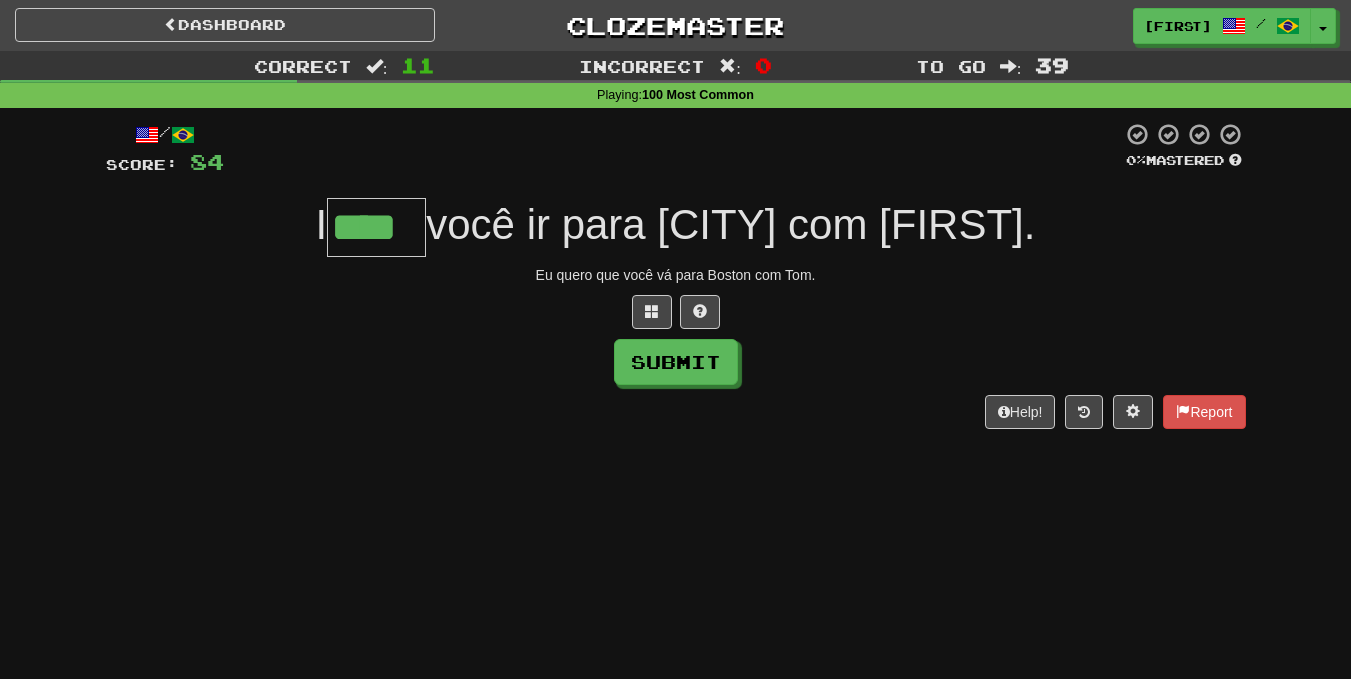 type on "****" 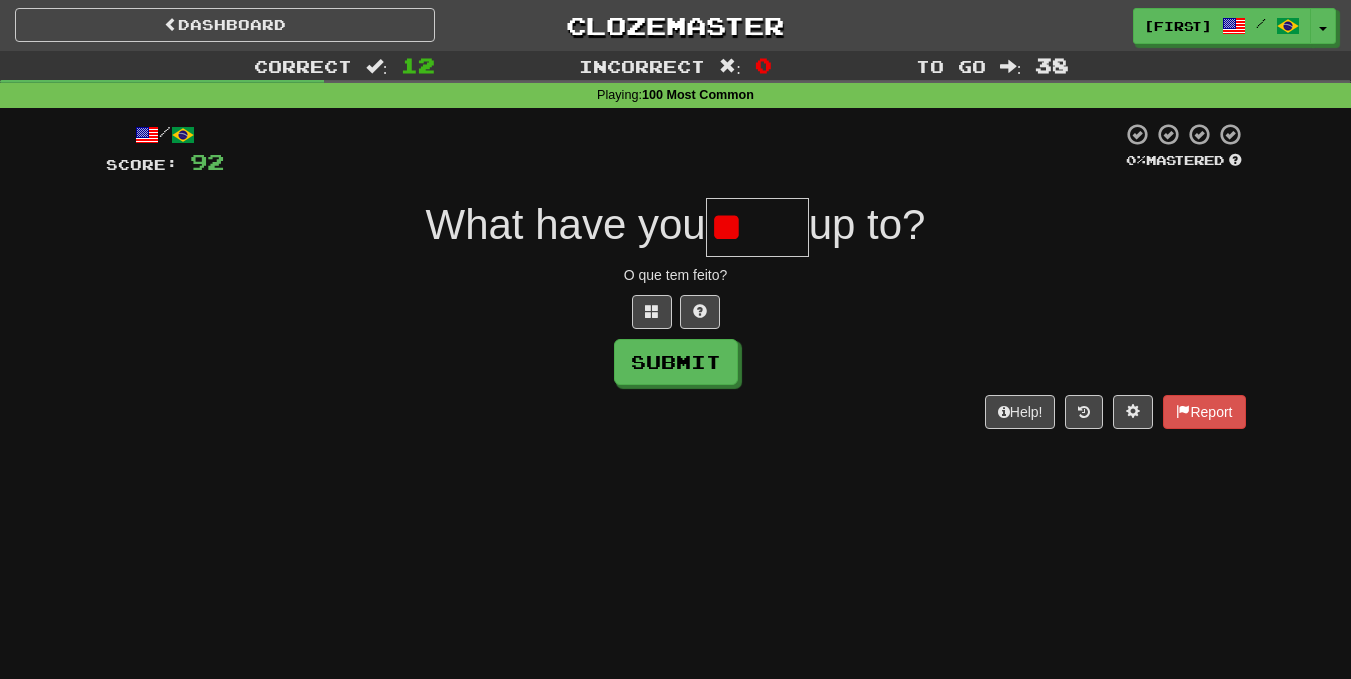 type on "*" 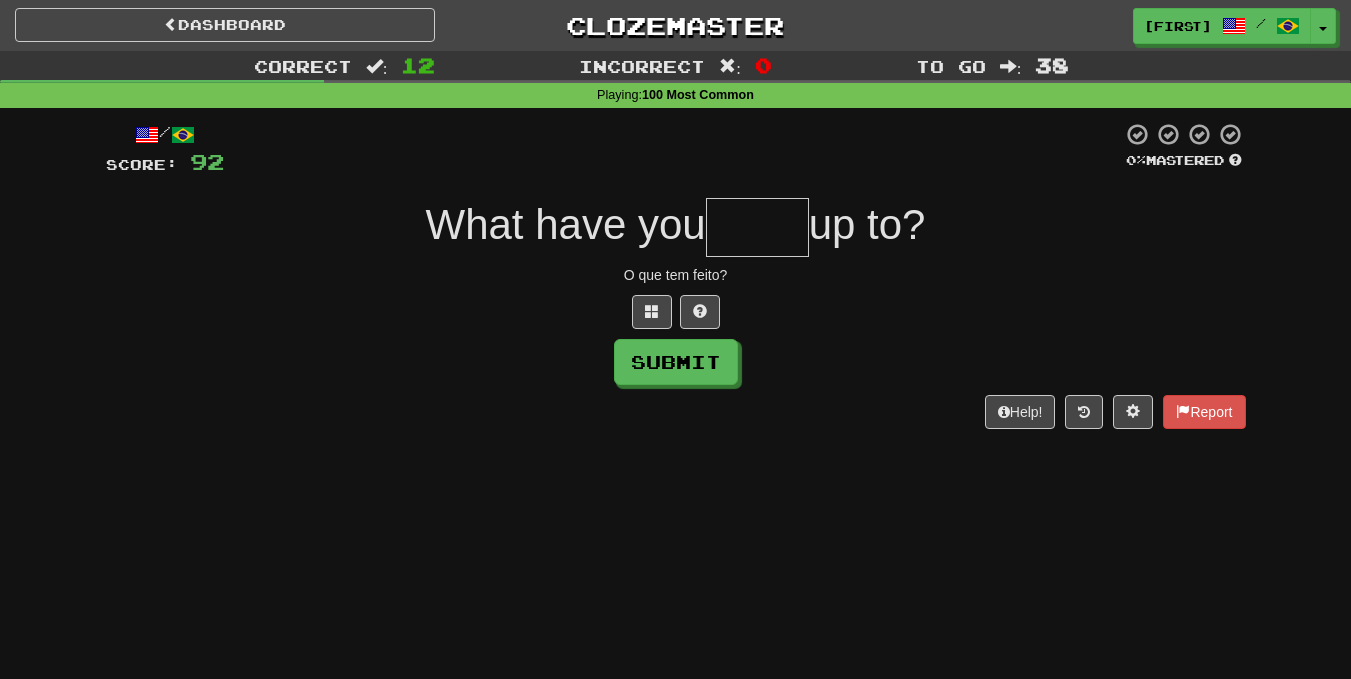 type on "*" 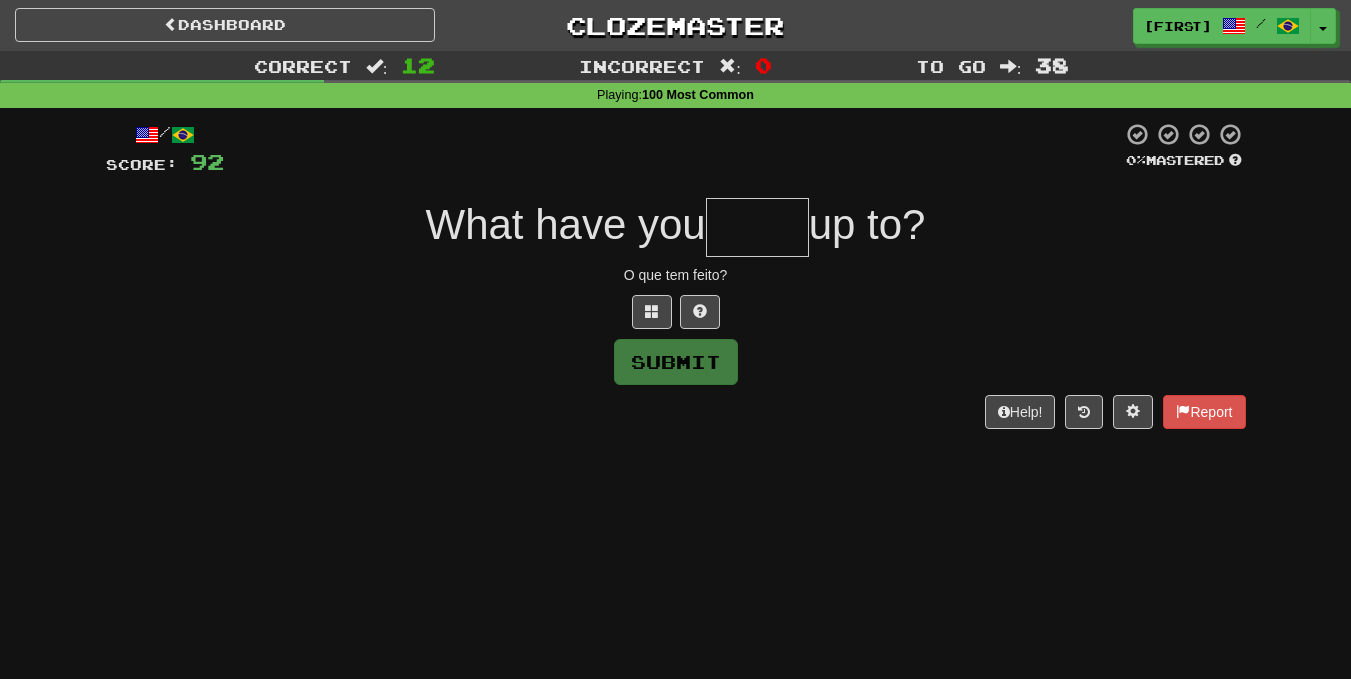 type on "*" 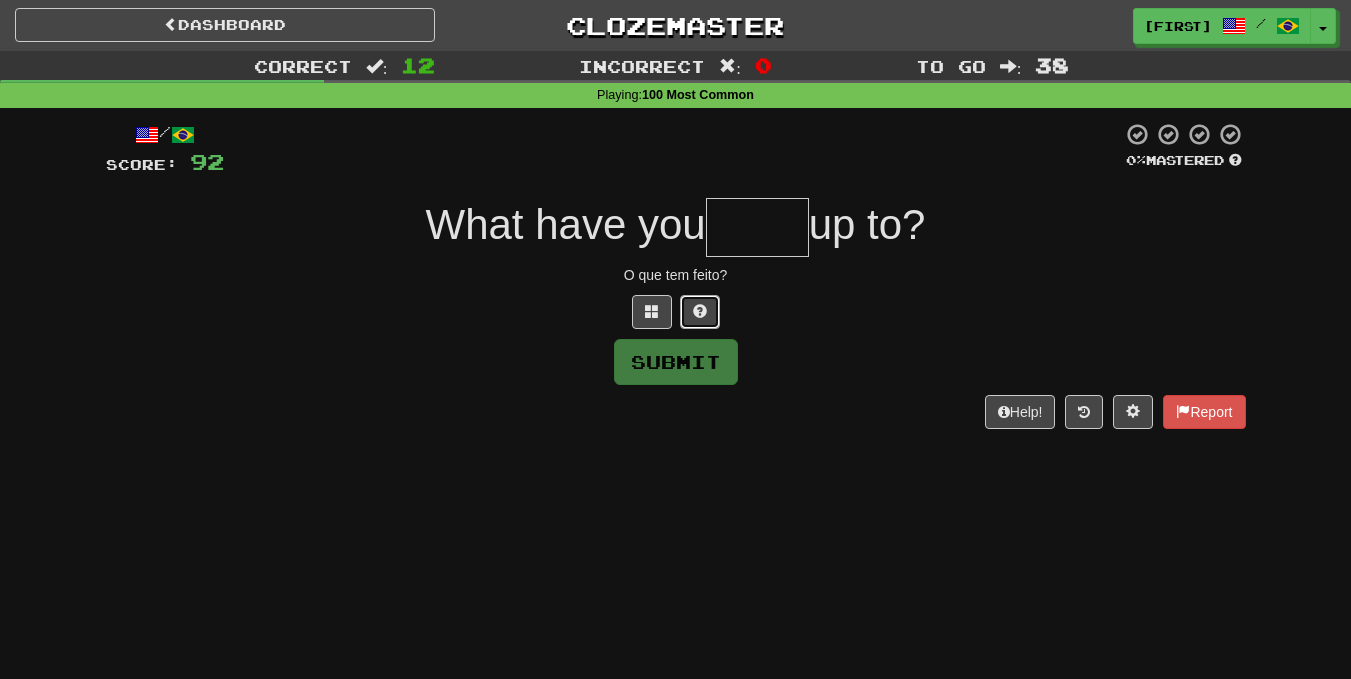 click at bounding box center [700, 311] 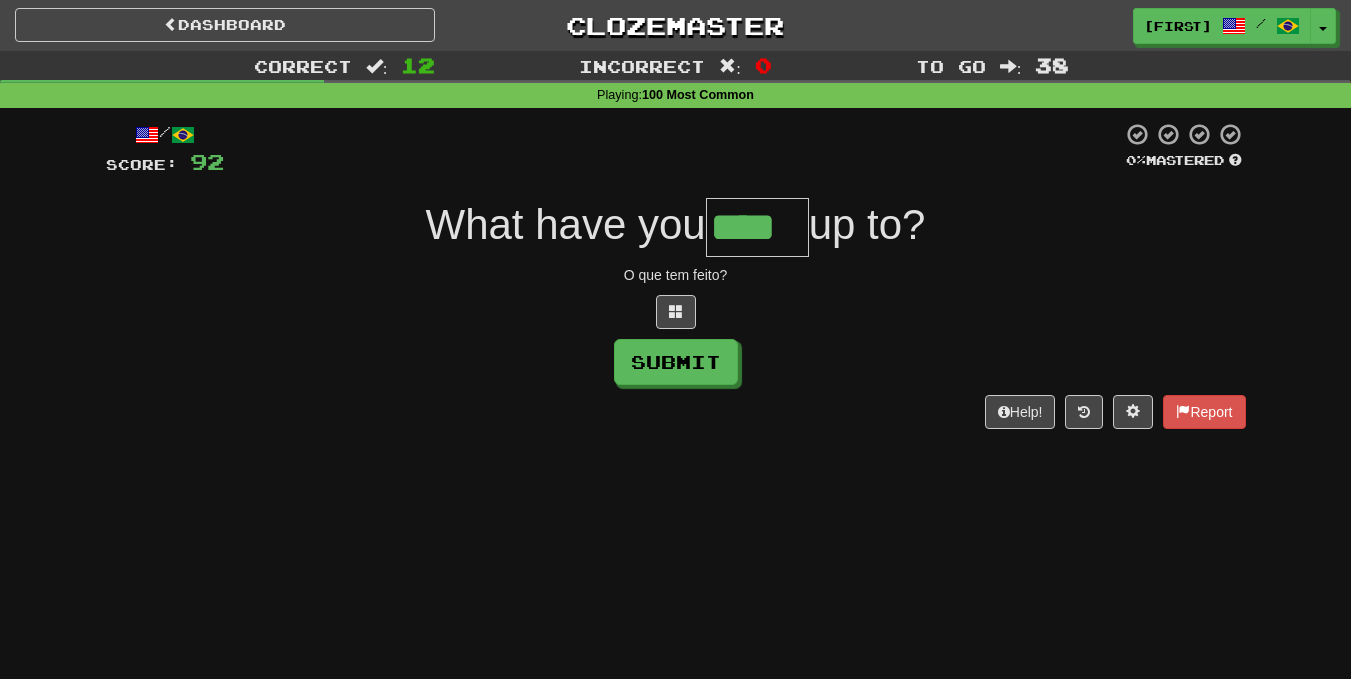type on "****" 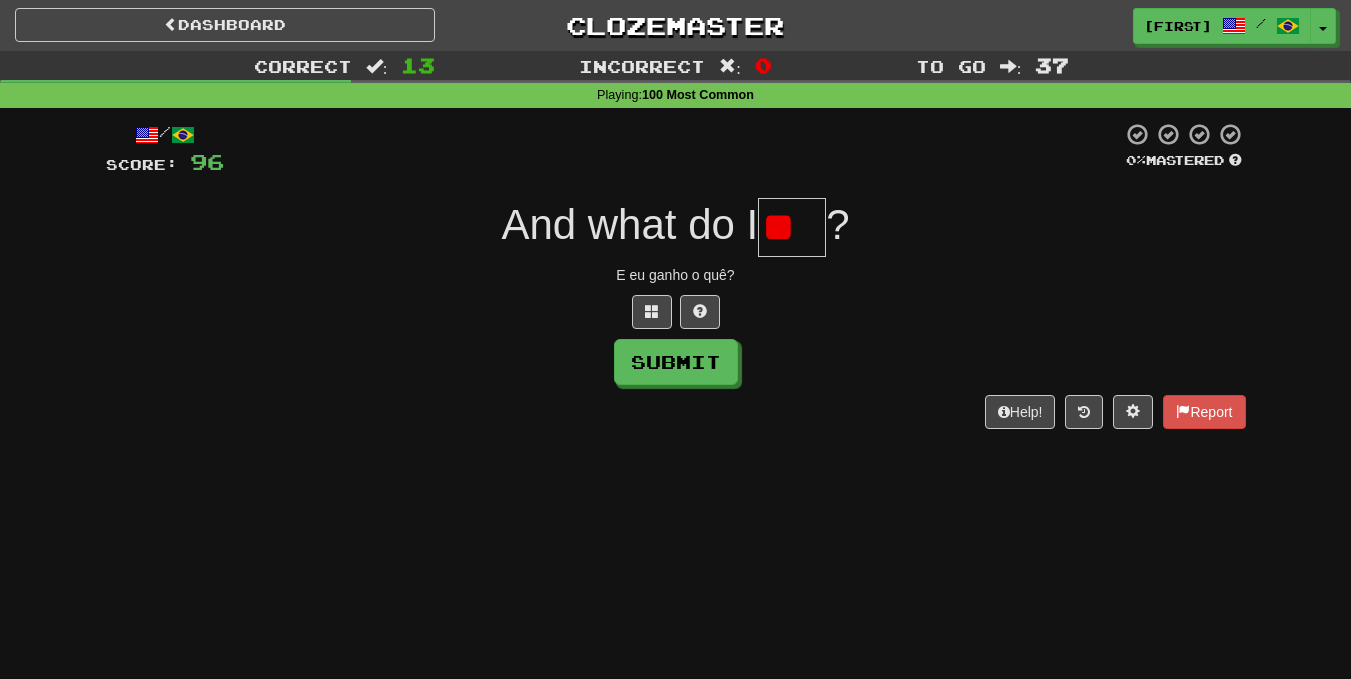 scroll, scrollTop: 0, scrollLeft: 0, axis: both 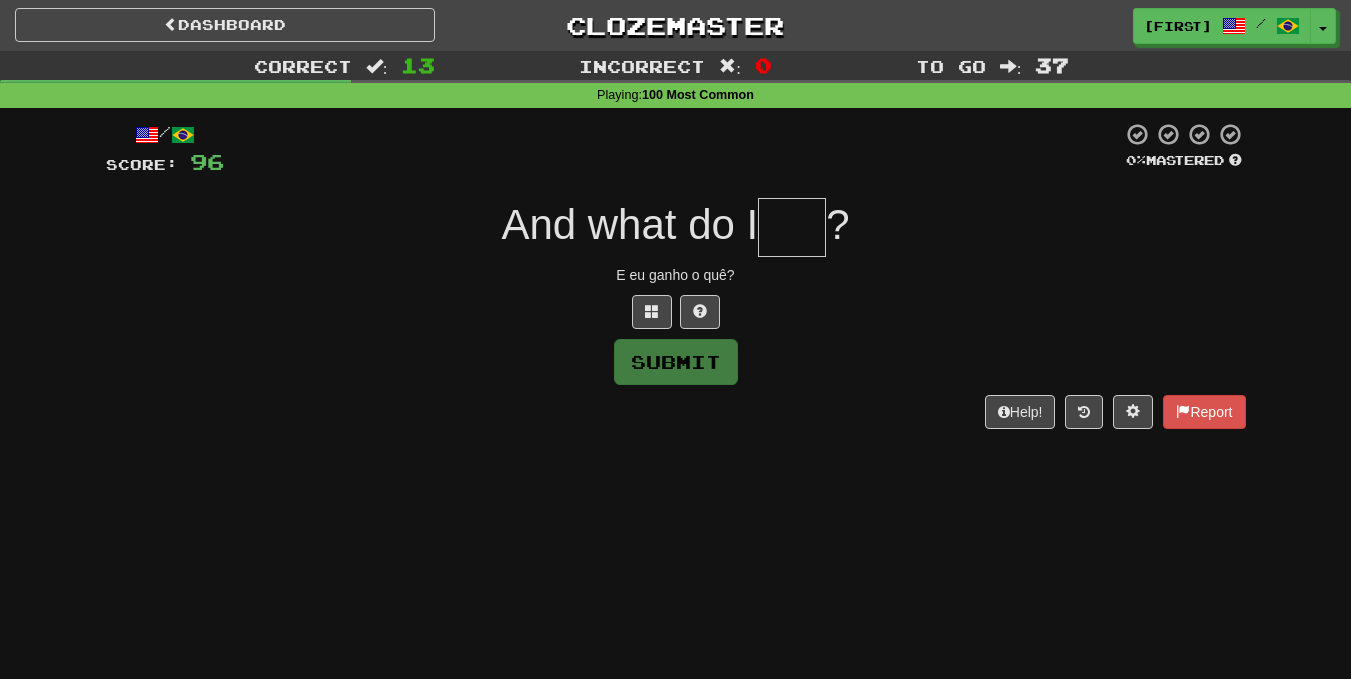type on "*" 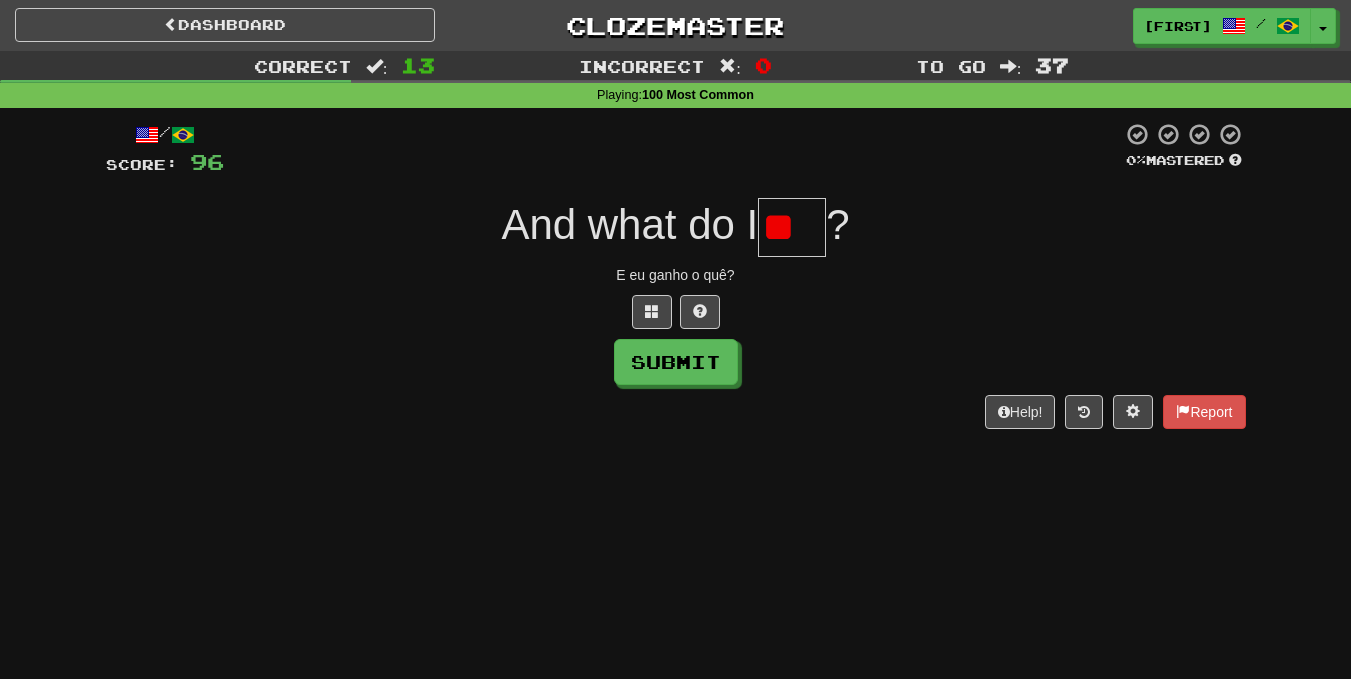 type on "*" 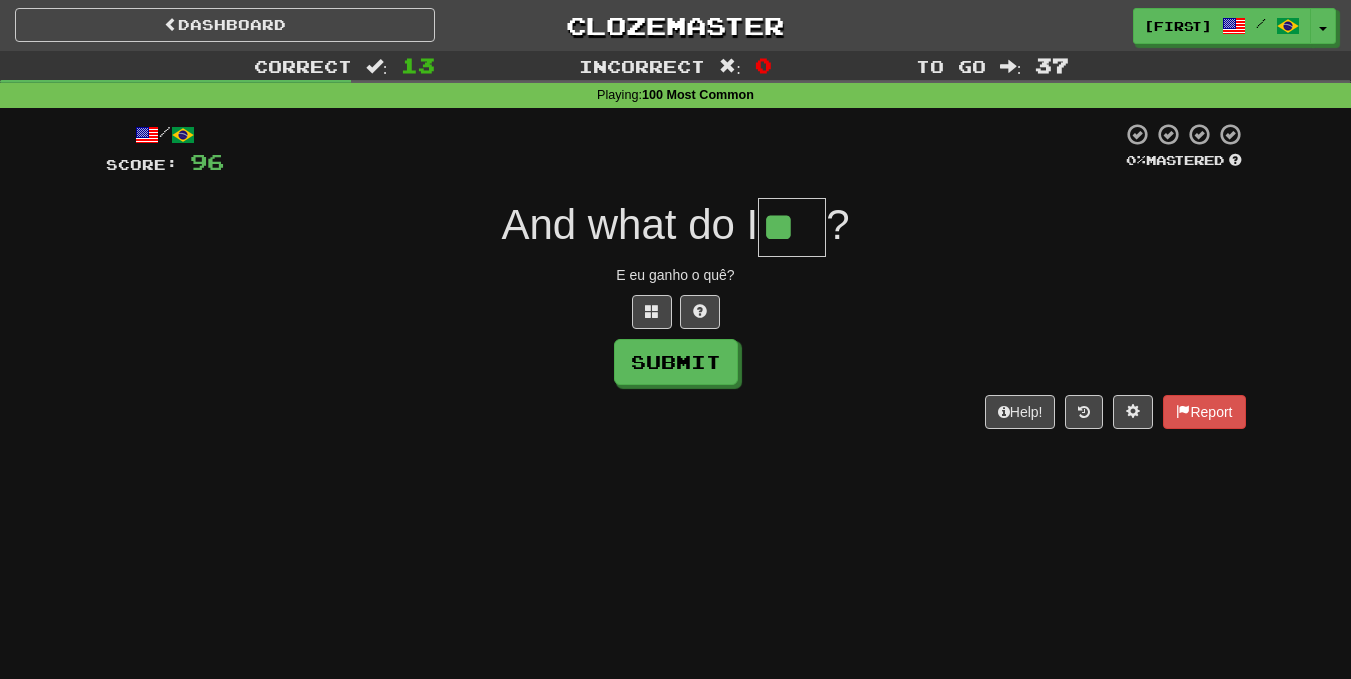 scroll, scrollTop: 0, scrollLeft: 0, axis: both 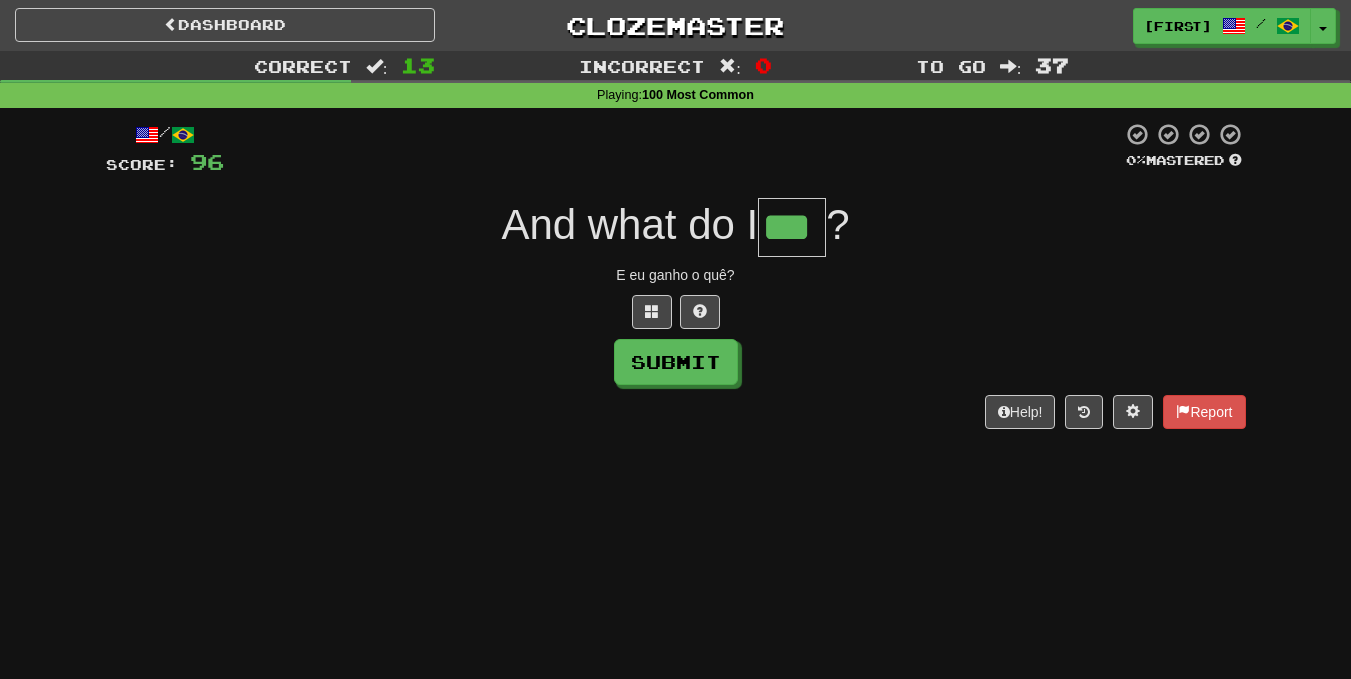 type on "***" 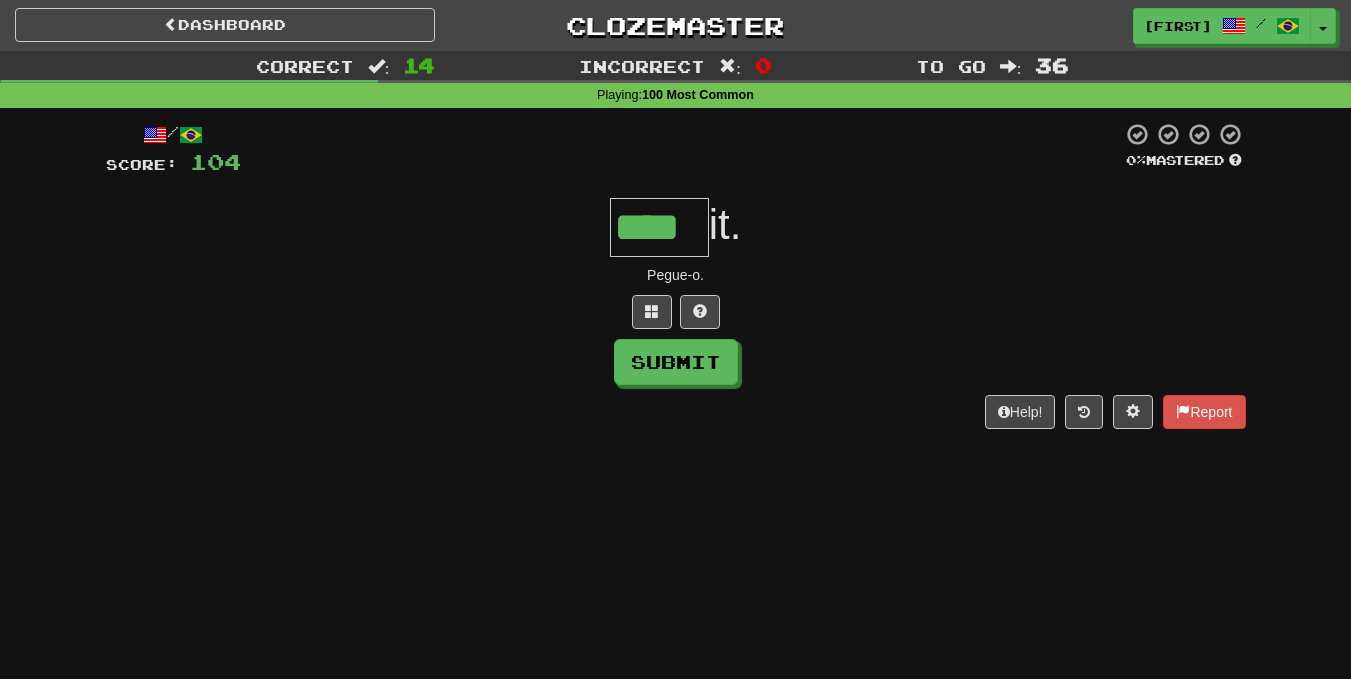 type on "****" 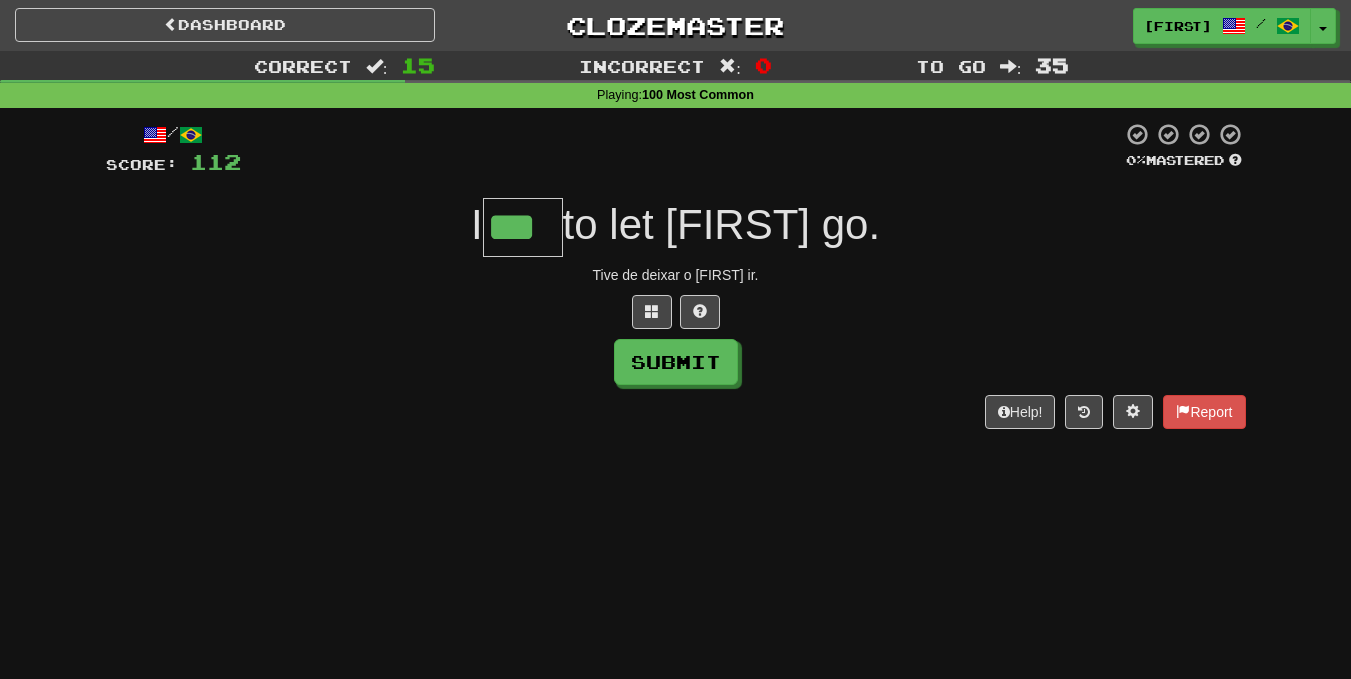 type on "***" 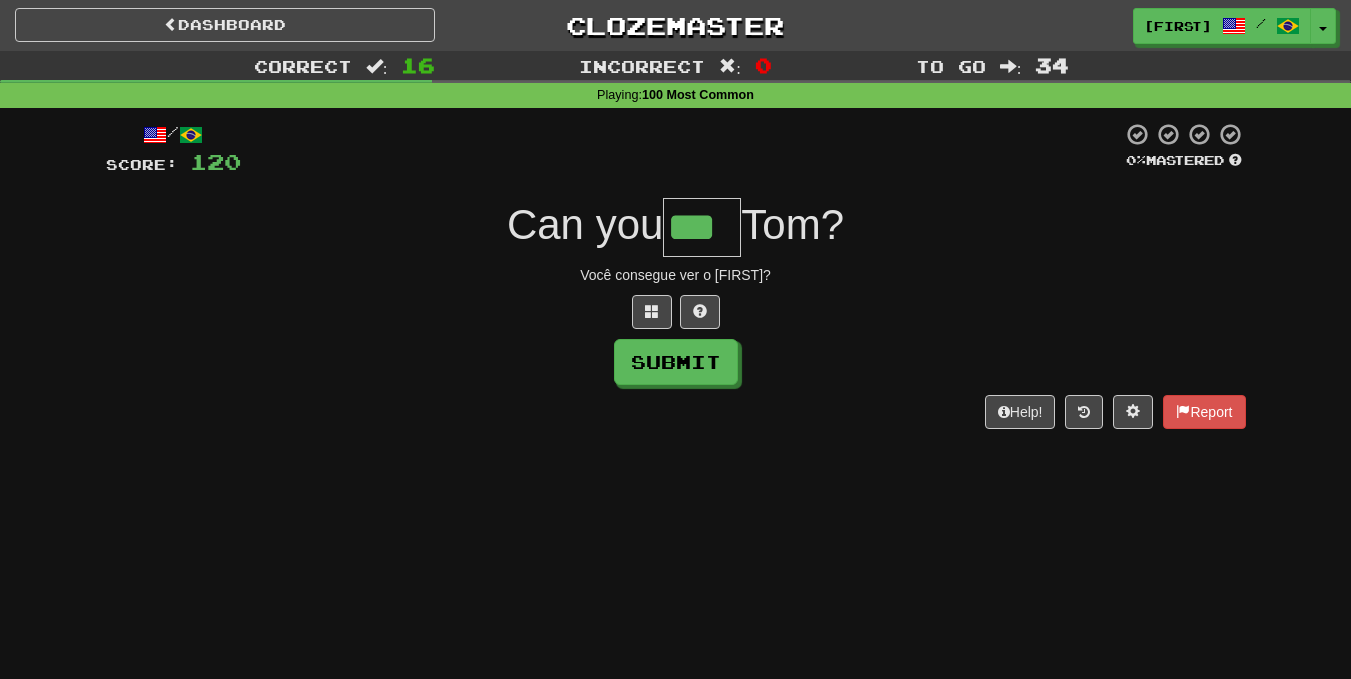 type on "***" 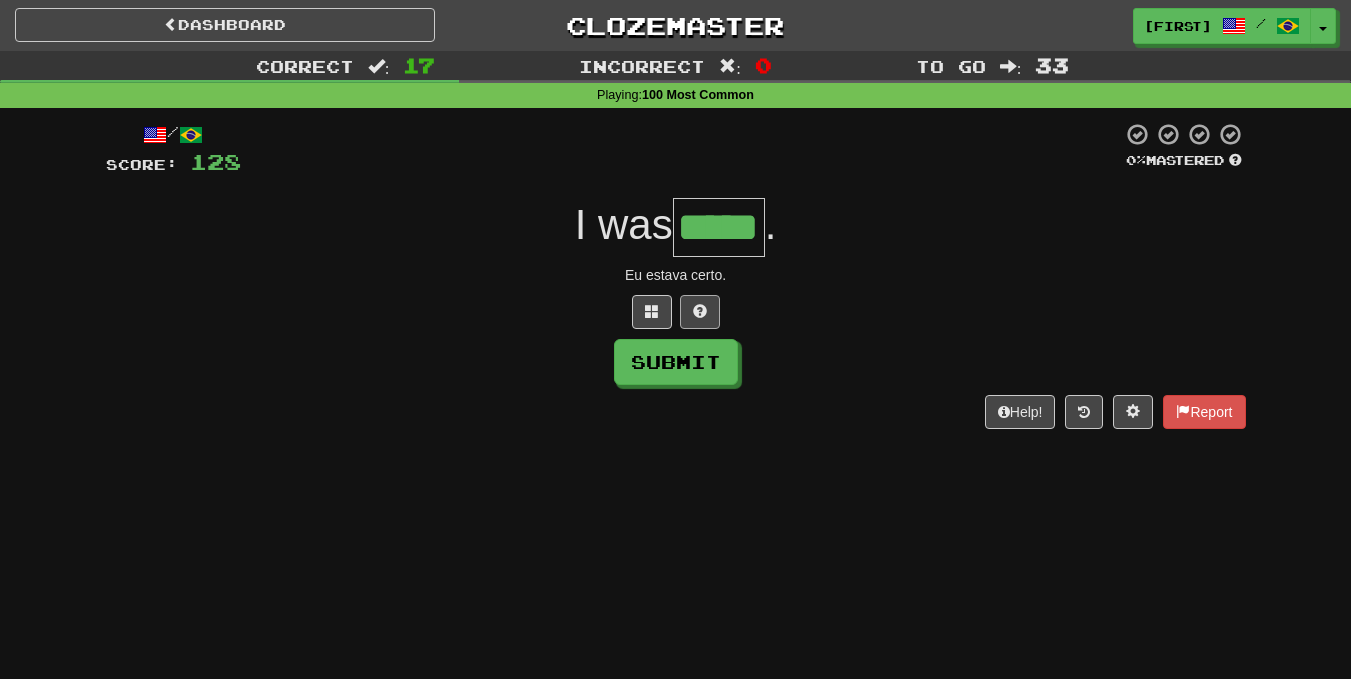 type on "*****" 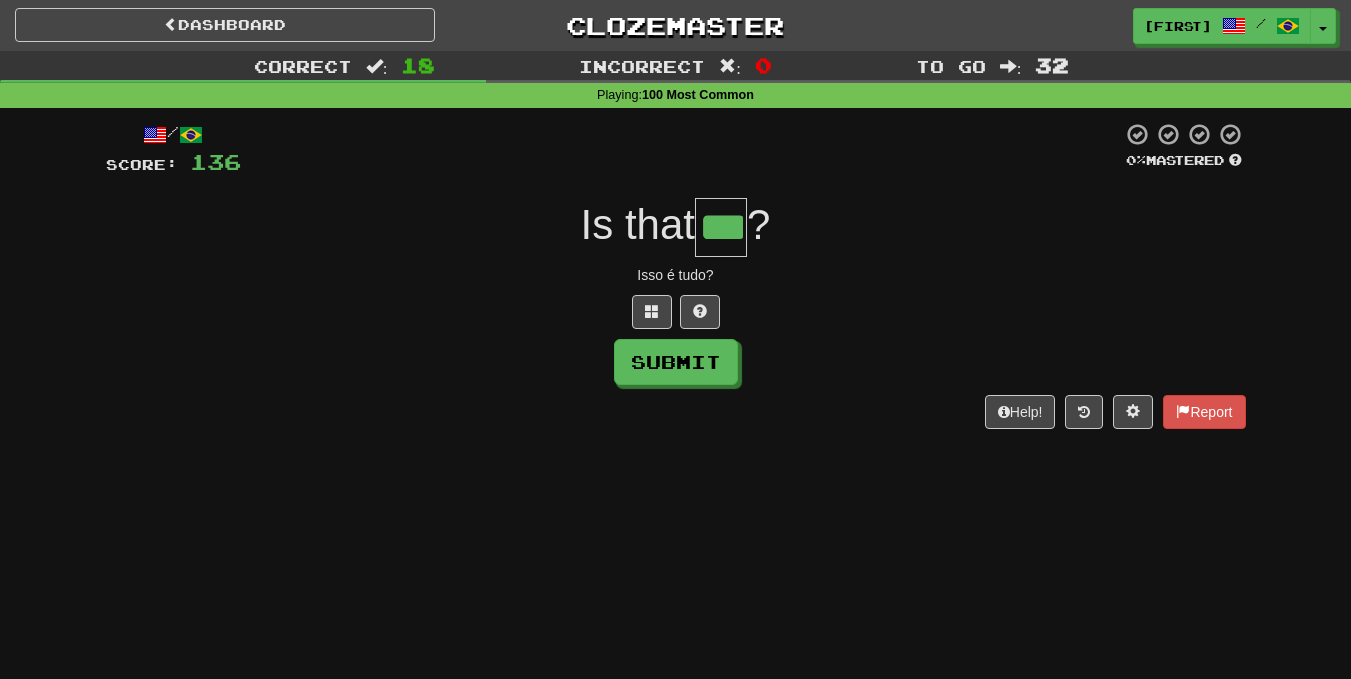 type on "***" 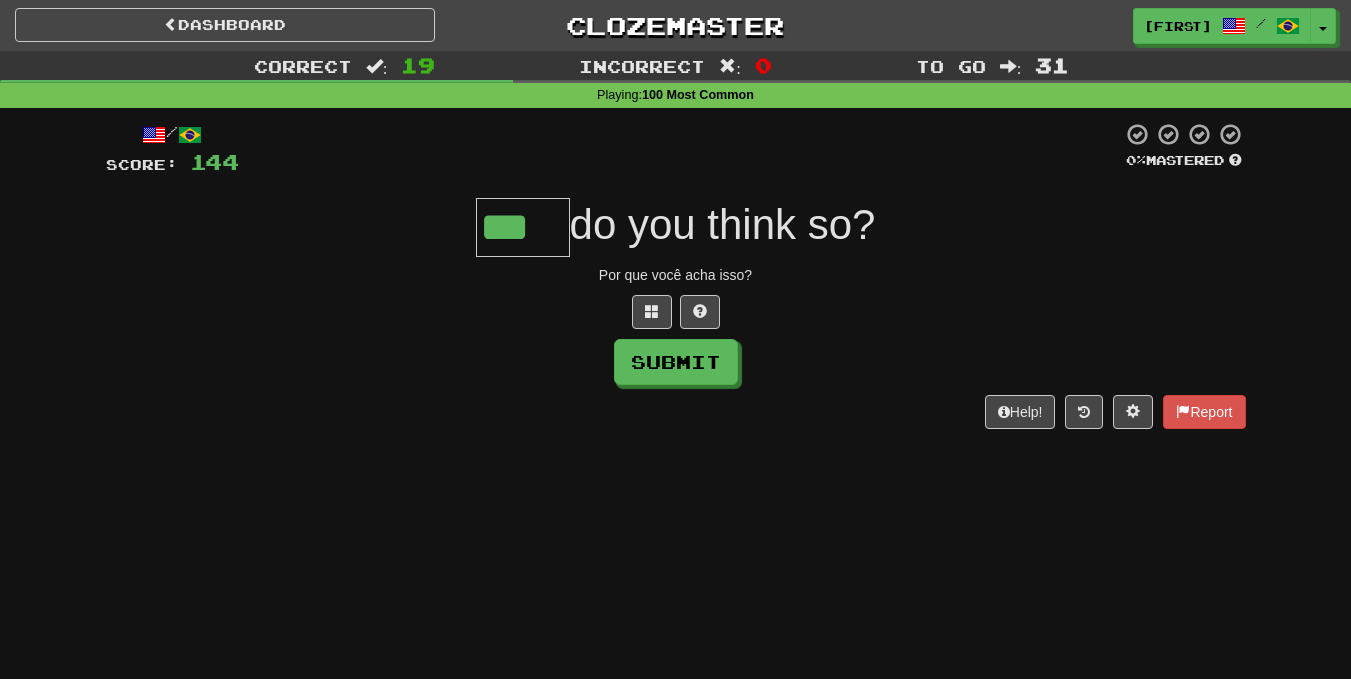 type on "***" 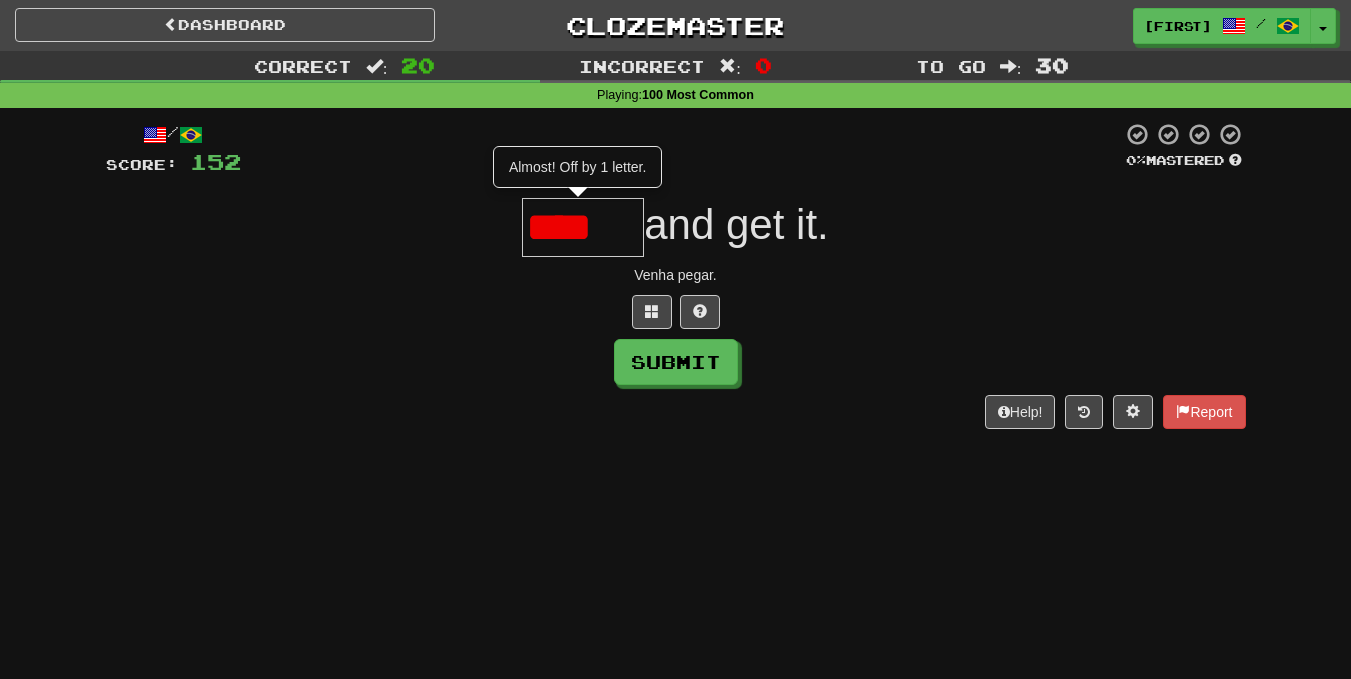 scroll, scrollTop: 0, scrollLeft: 0, axis: both 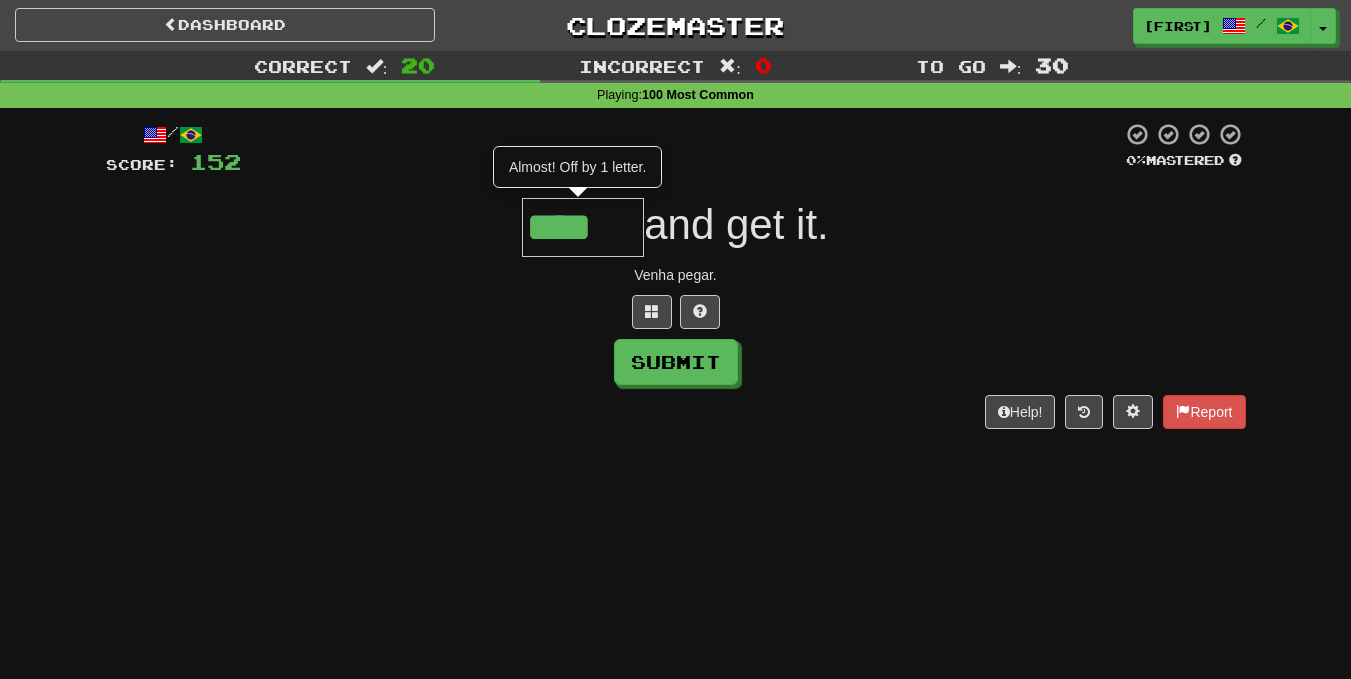 type on "****" 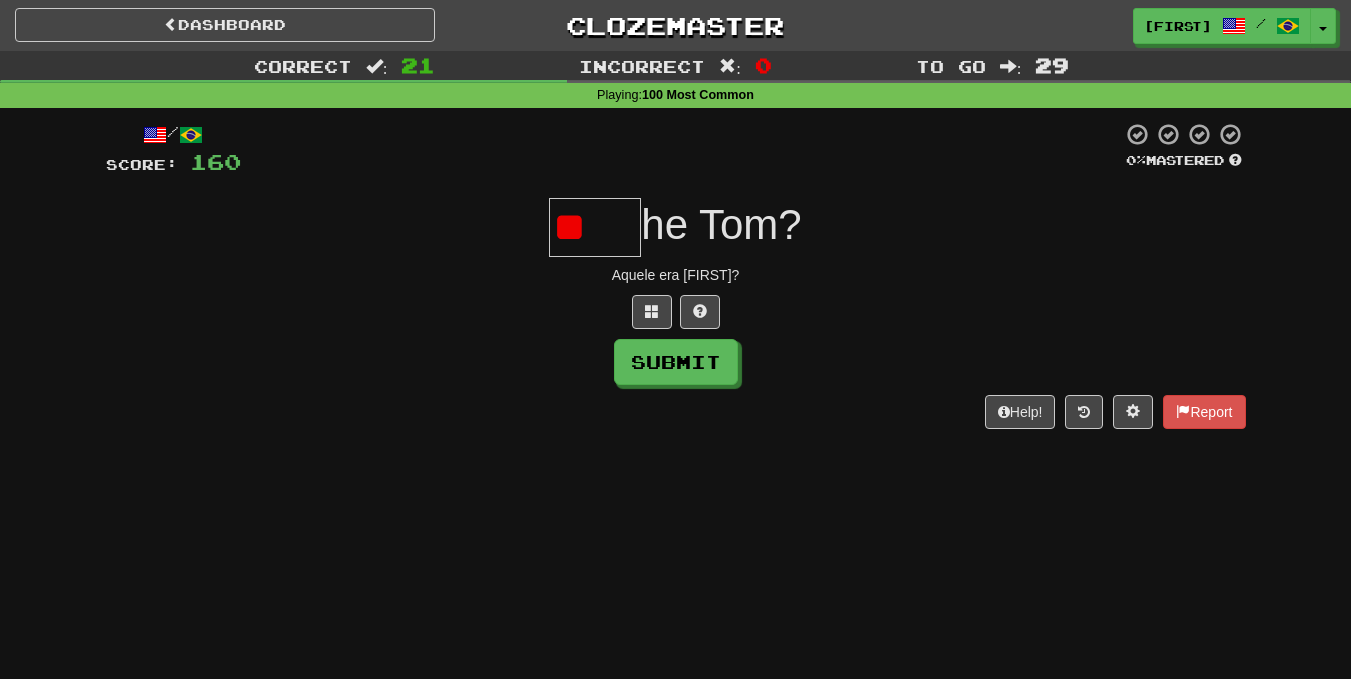 type on "*" 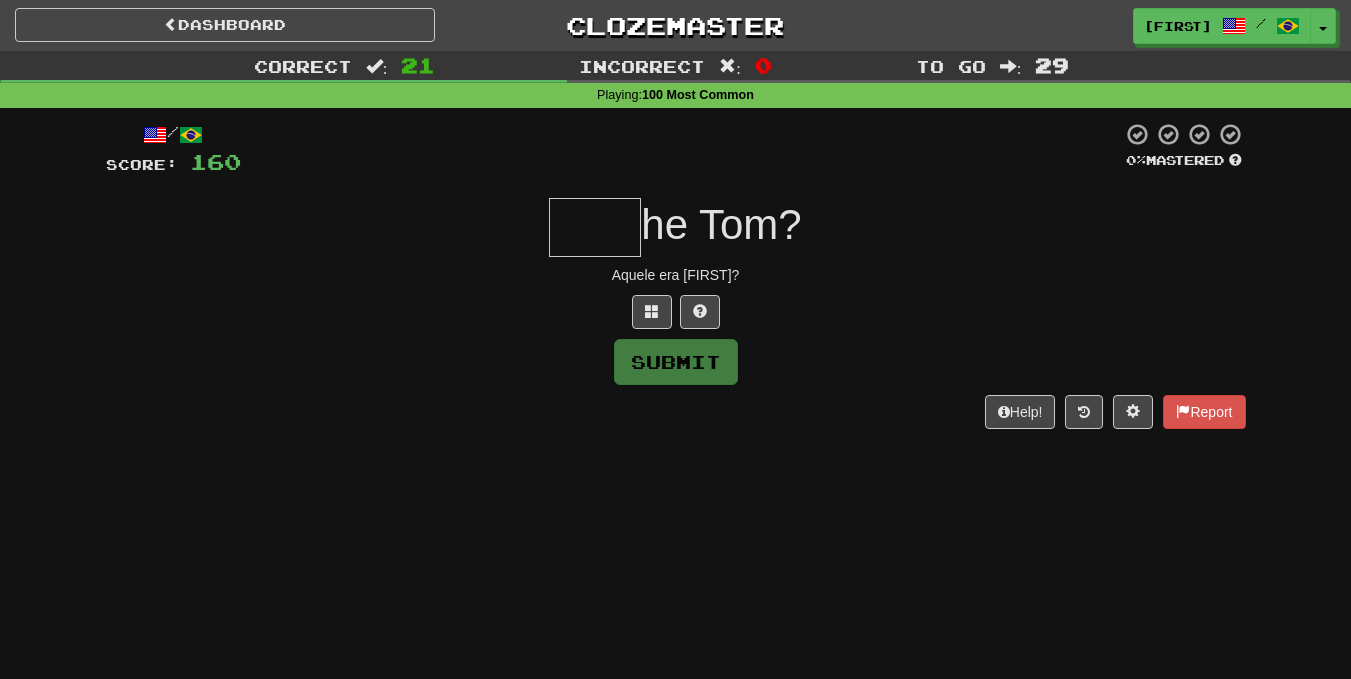 type on "*" 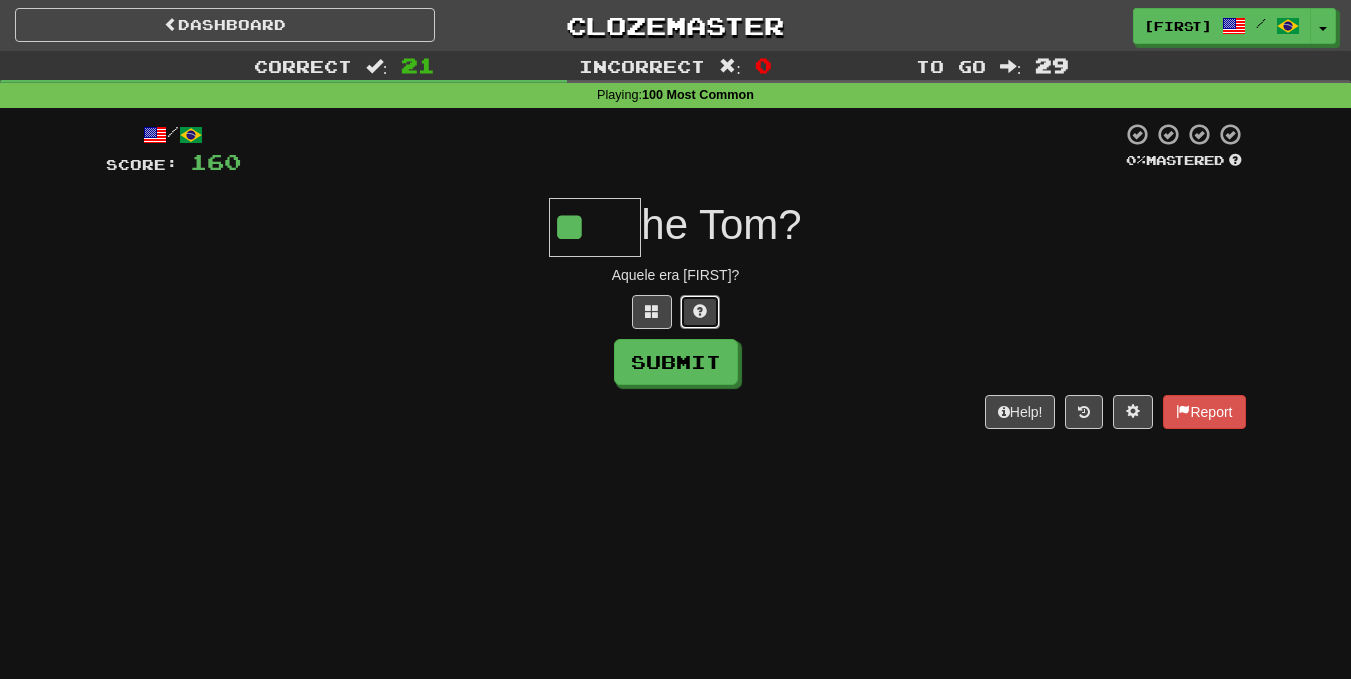 click at bounding box center [700, 311] 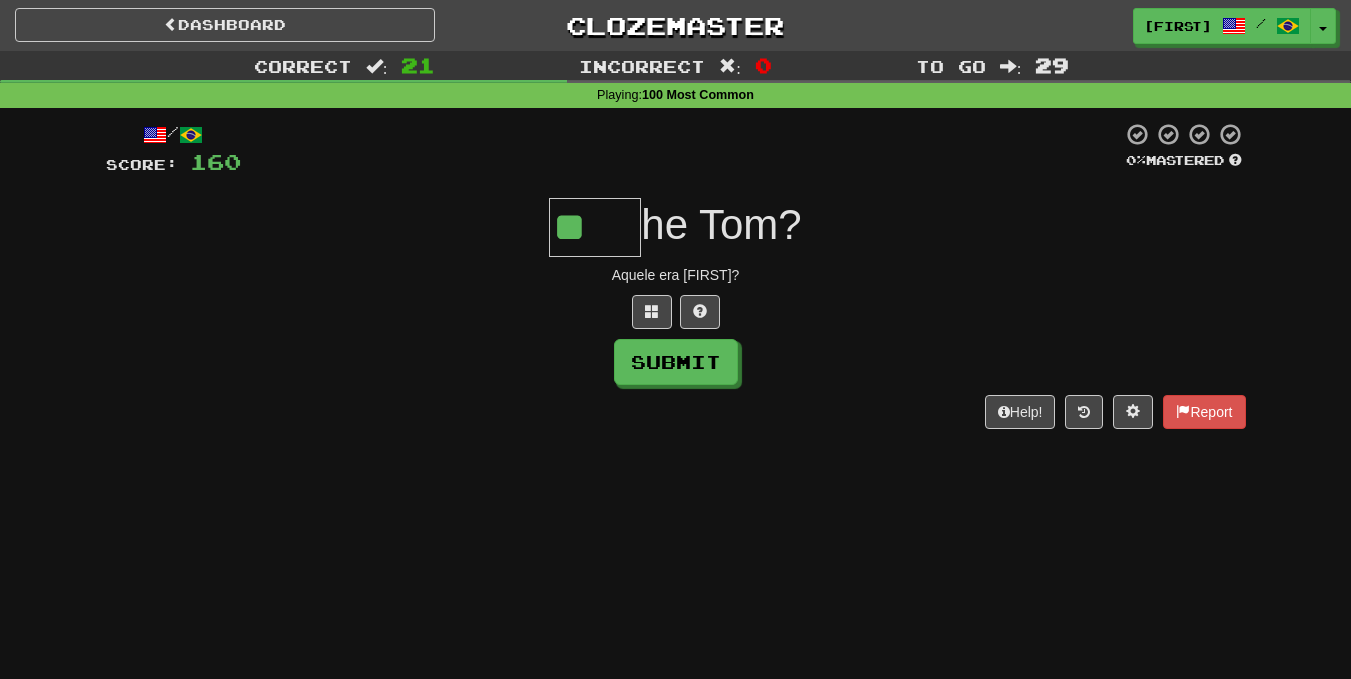 type on "***" 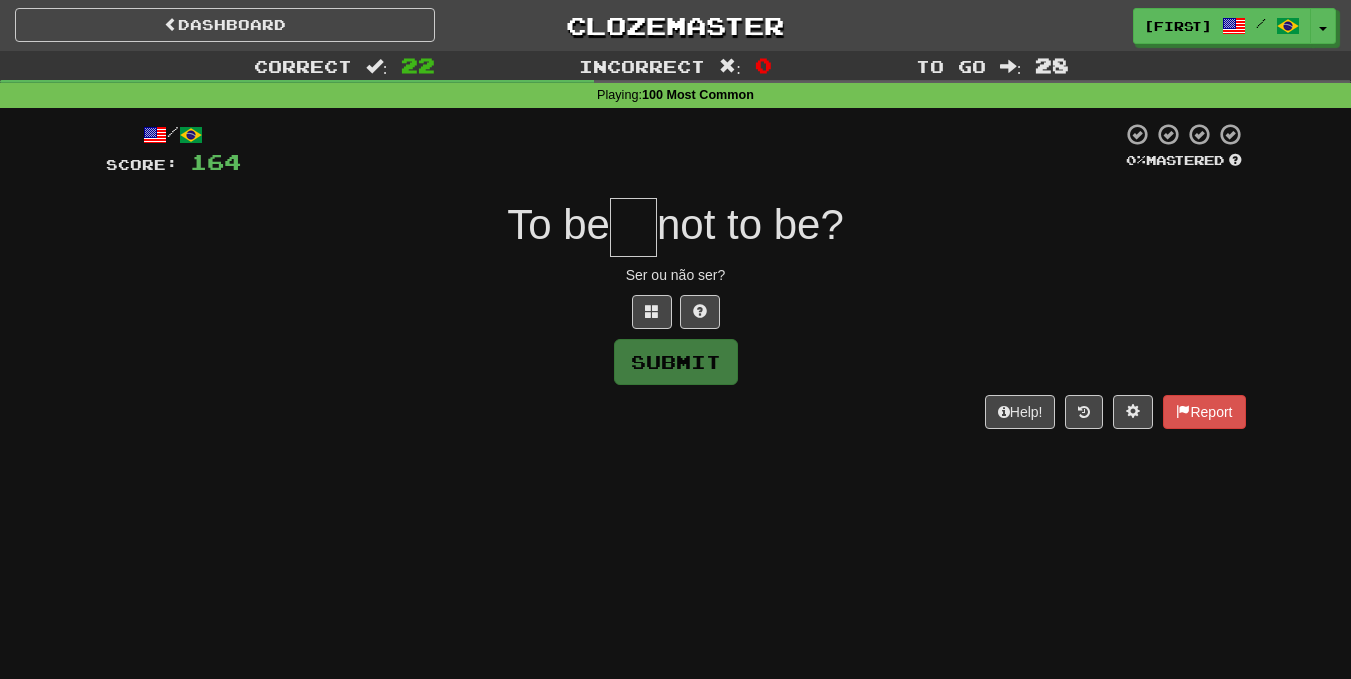 type on "*" 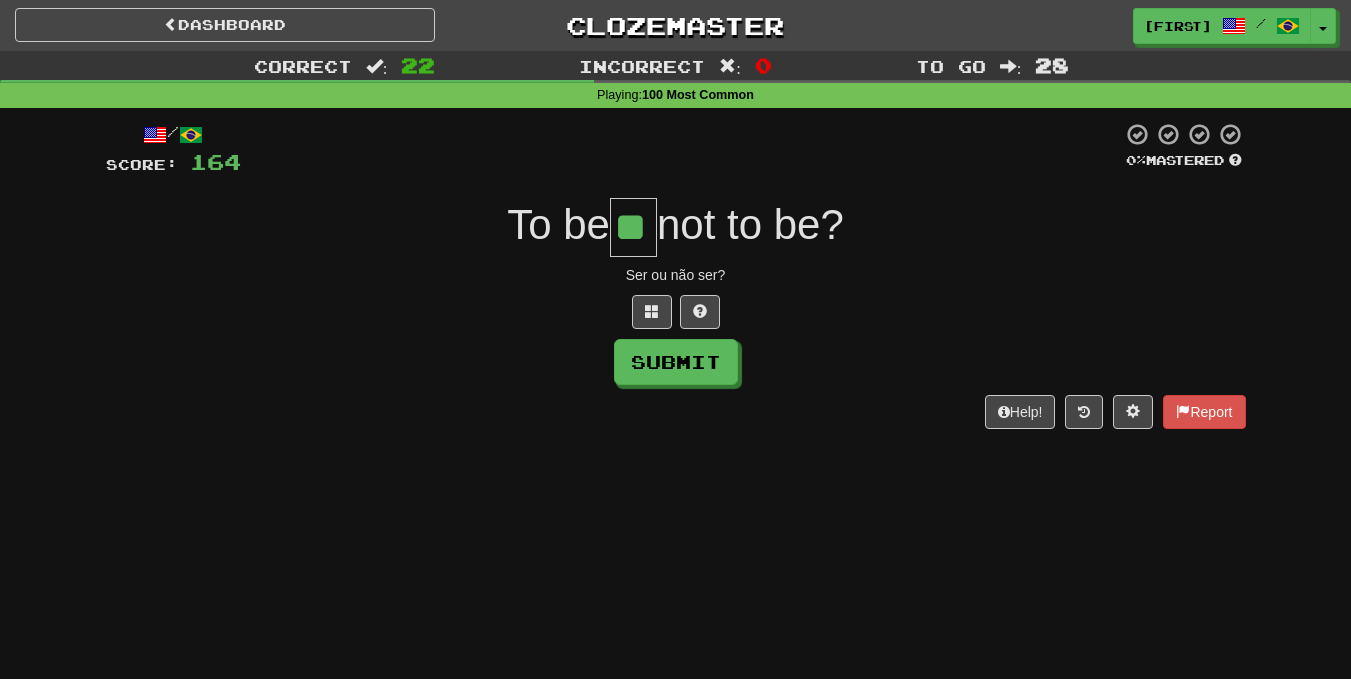 type on "**" 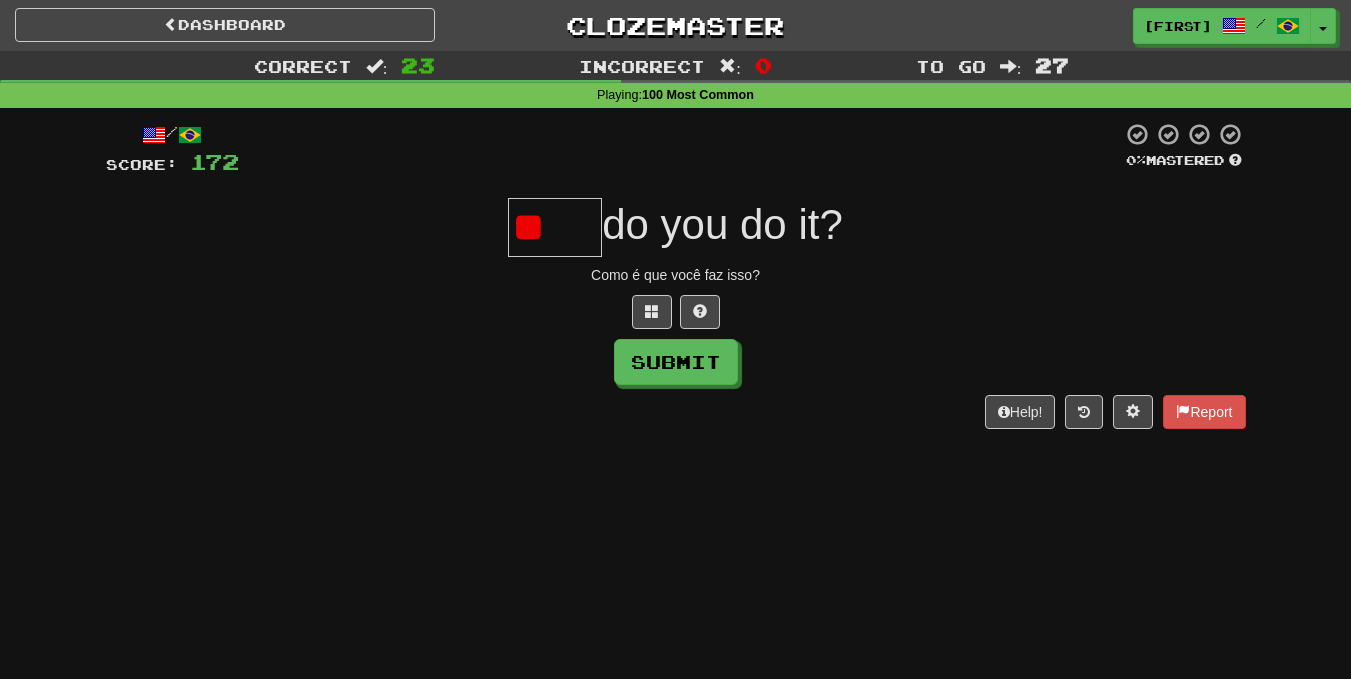 type on "*" 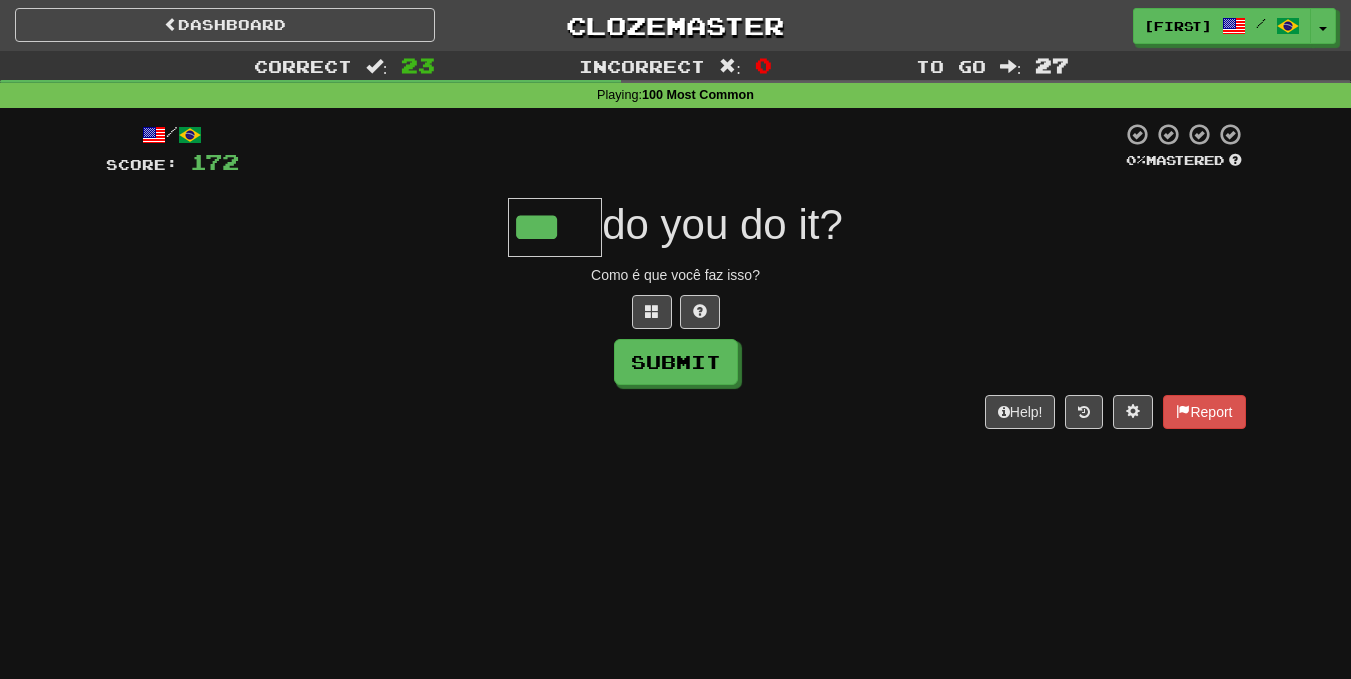 type on "***" 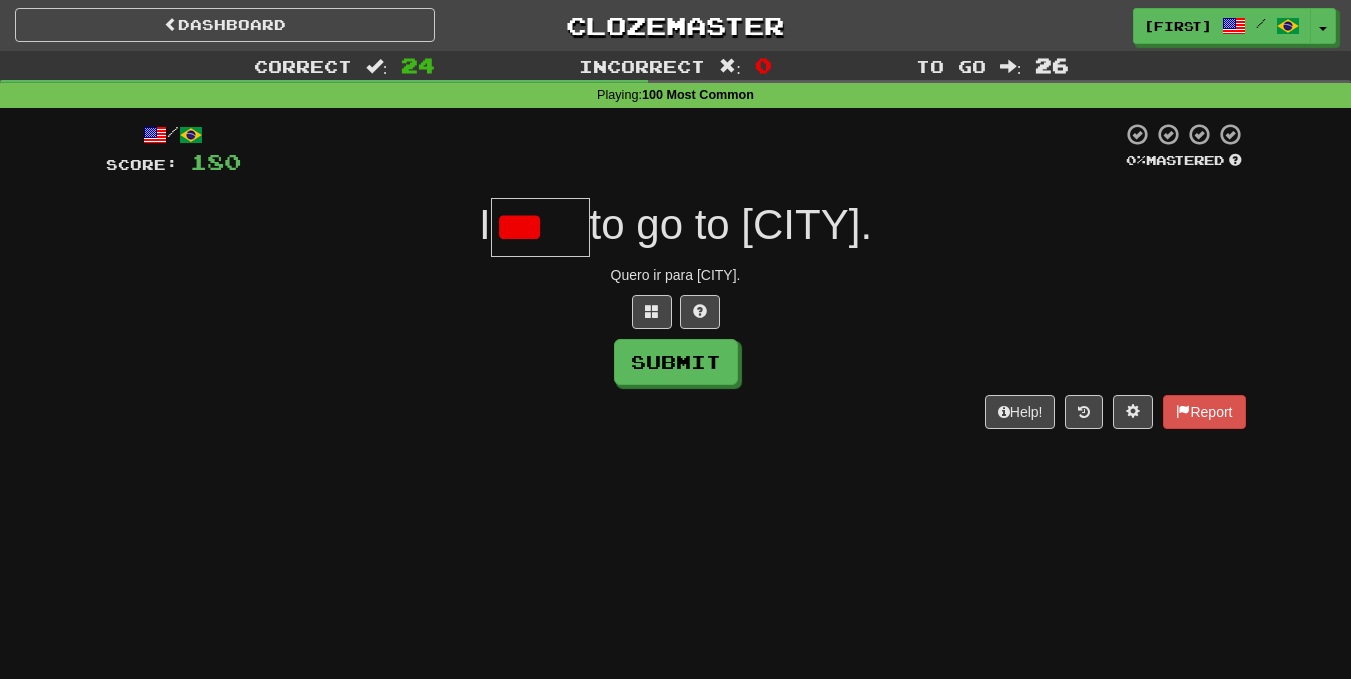 scroll, scrollTop: 0, scrollLeft: 0, axis: both 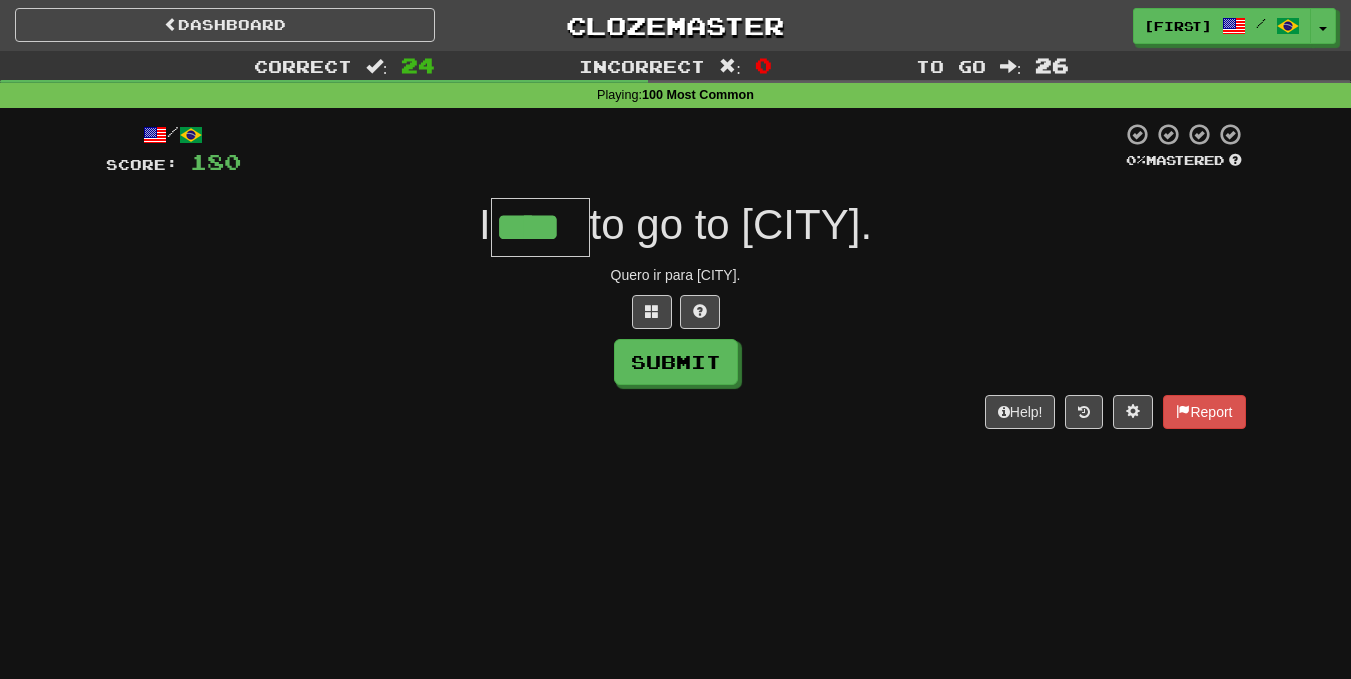 type on "****" 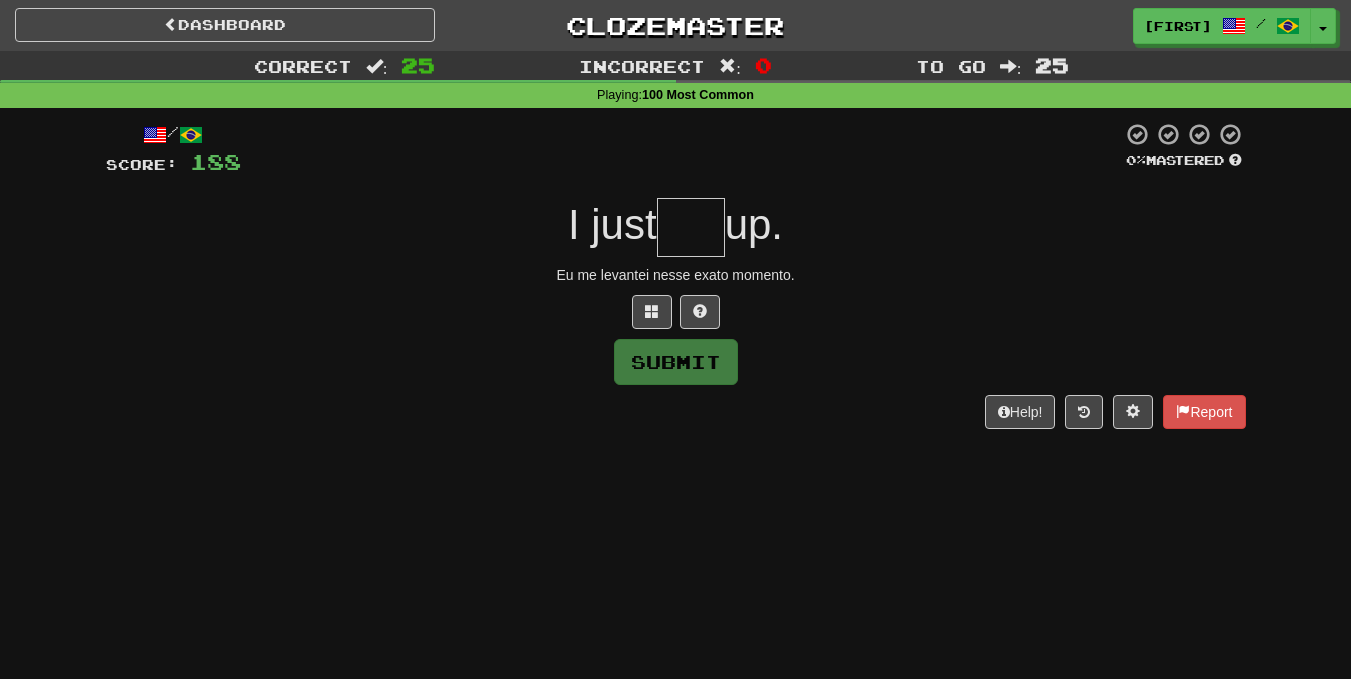 type on "*" 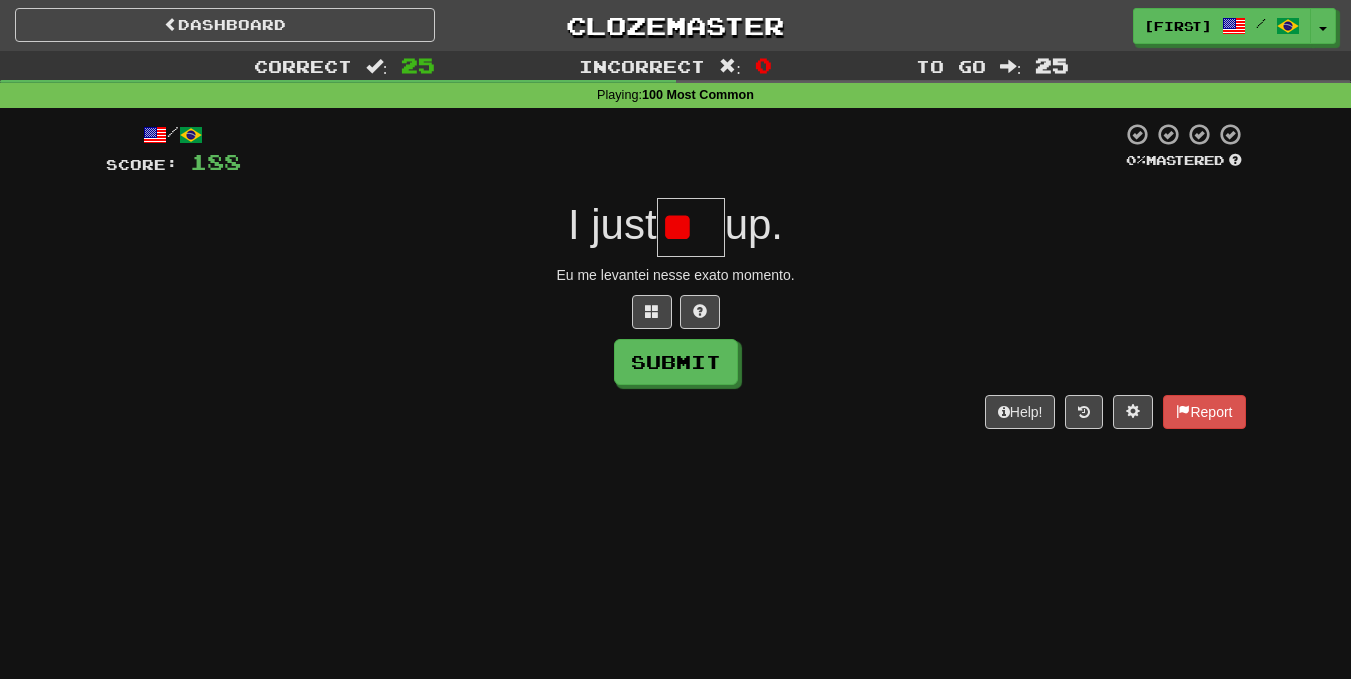 type on "*" 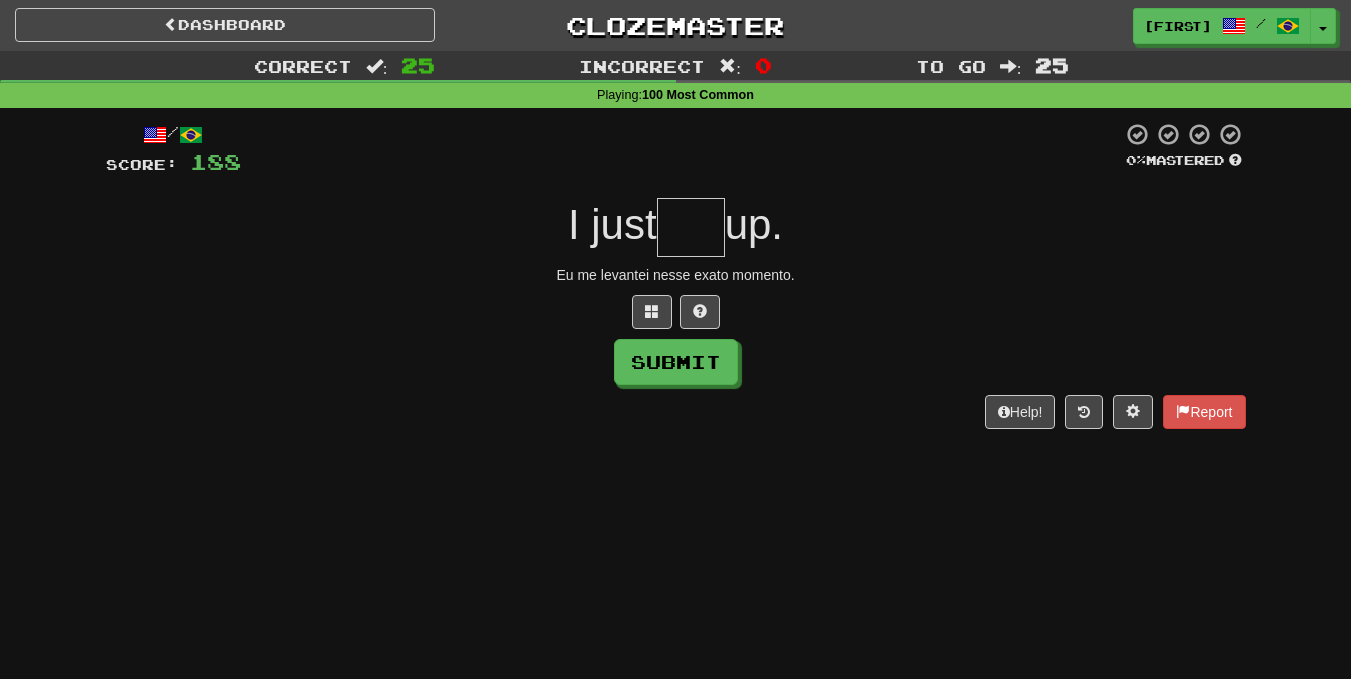 type on "*" 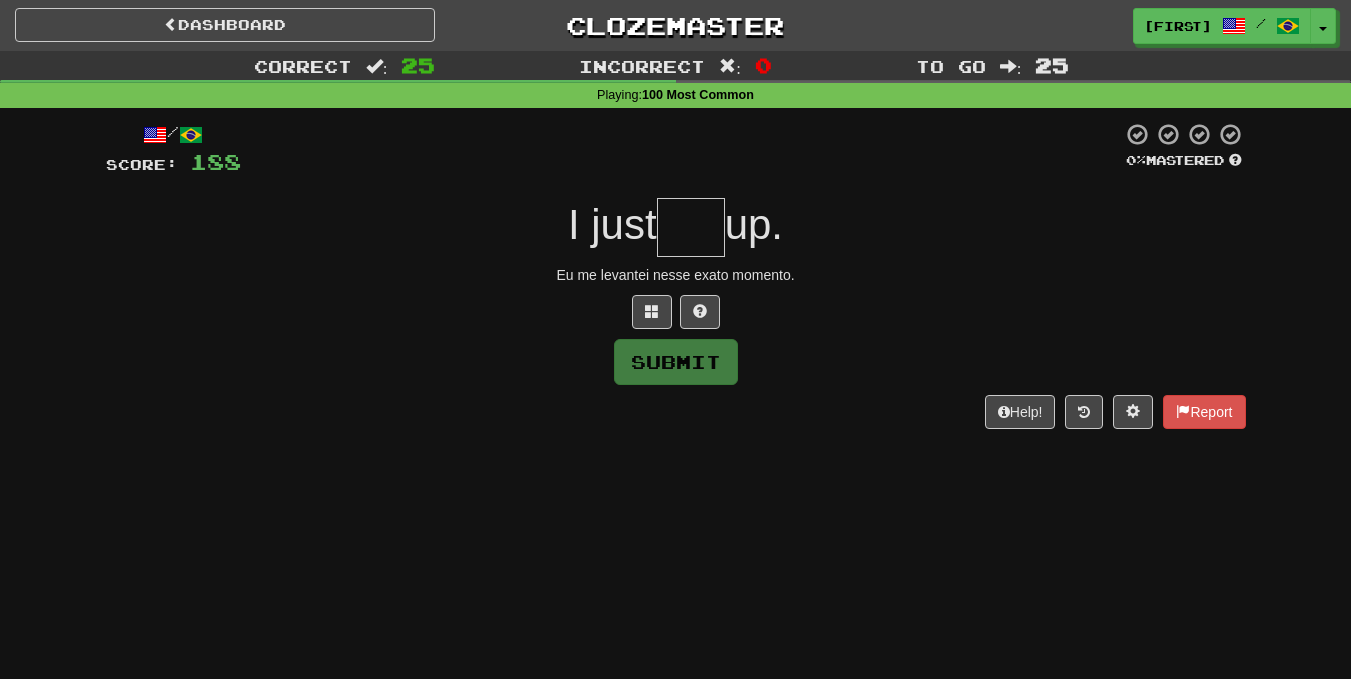 type on "*" 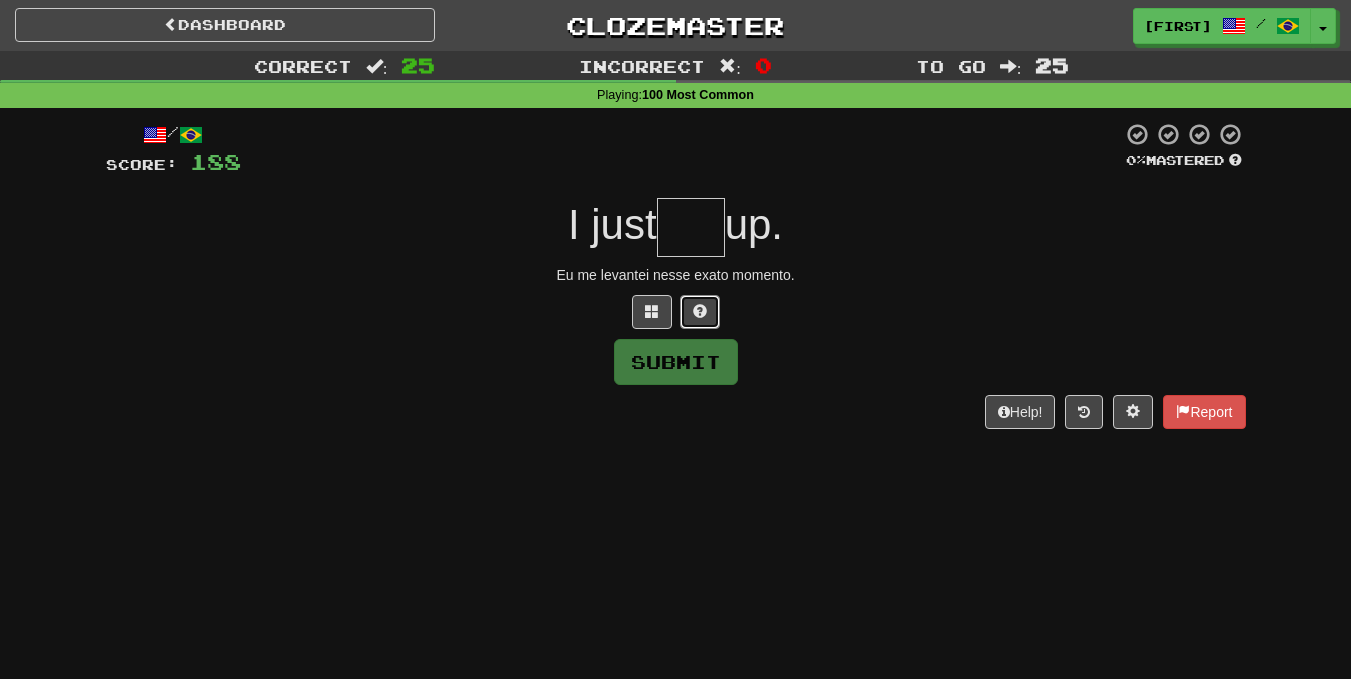 click at bounding box center [700, 311] 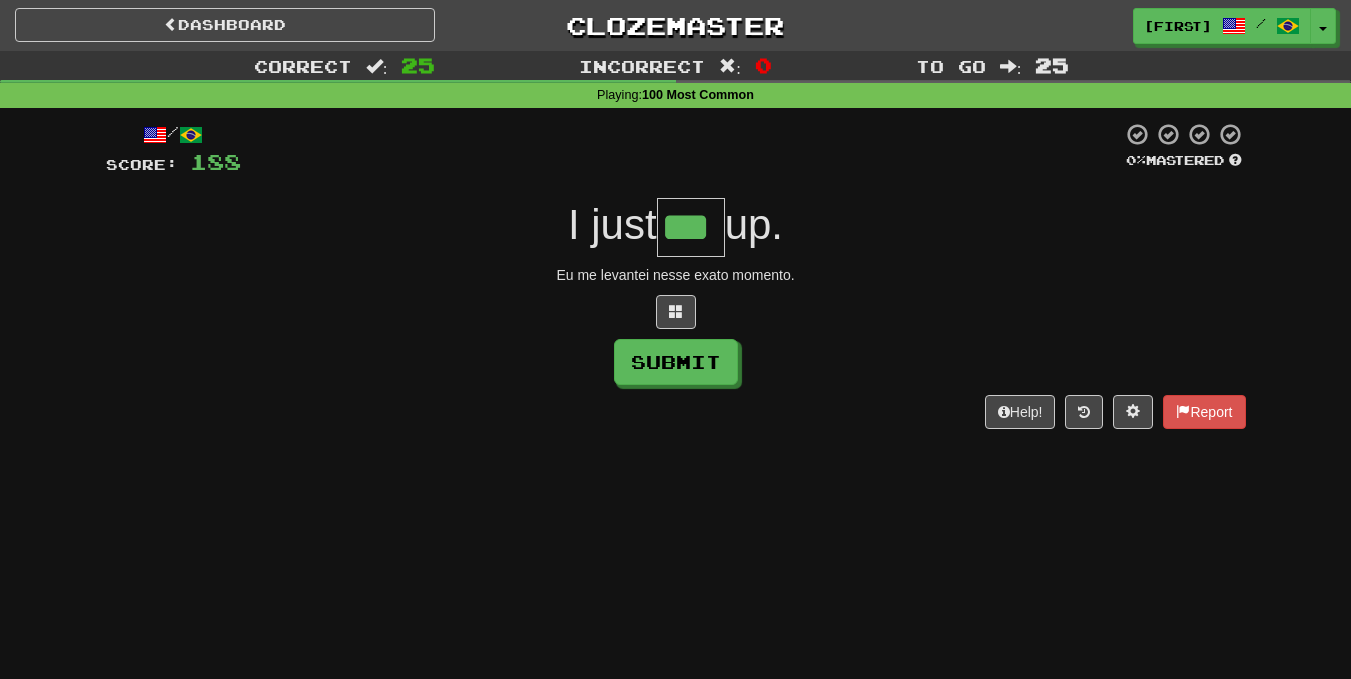 type on "***" 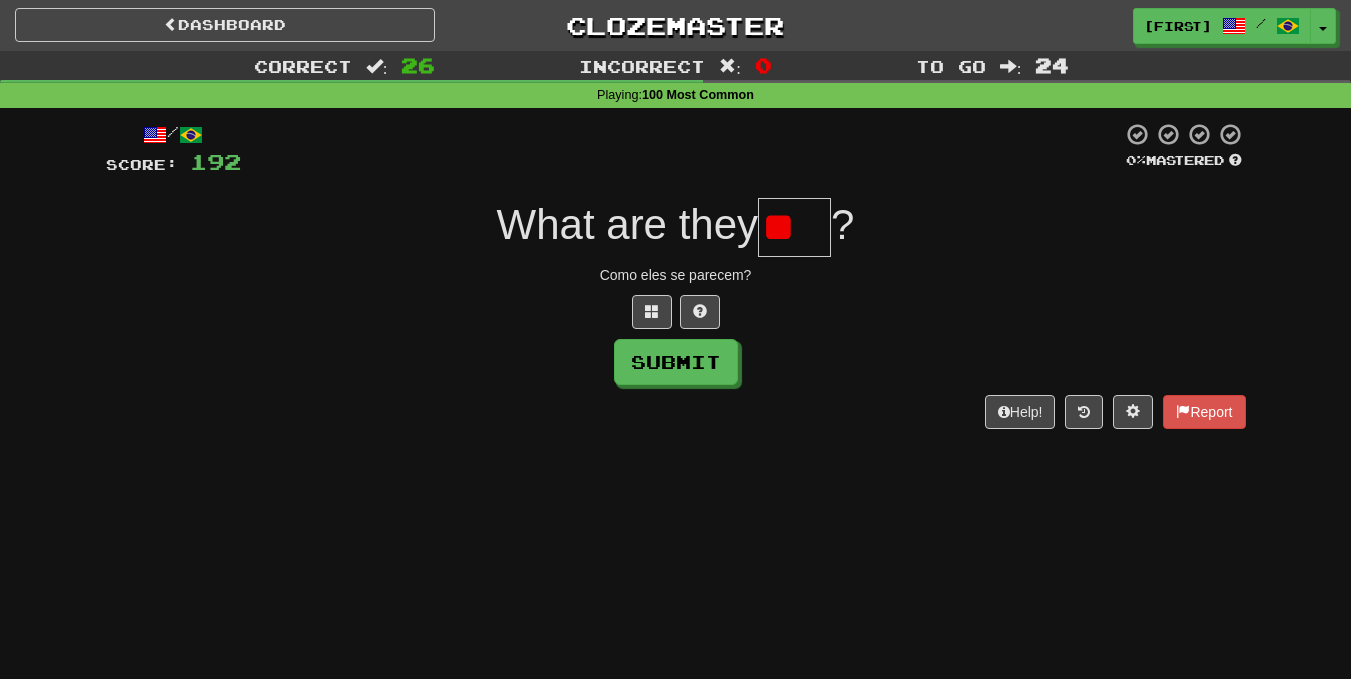 type on "*" 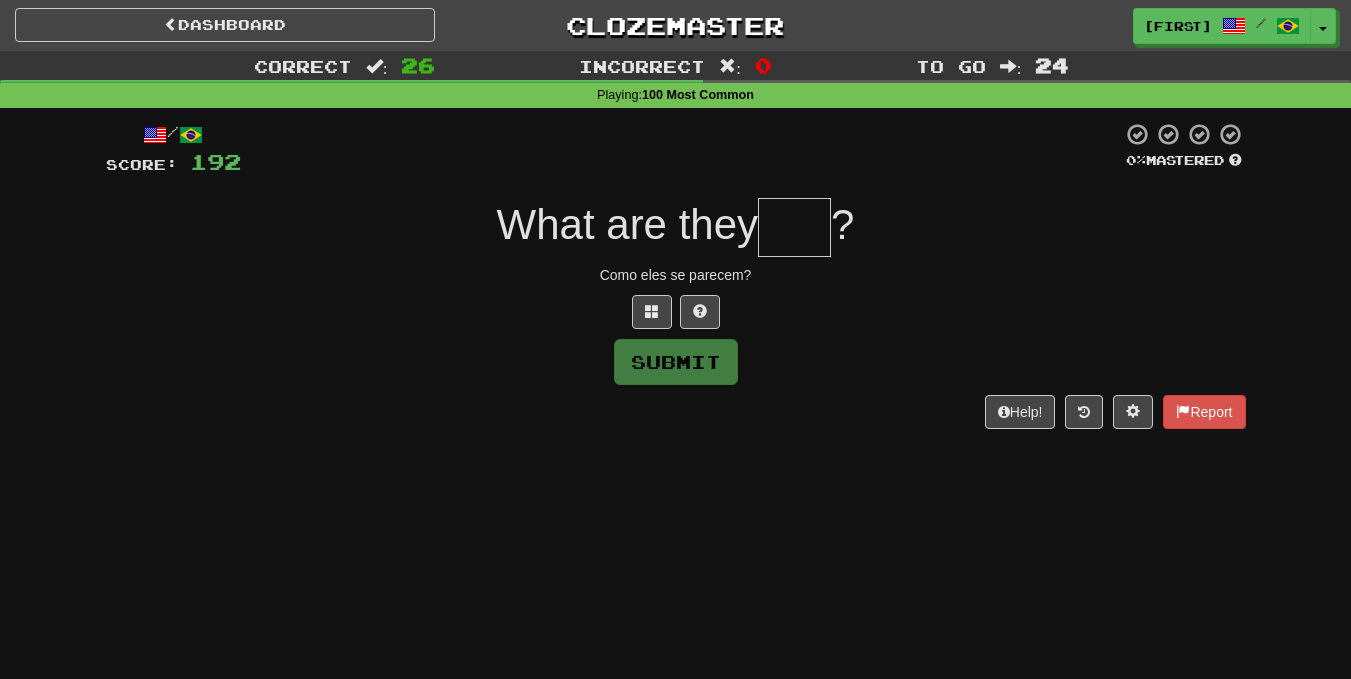 type on "*" 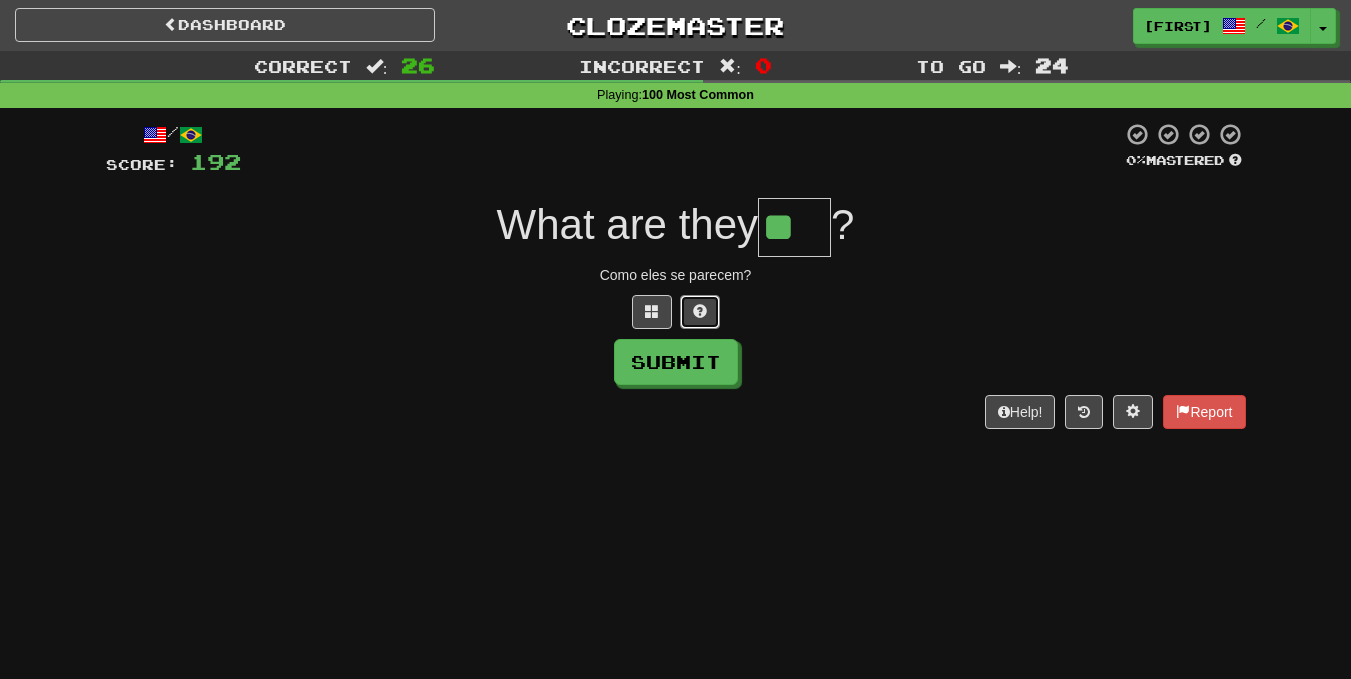 click at bounding box center [700, 311] 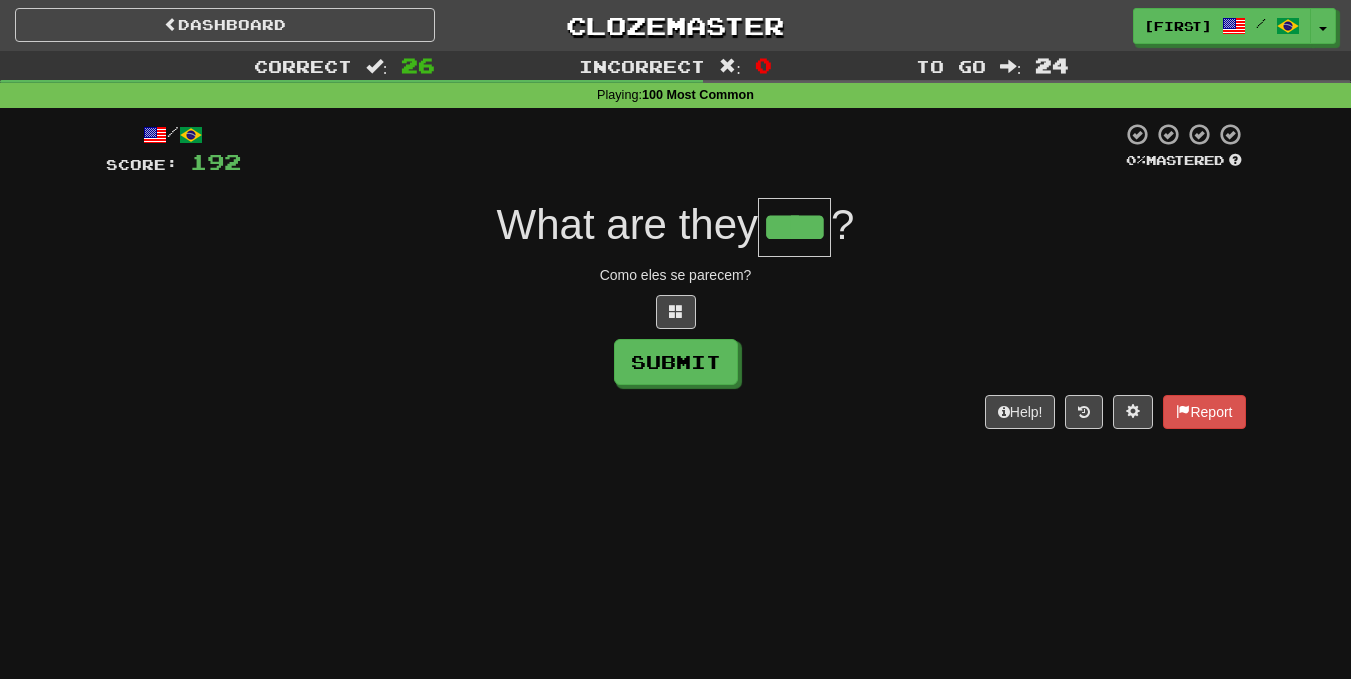 type on "****" 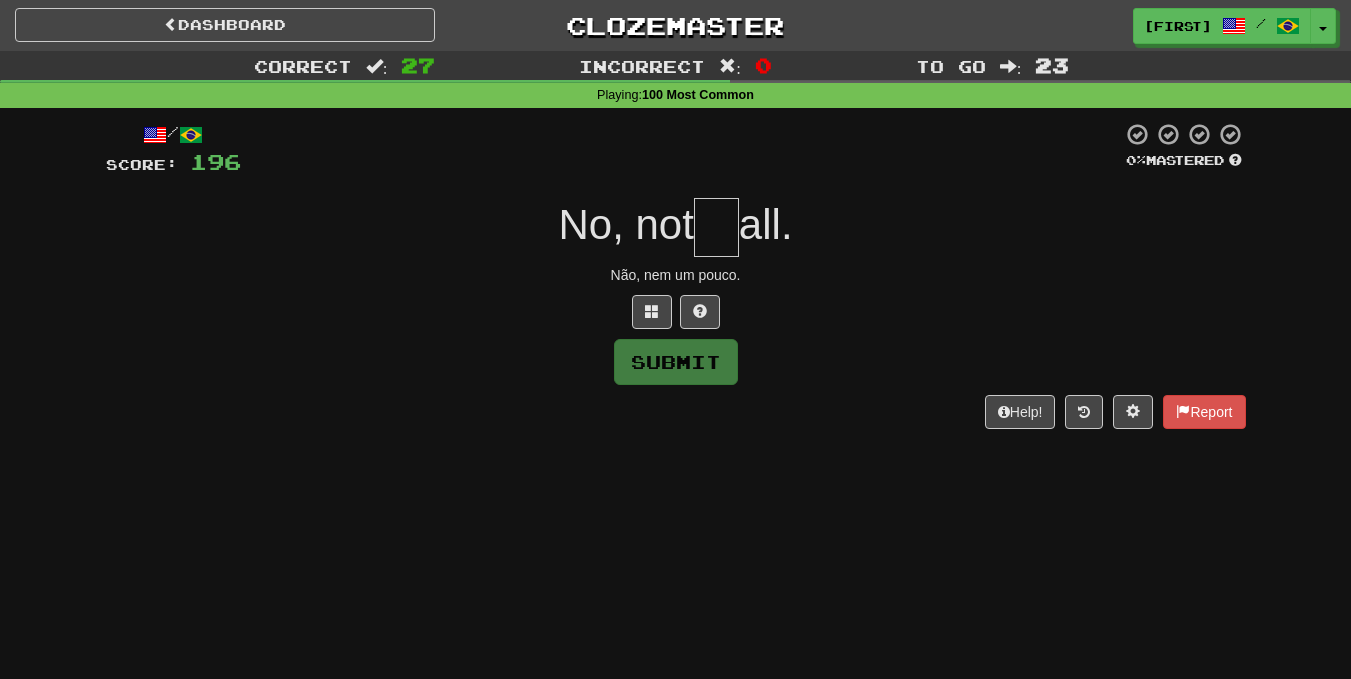 type on "*" 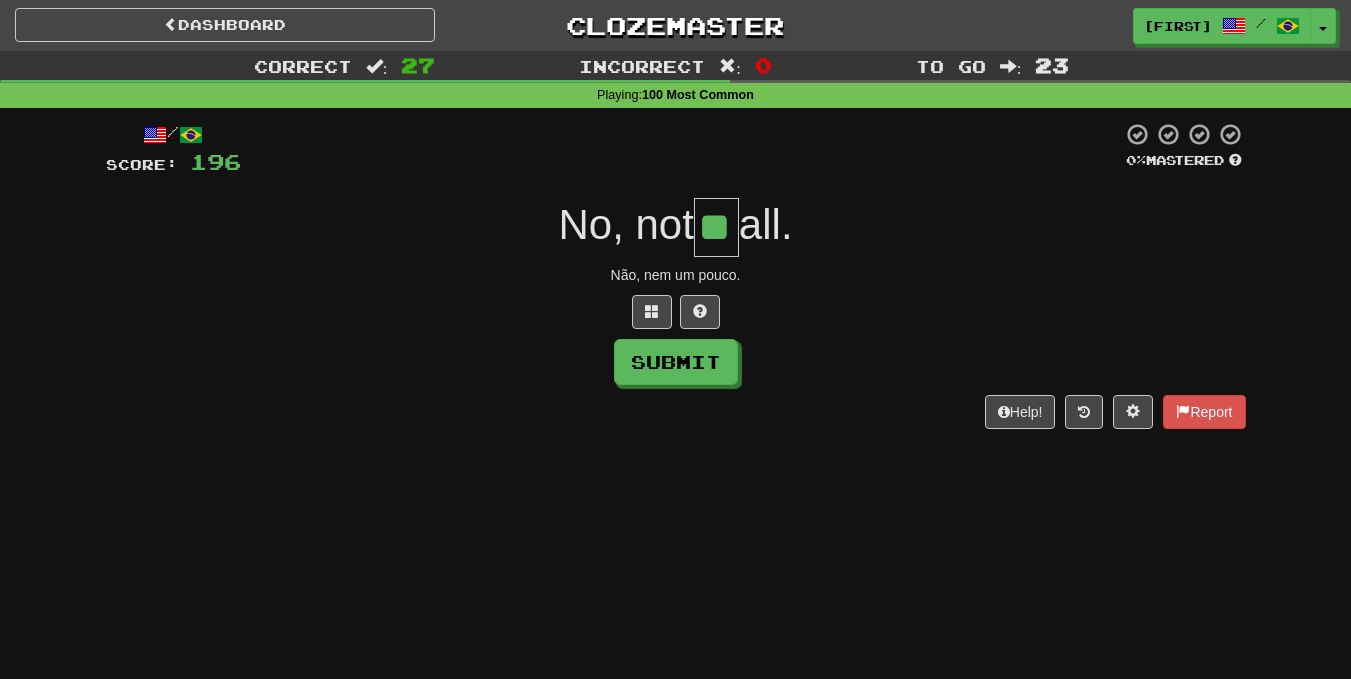 type on "**" 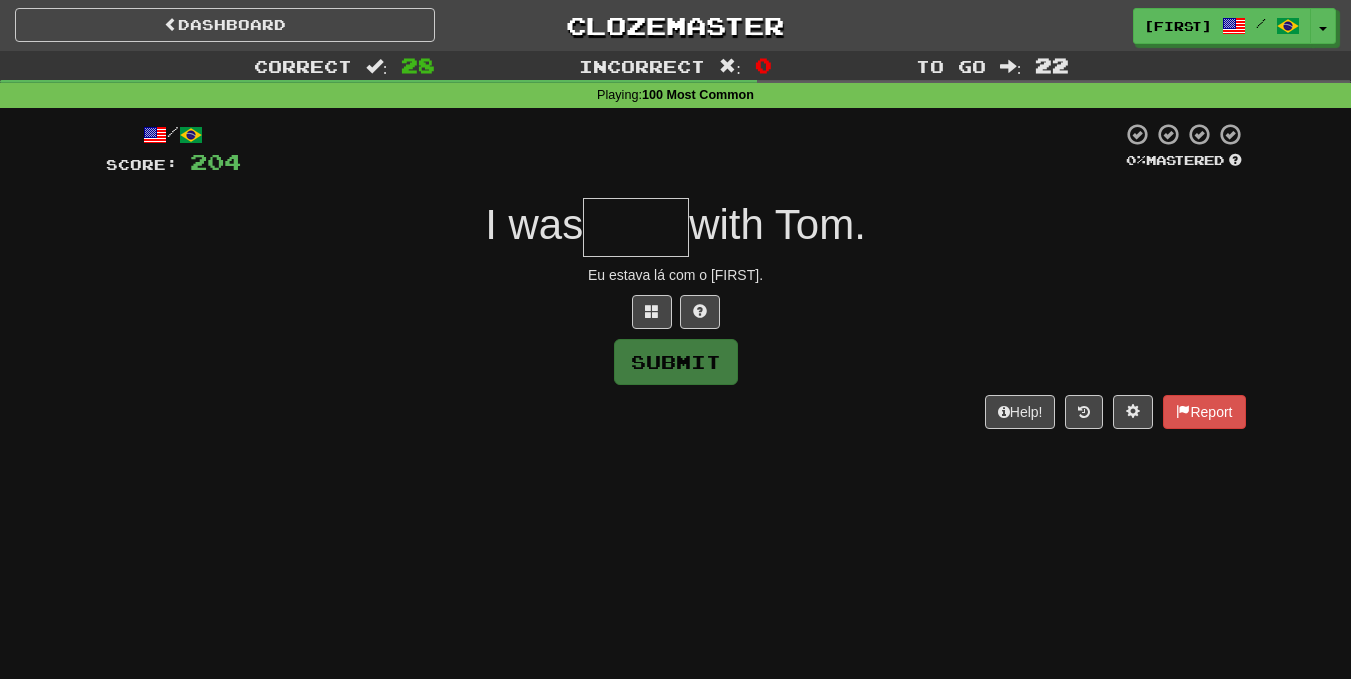 type on "*" 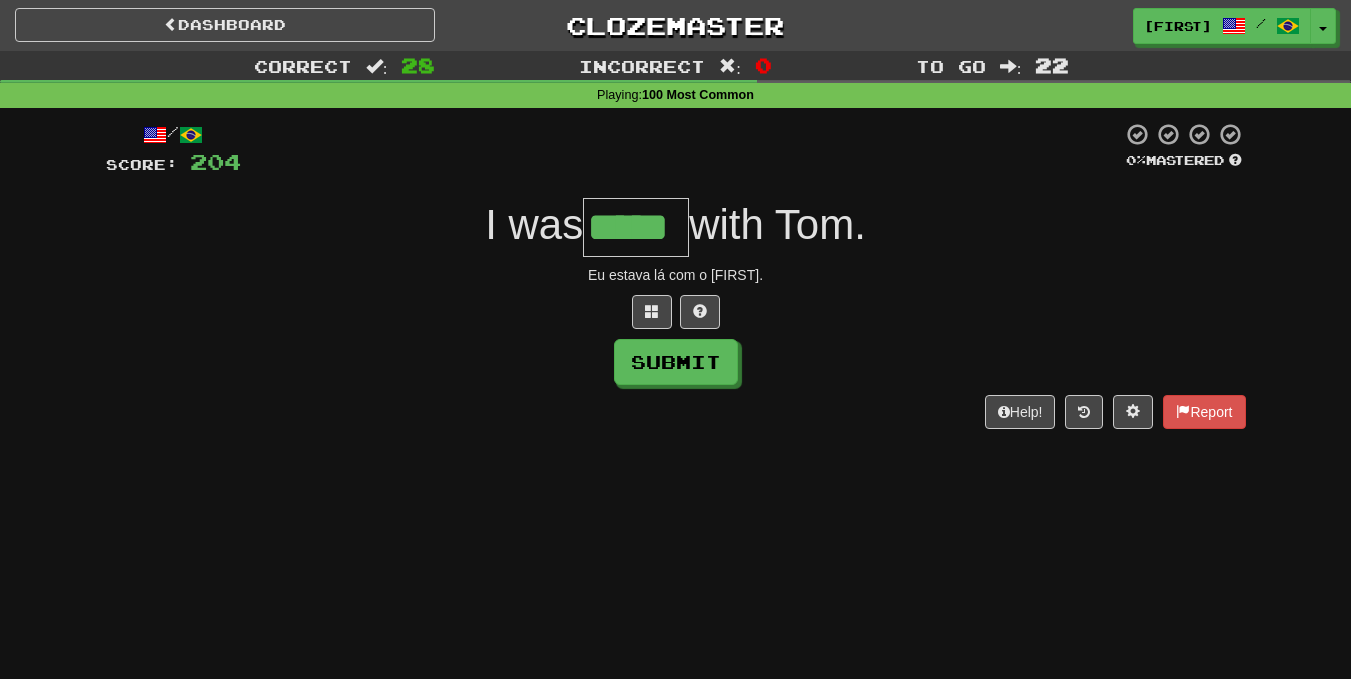 type on "*****" 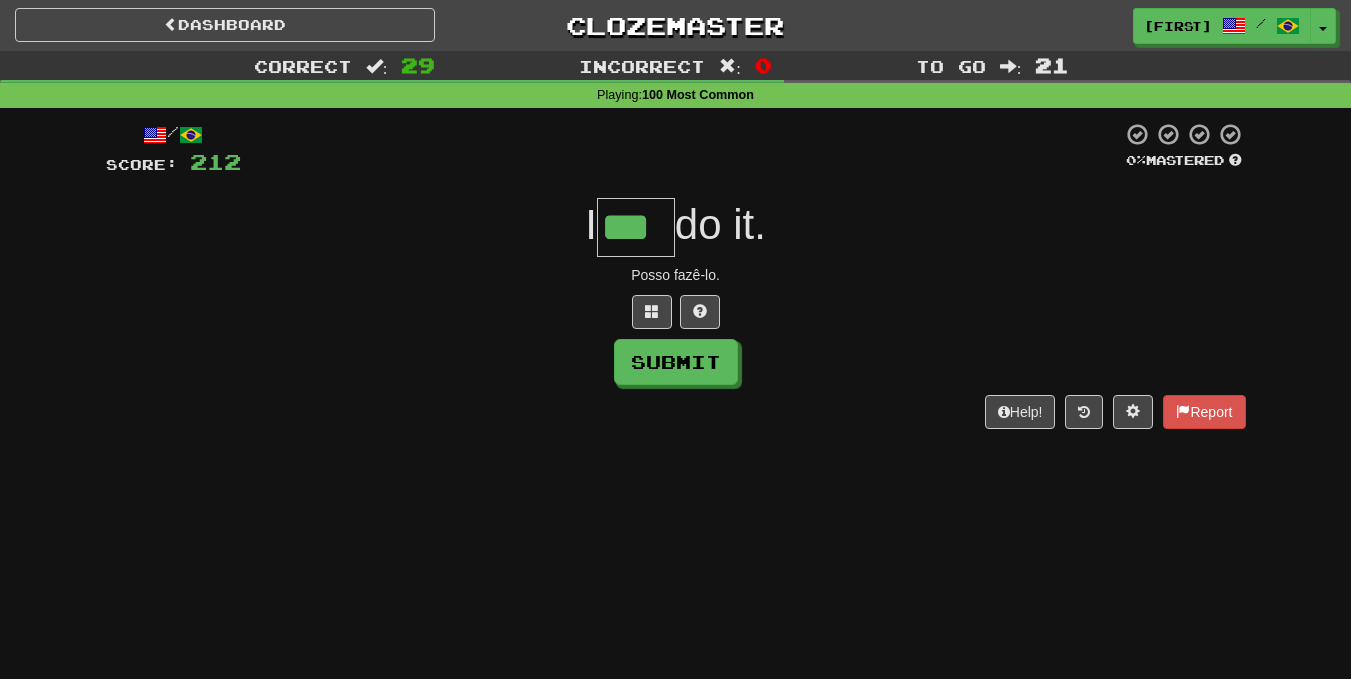 type on "***" 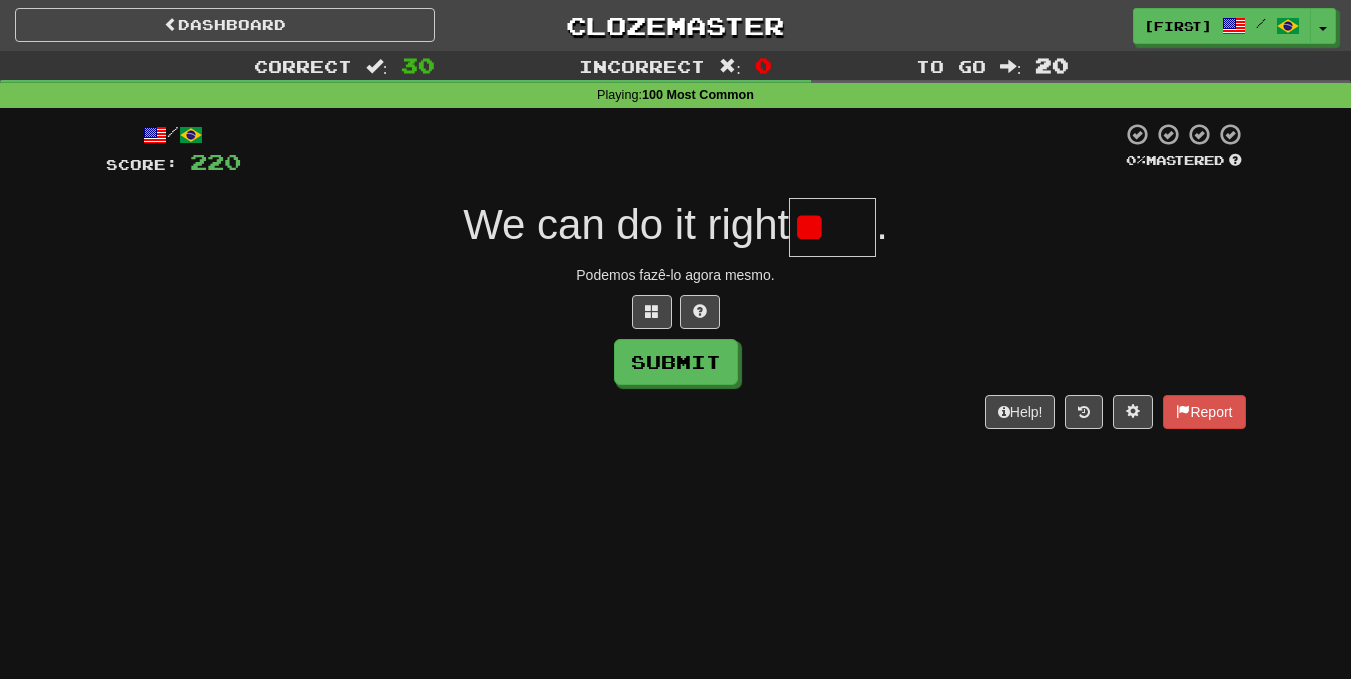 type on "*" 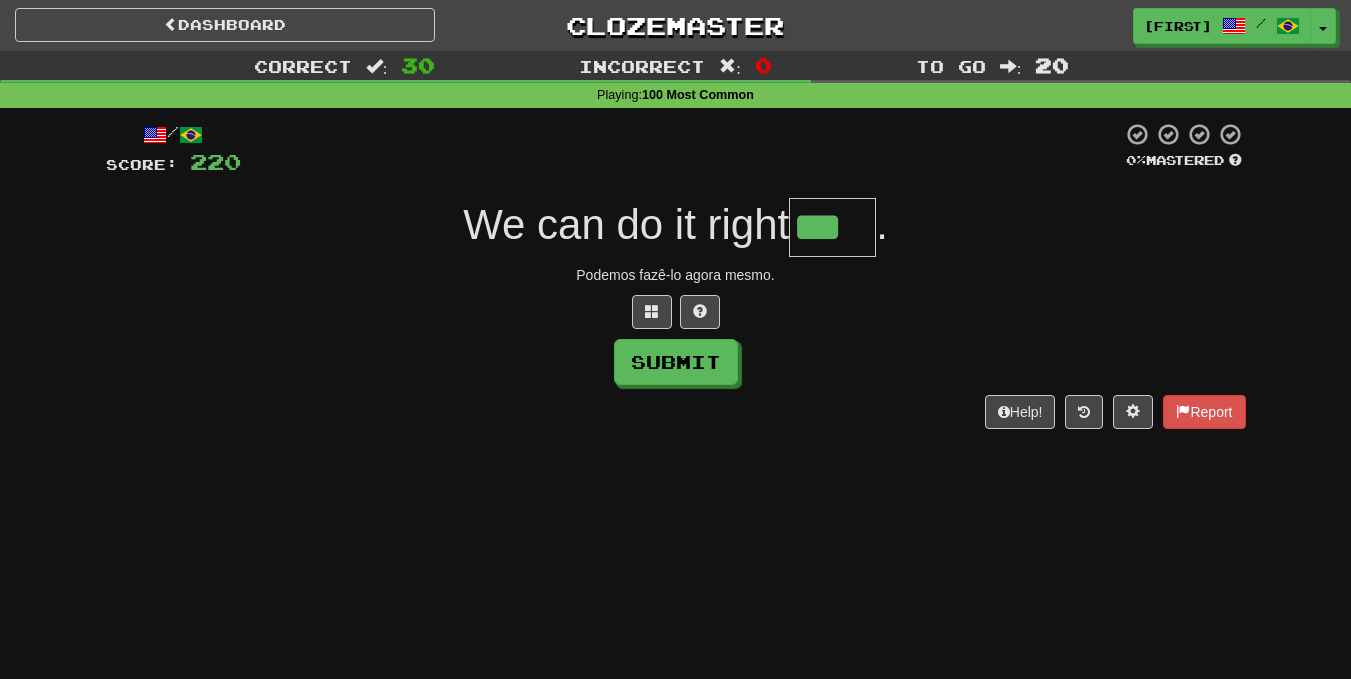 type on "***" 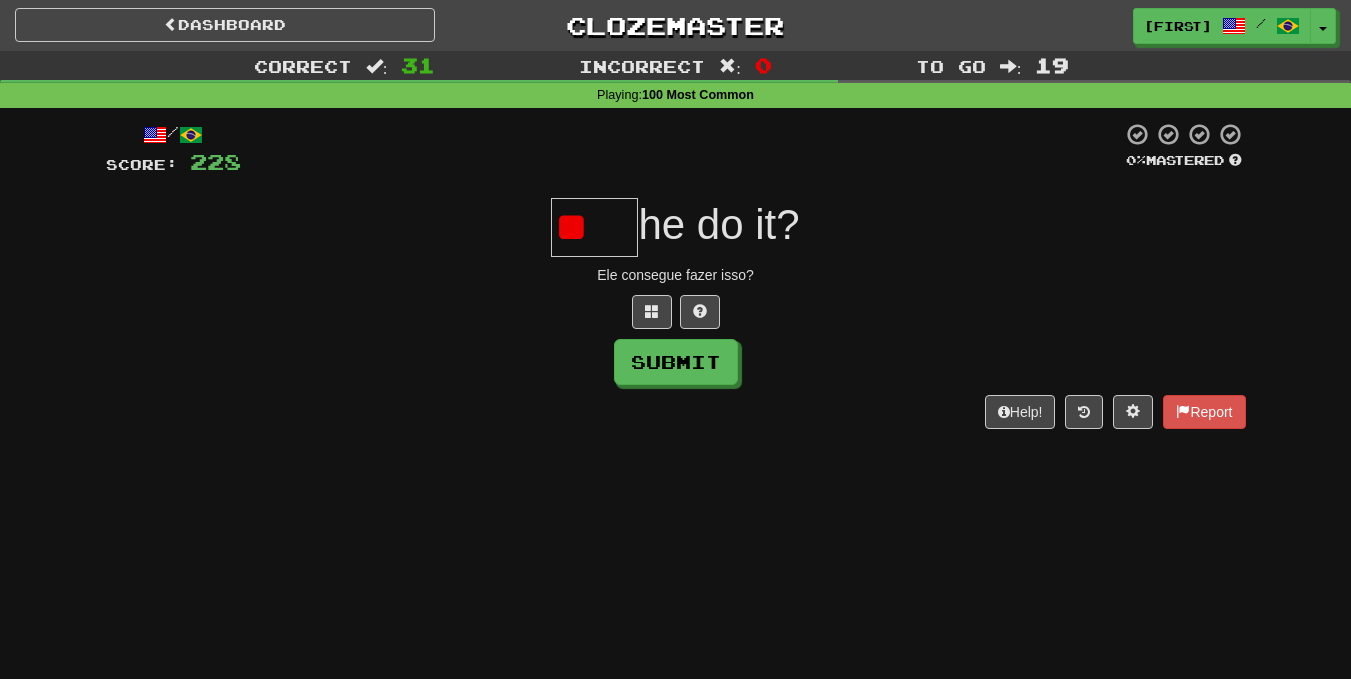 type on "*" 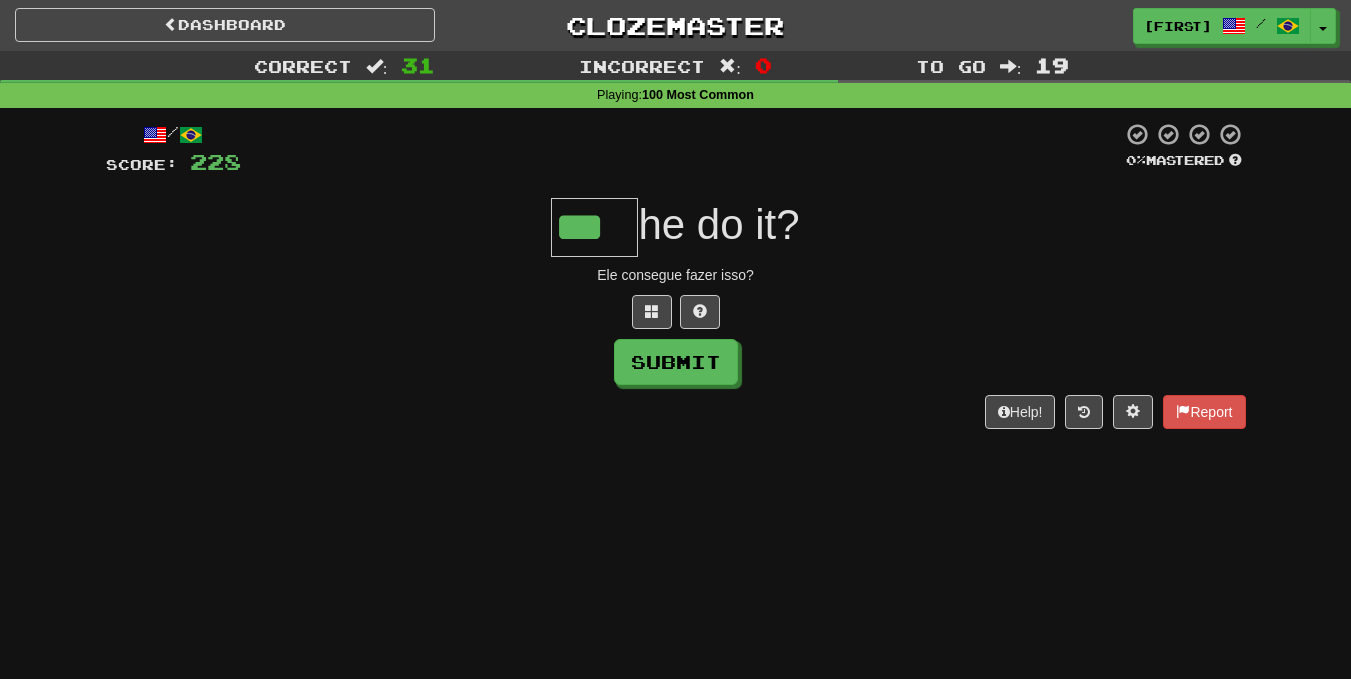 type on "***" 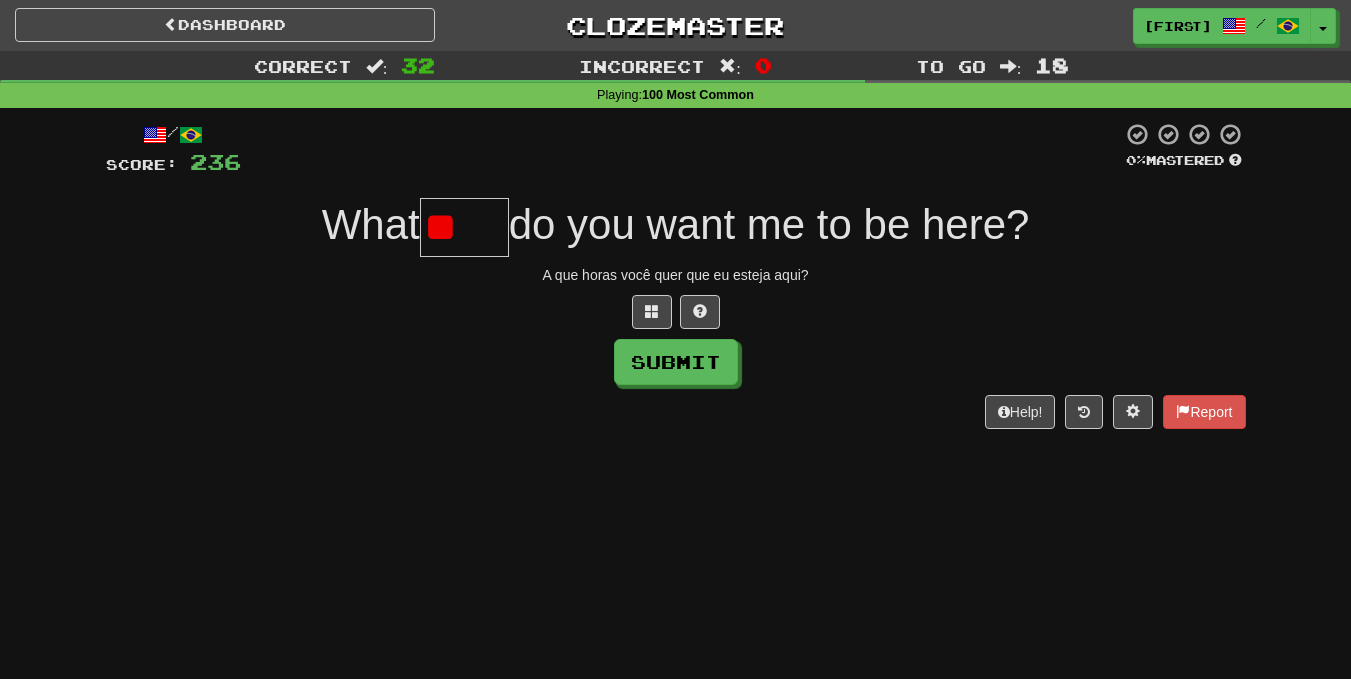 type on "*" 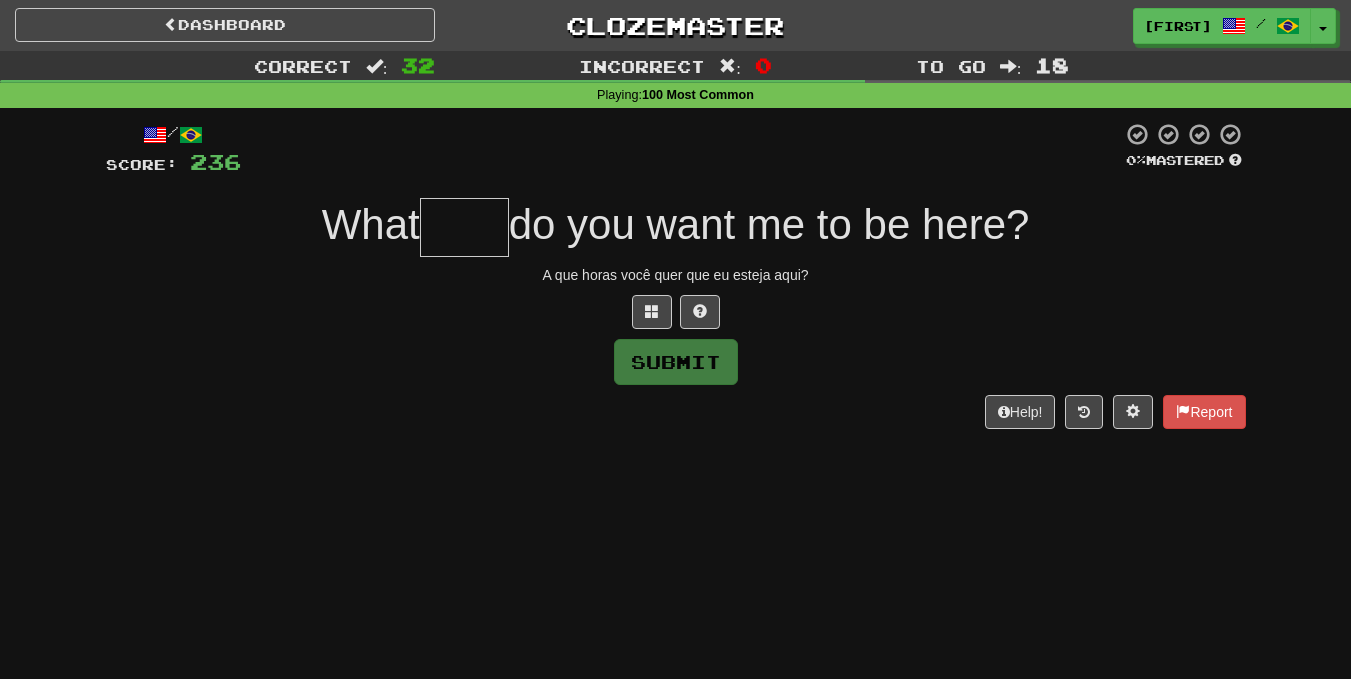 type on "*" 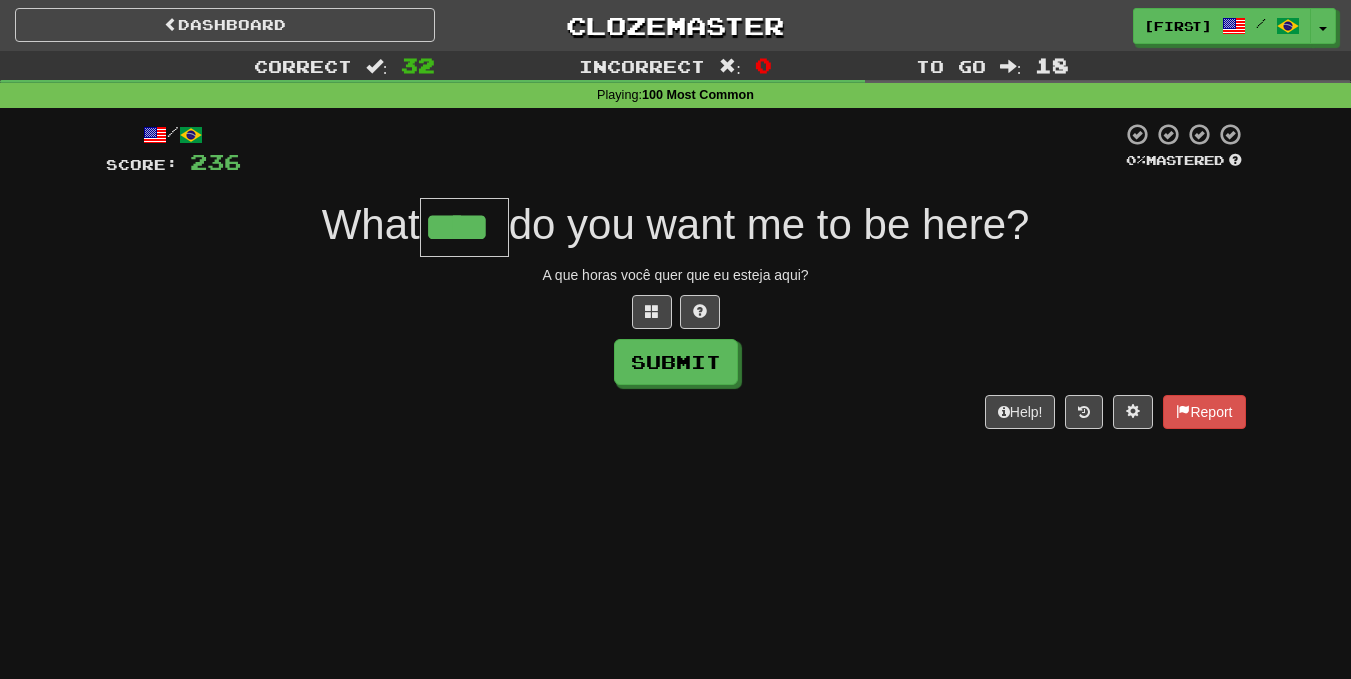 type on "****" 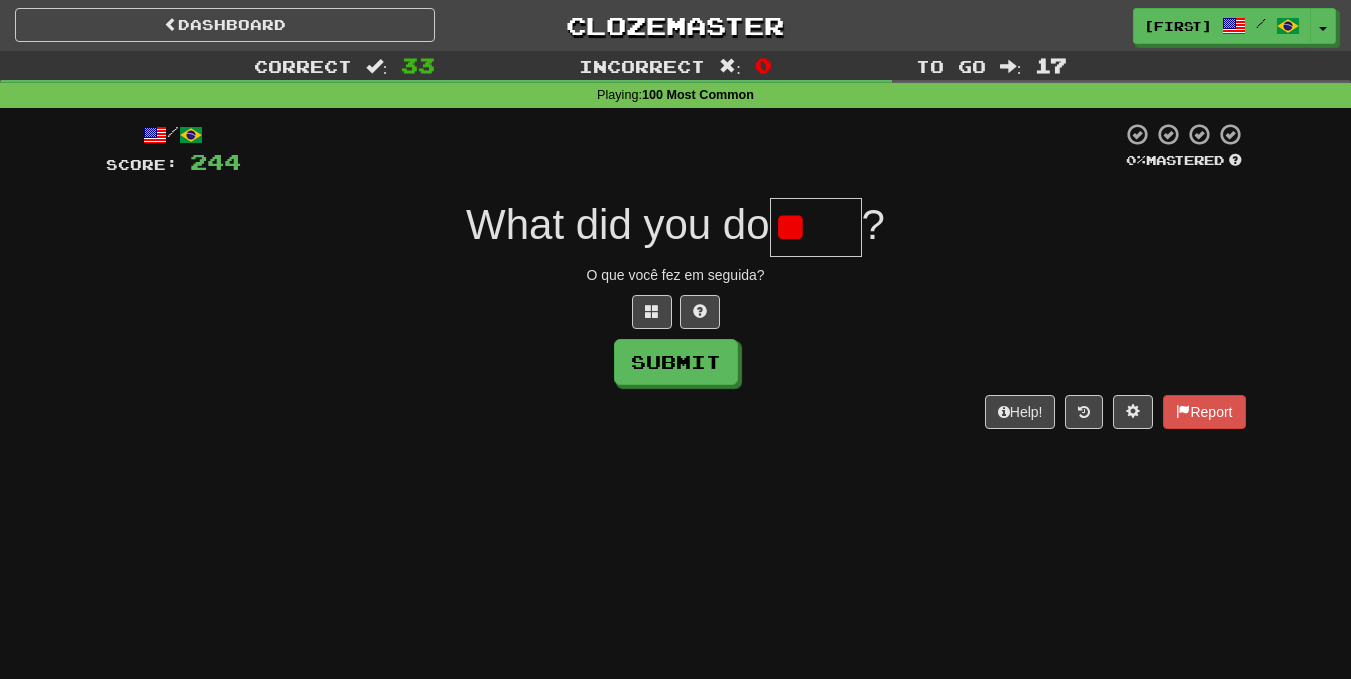 type on "*" 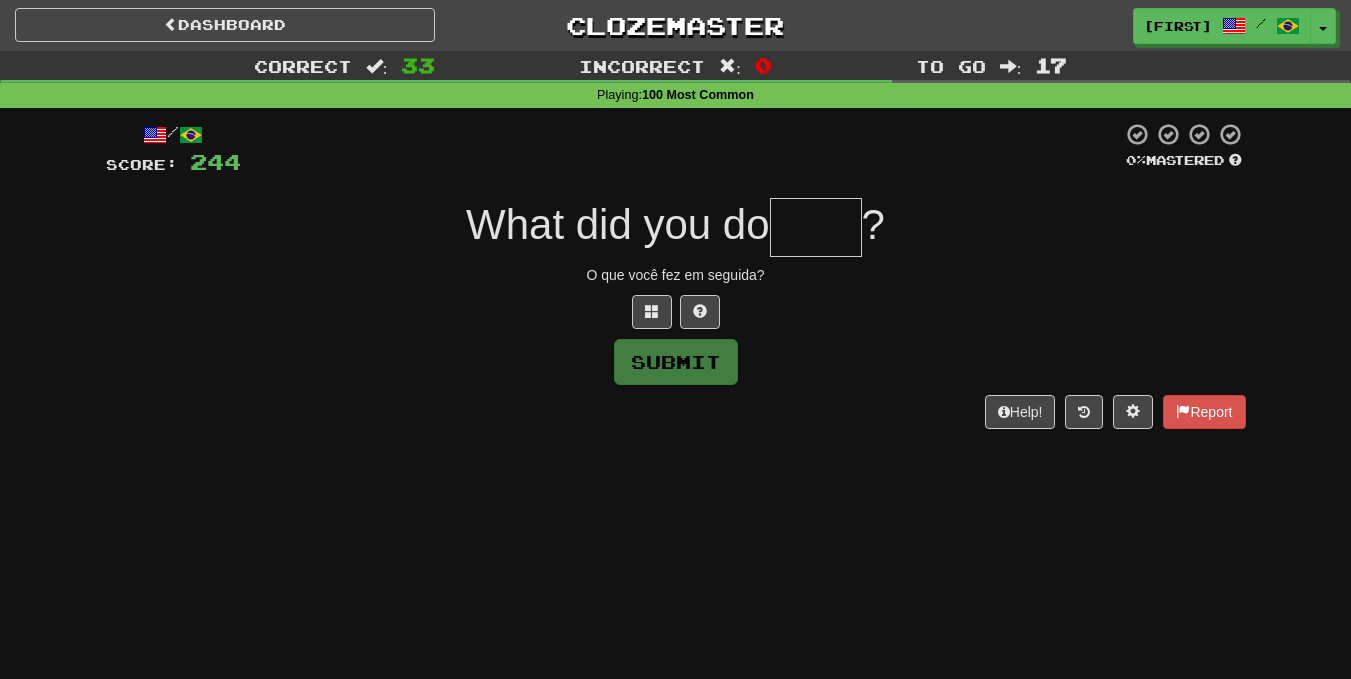type on "*" 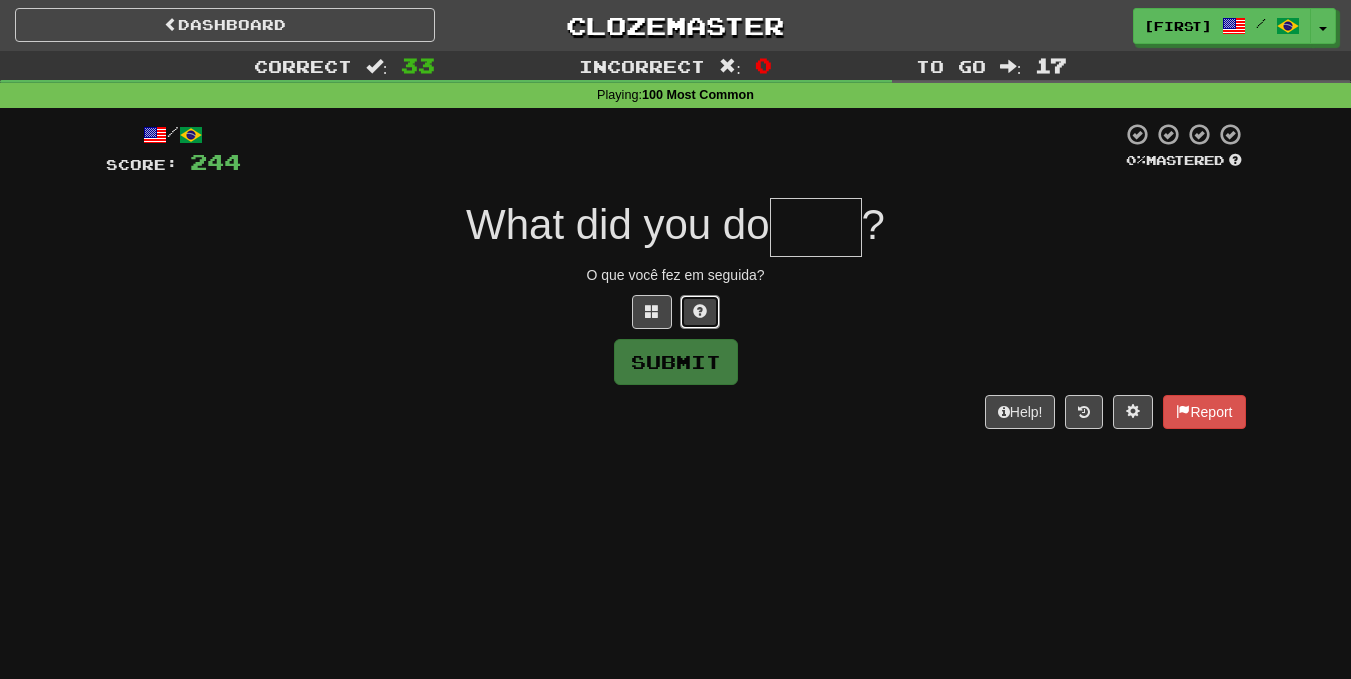 click at bounding box center (700, 311) 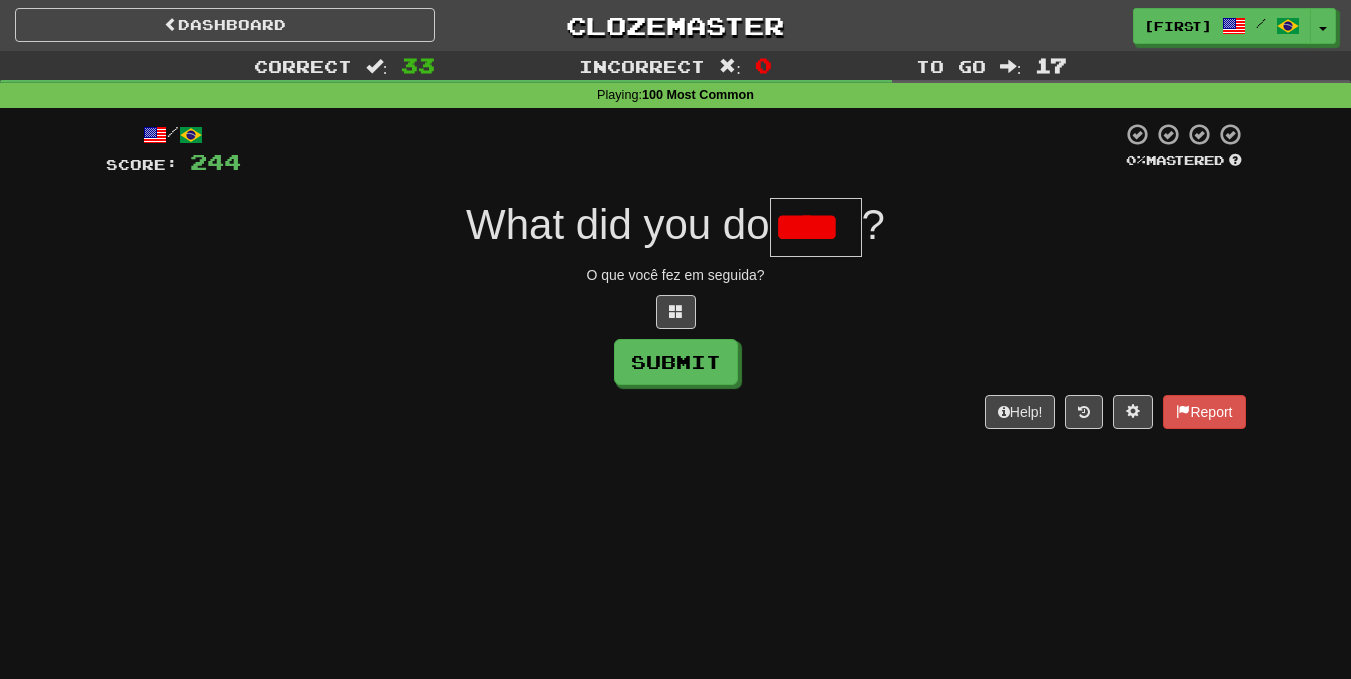 scroll, scrollTop: 0, scrollLeft: 0, axis: both 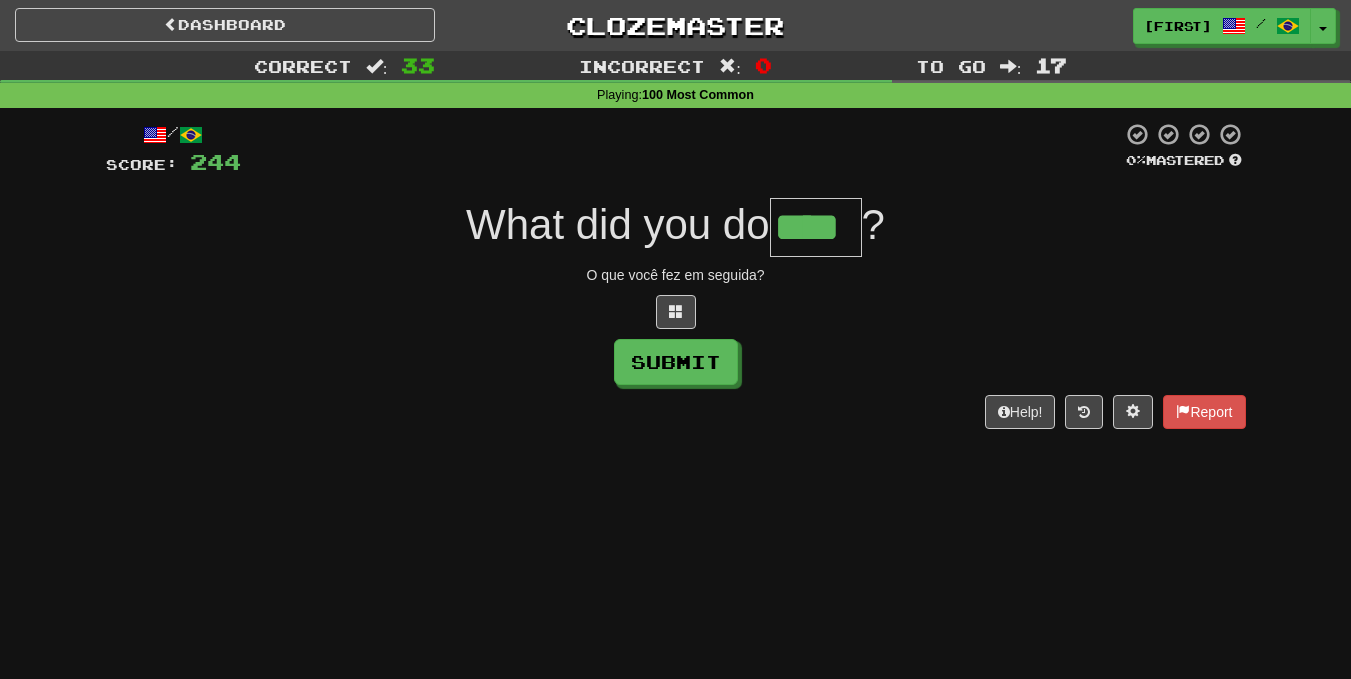 type on "****" 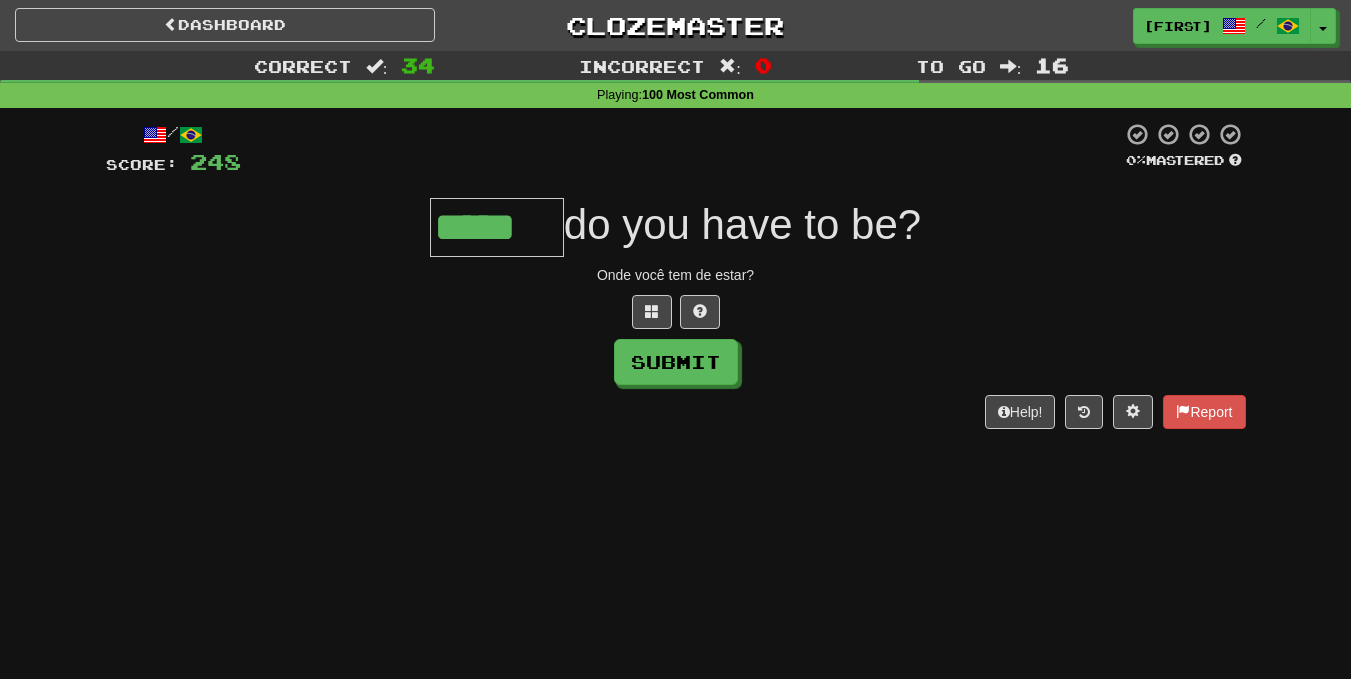 type on "*****" 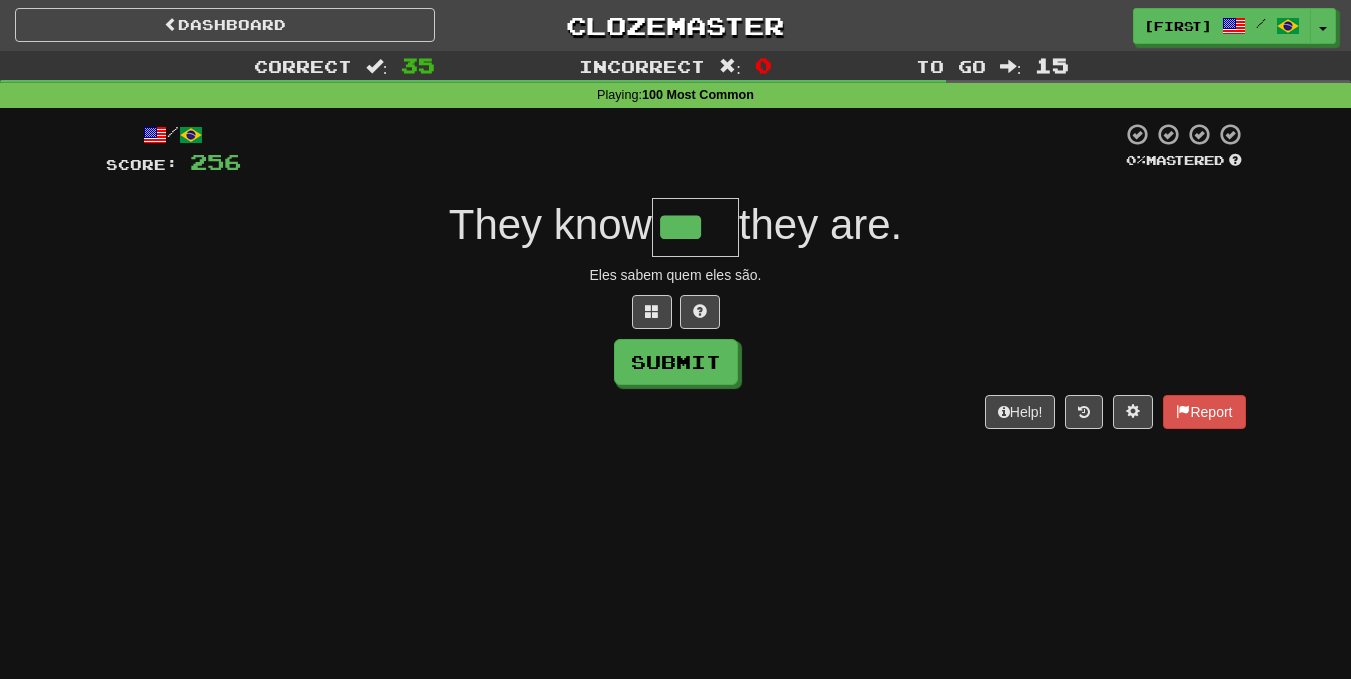 type on "***" 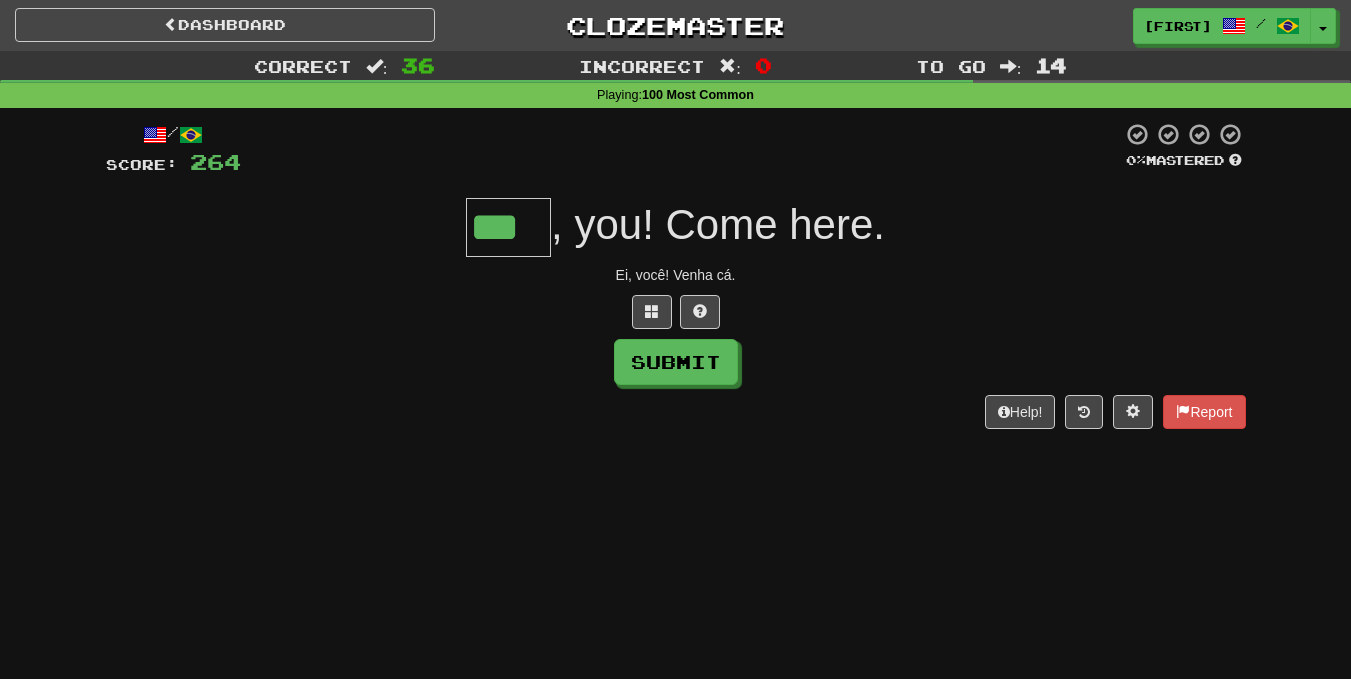 type on "***" 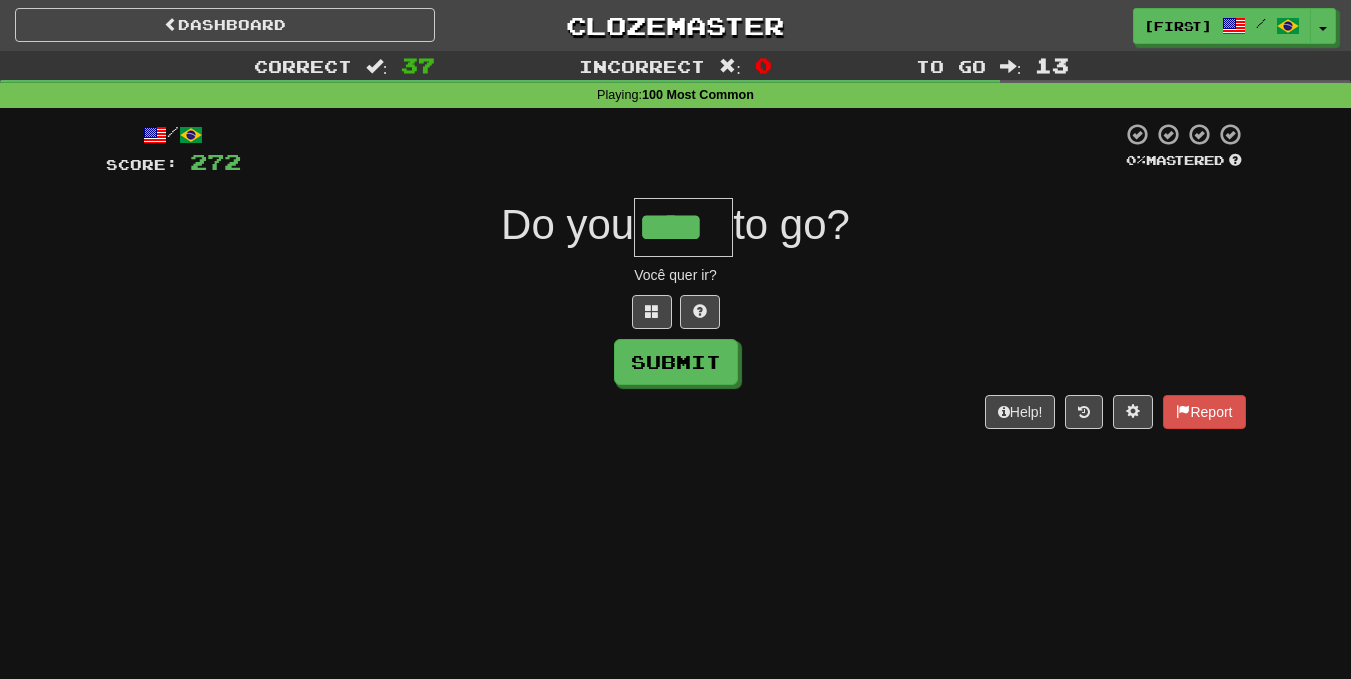 type on "****" 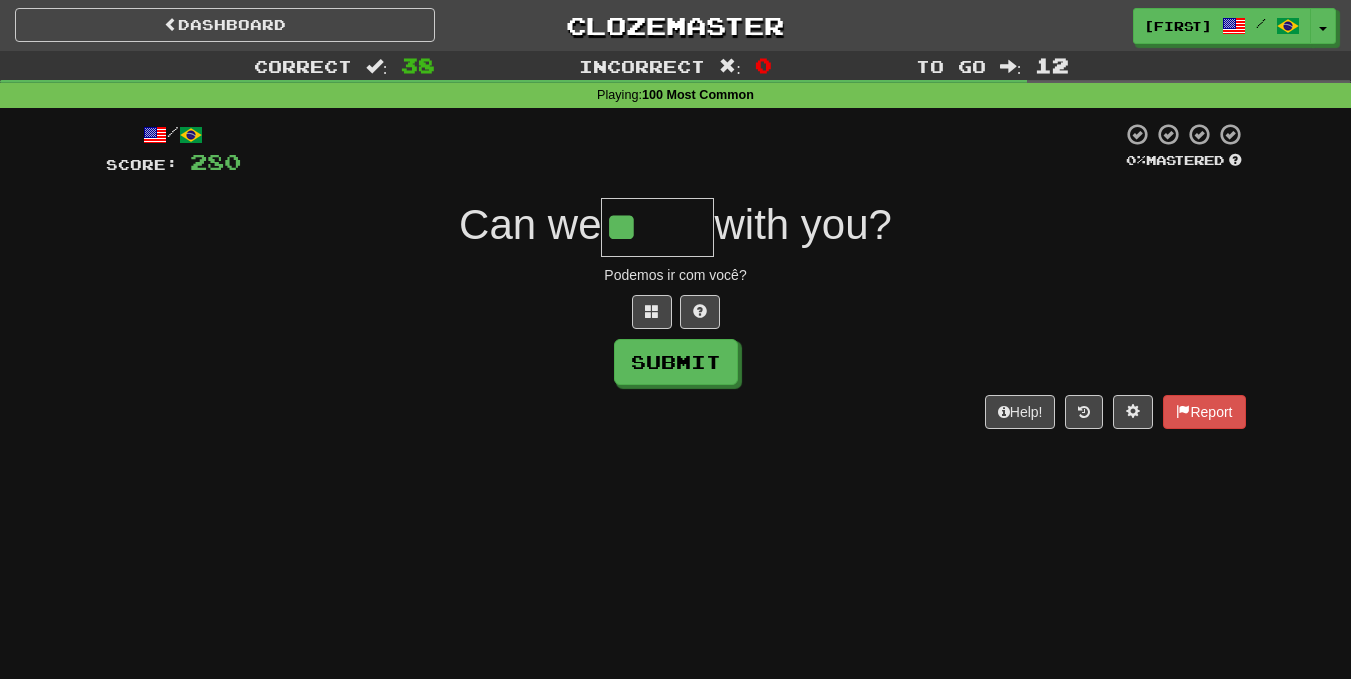 type on "*" 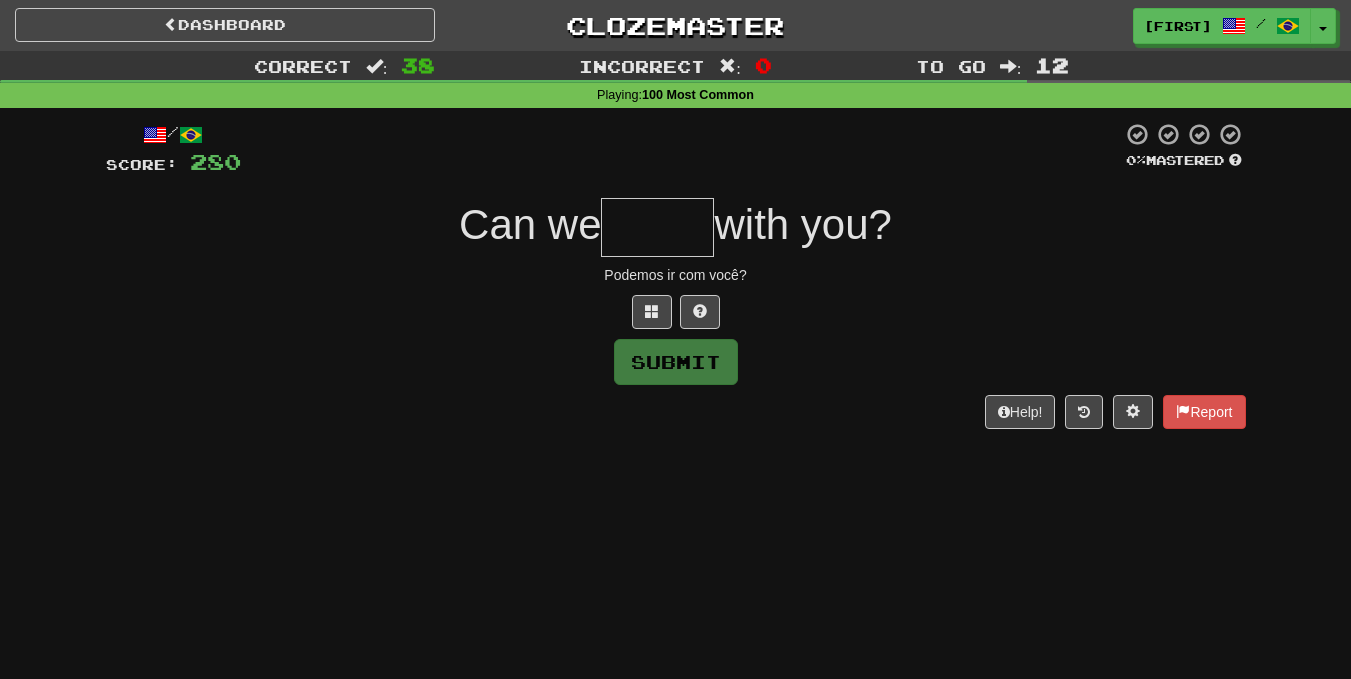 type on "*" 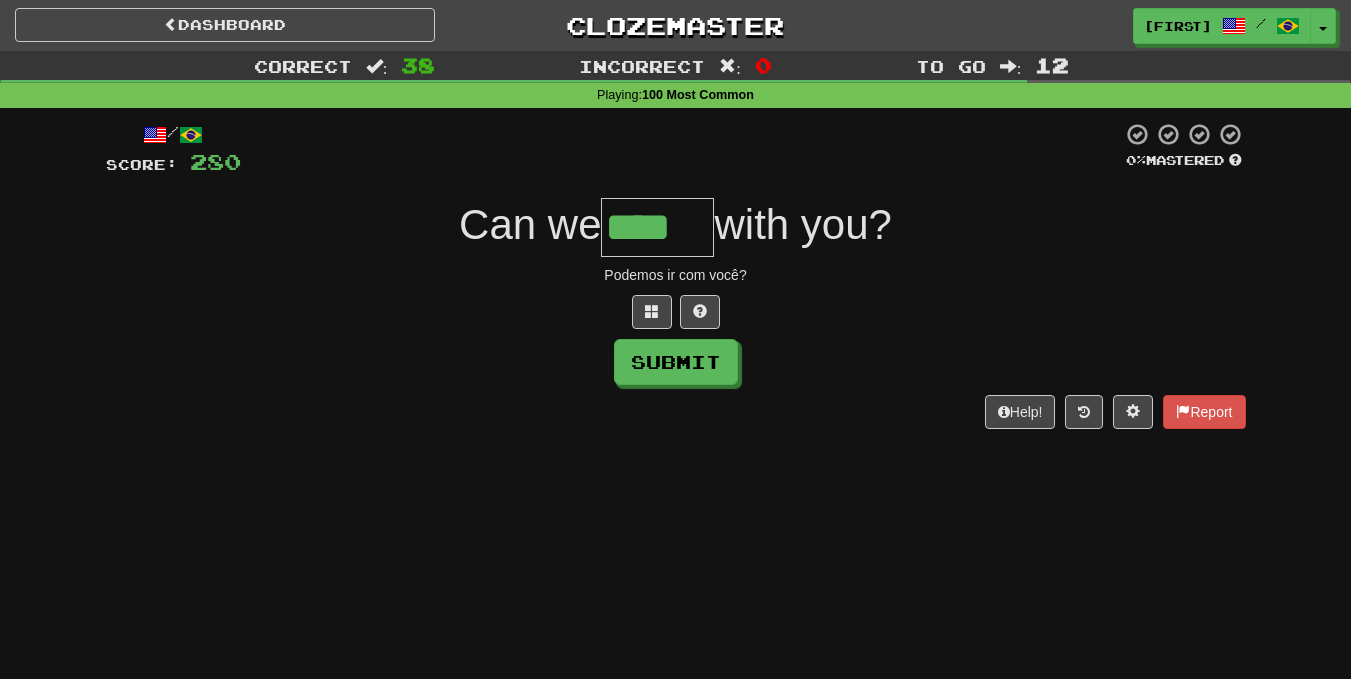 type on "****" 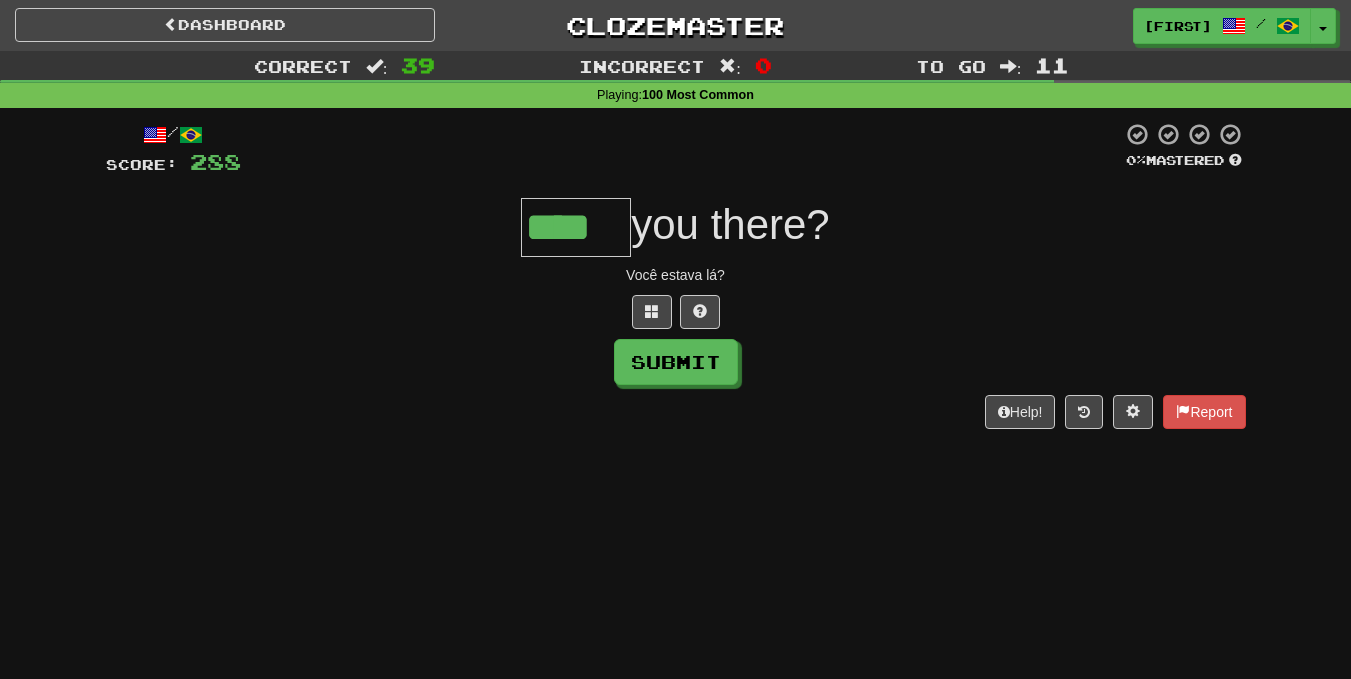 type on "****" 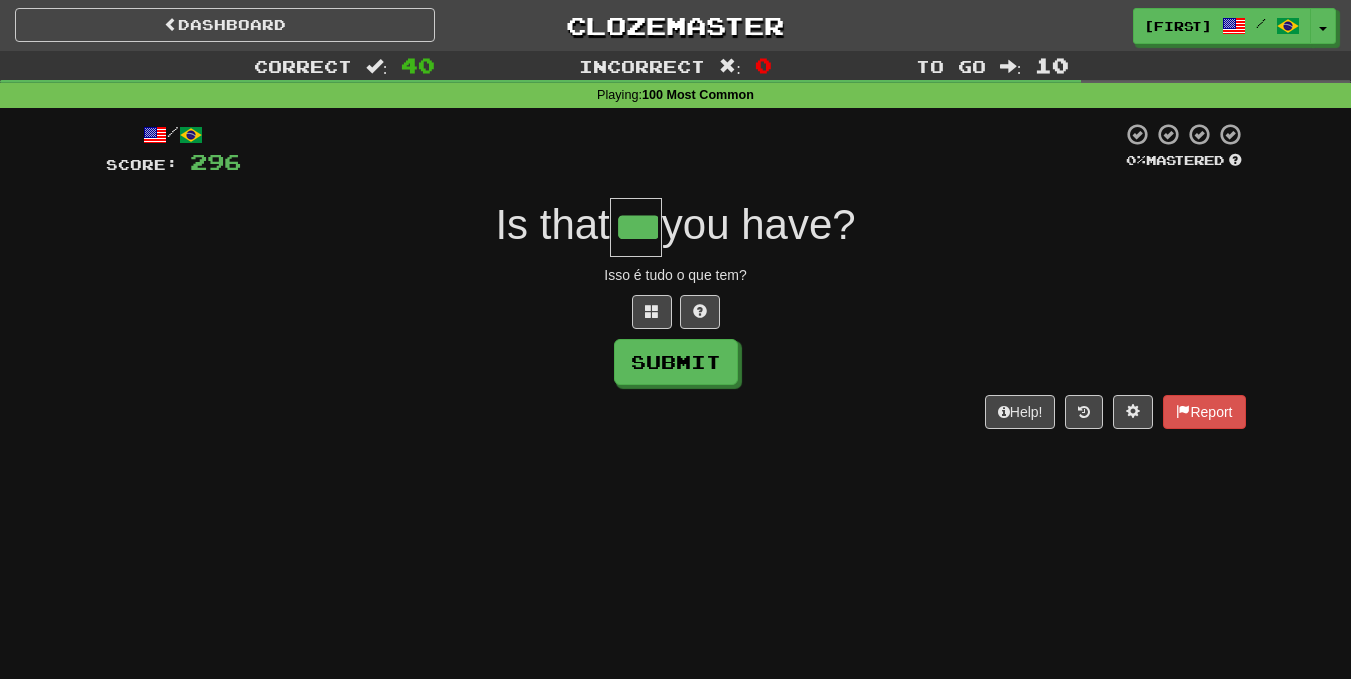 type on "***" 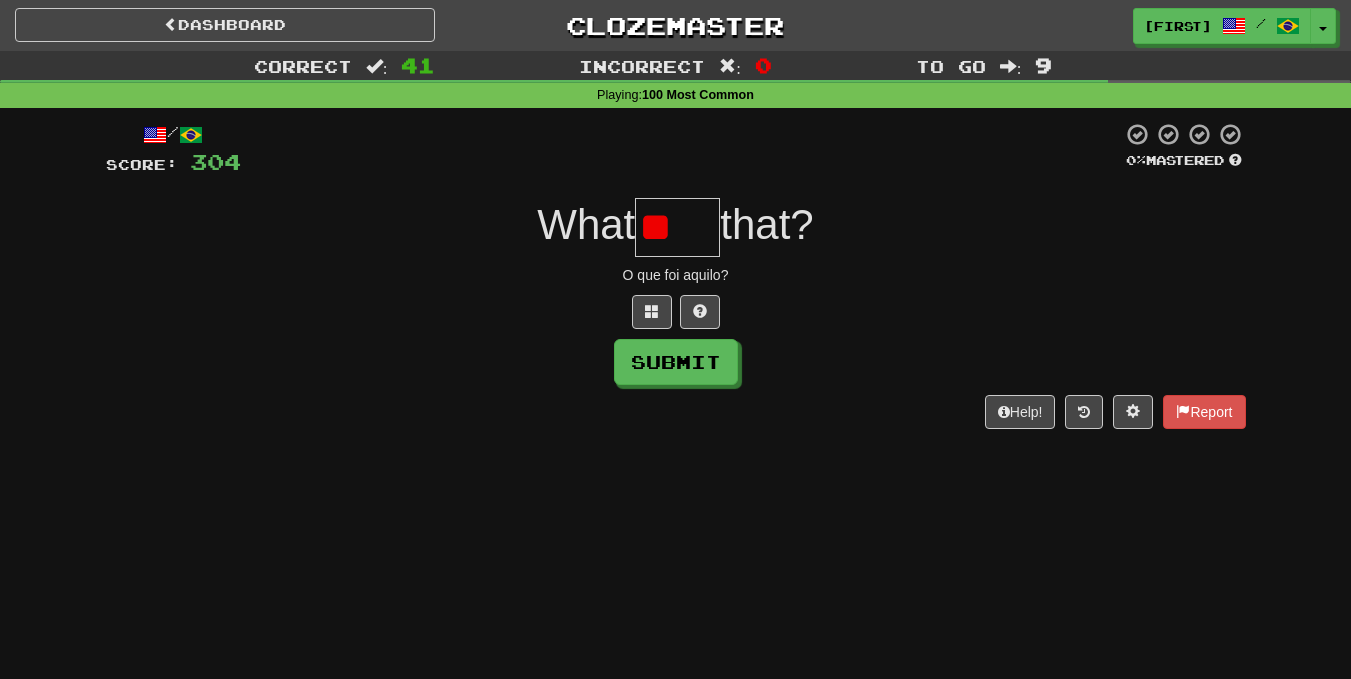 type on "*" 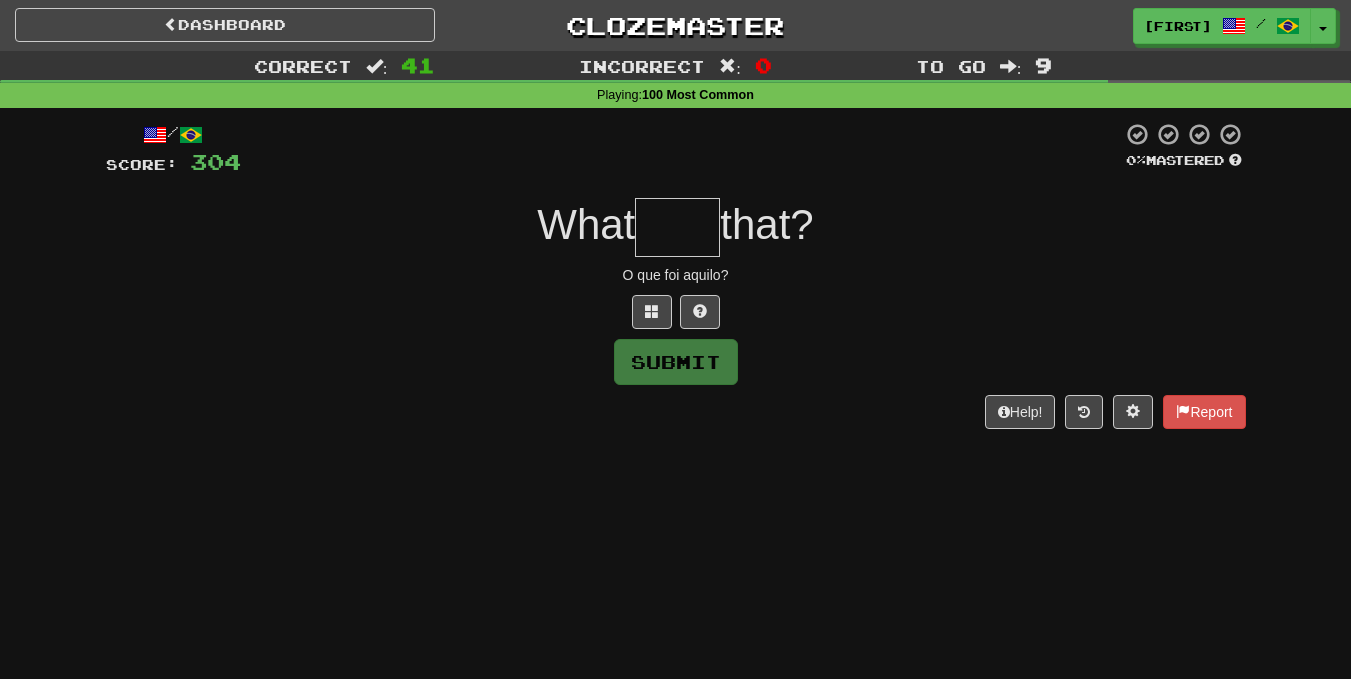 type on "*" 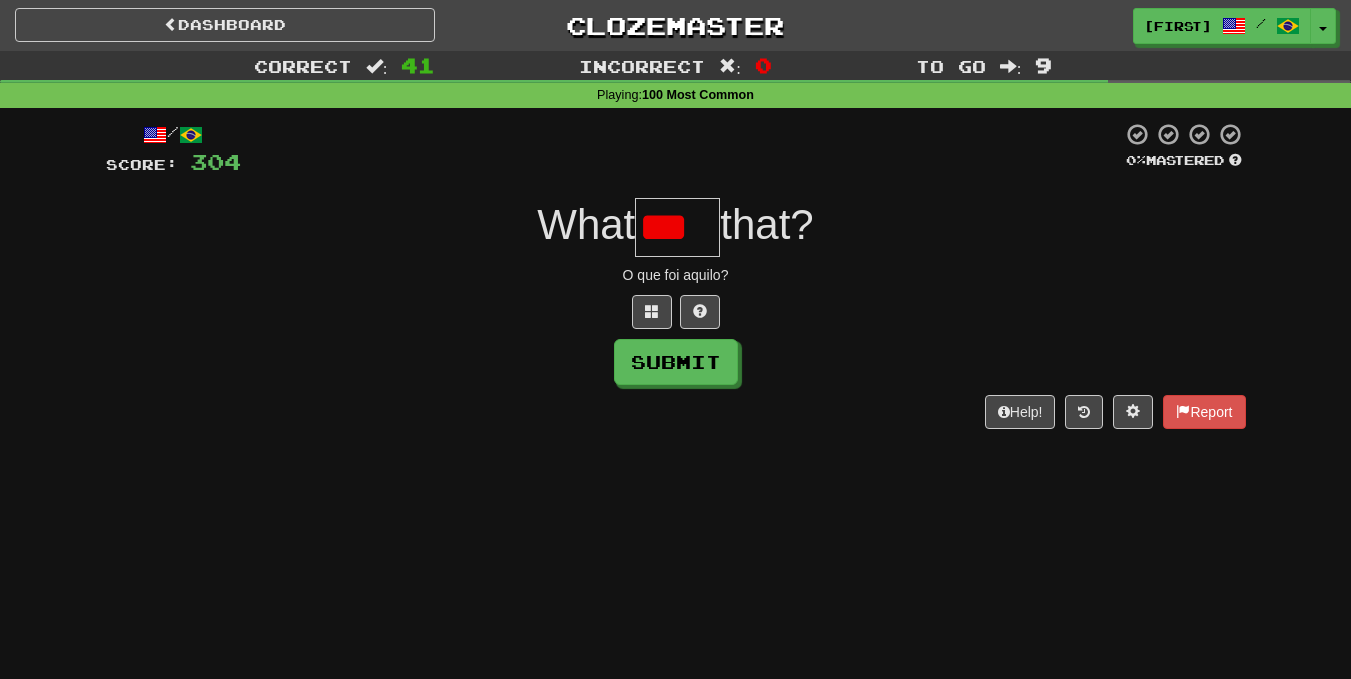 scroll, scrollTop: 0, scrollLeft: 0, axis: both 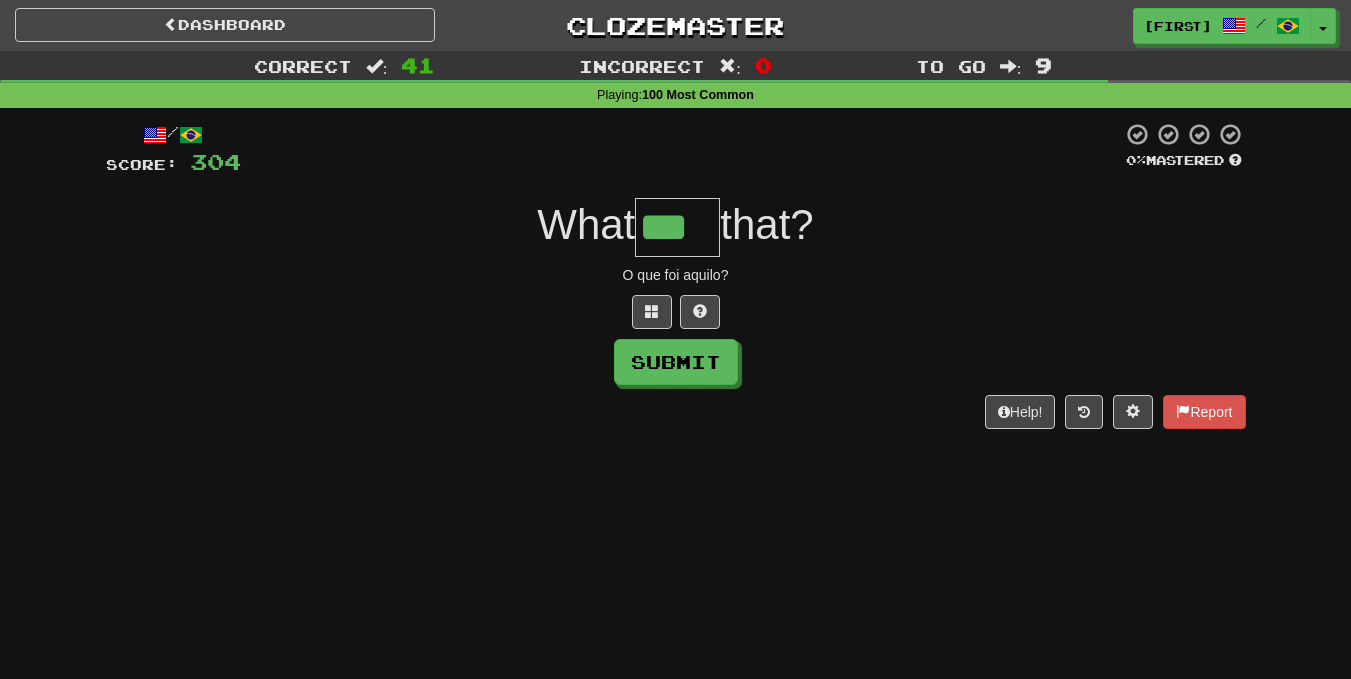 type on "***" 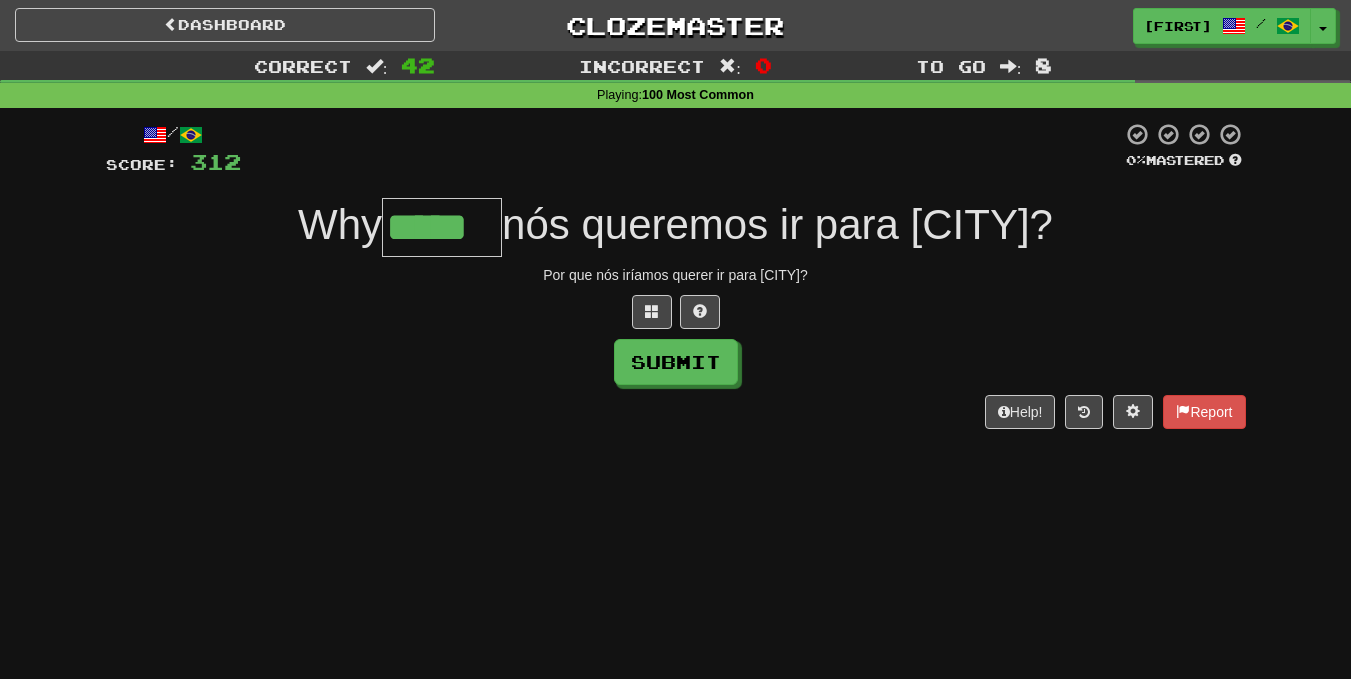 type on "*****" 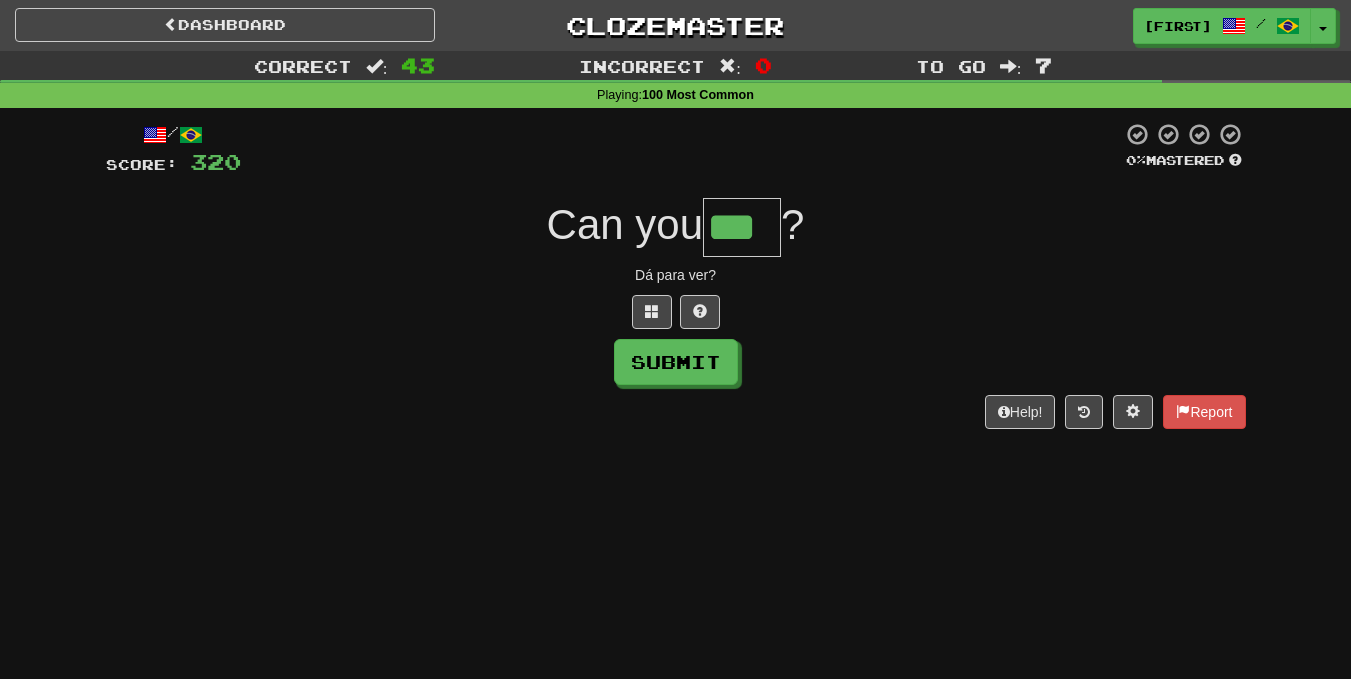 type on "***" 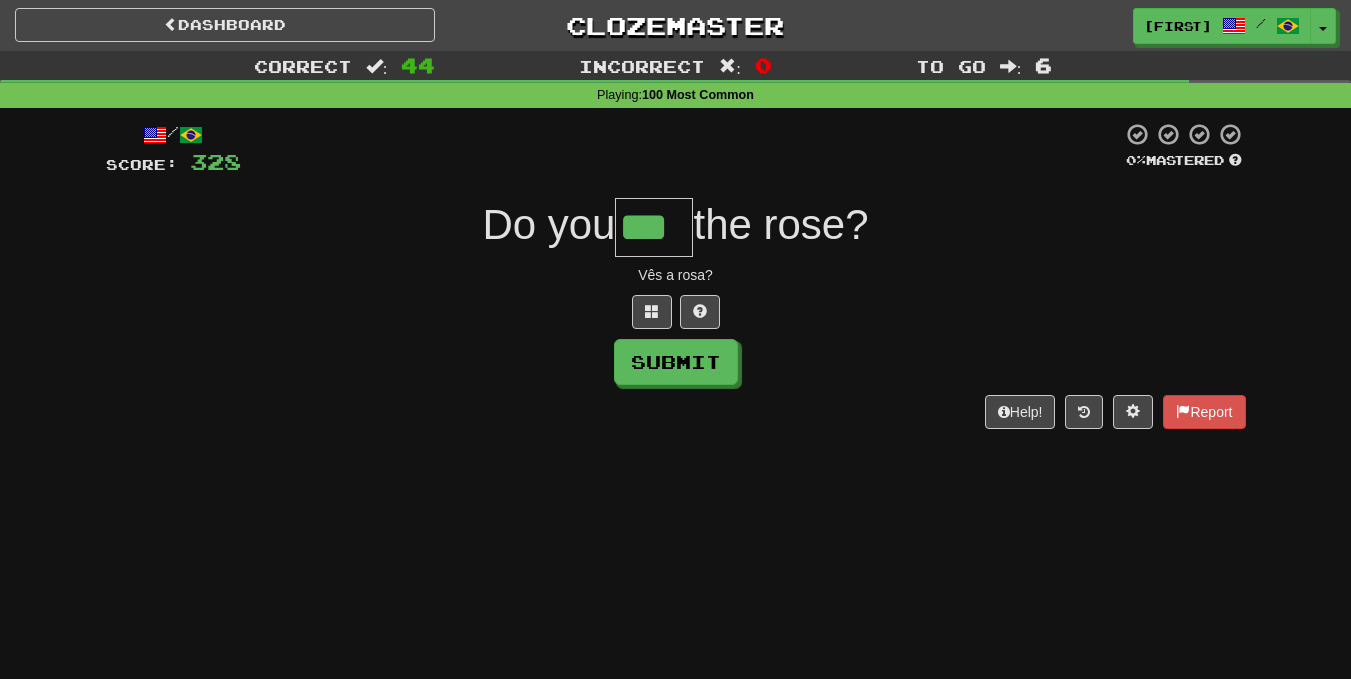 type on "***" 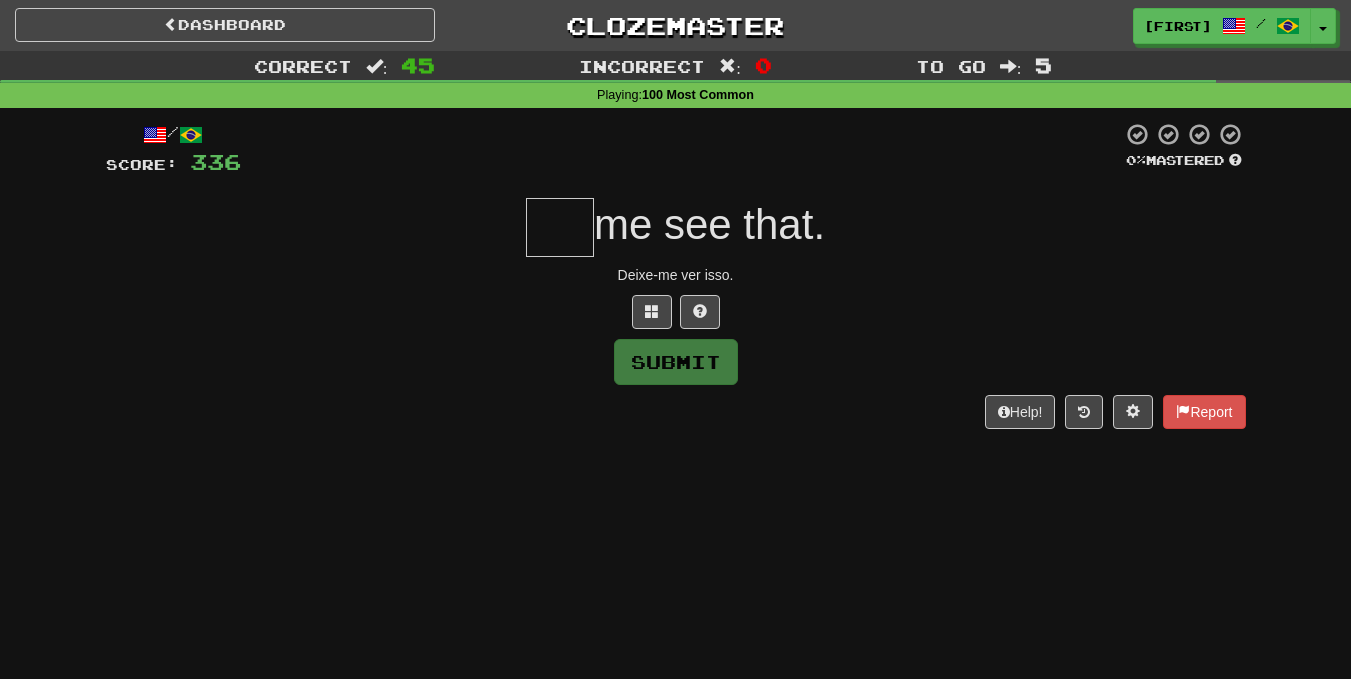 type on "*" 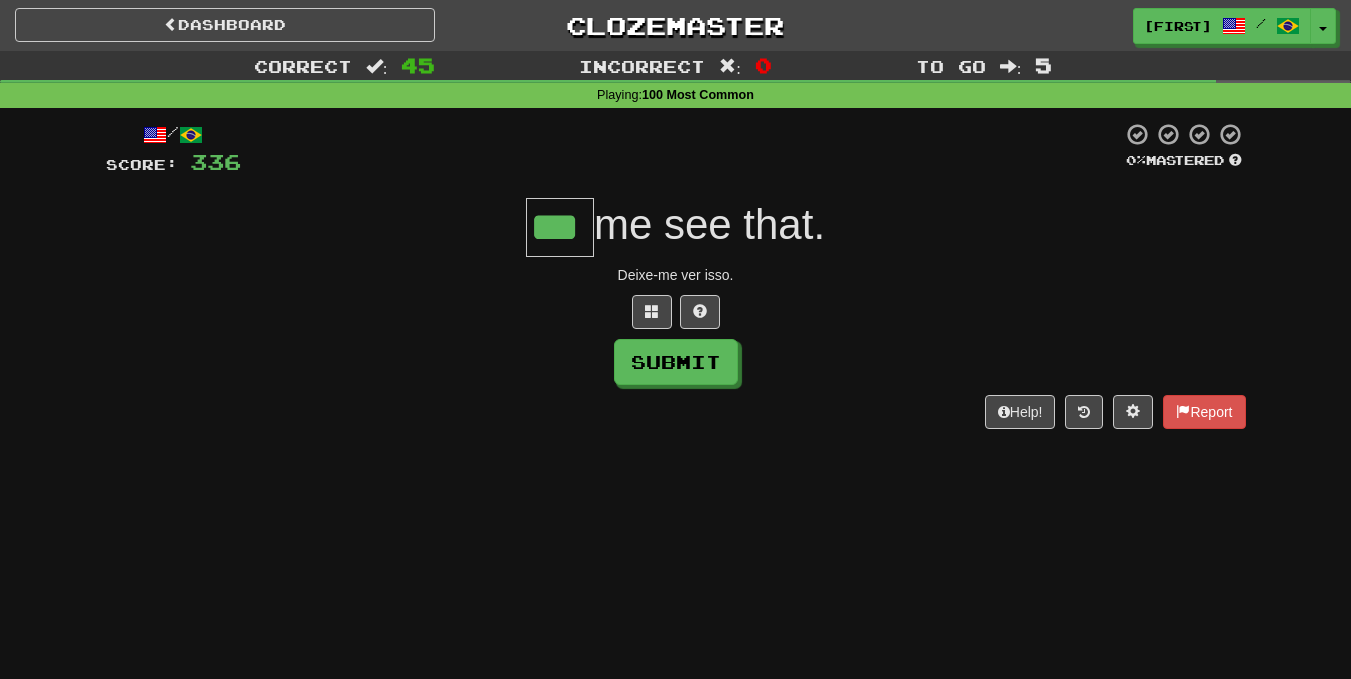 type on "***" 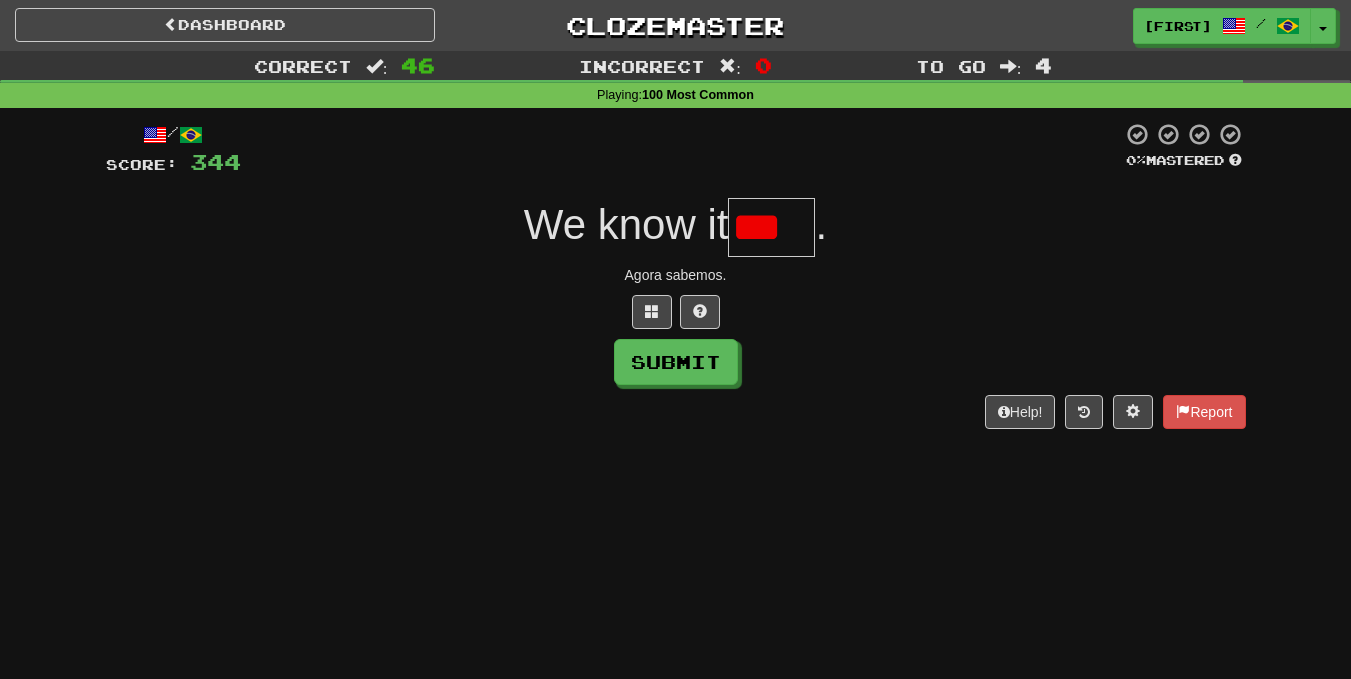 scroll, scrollTop: 0, scrollLeft: 0, axis: both 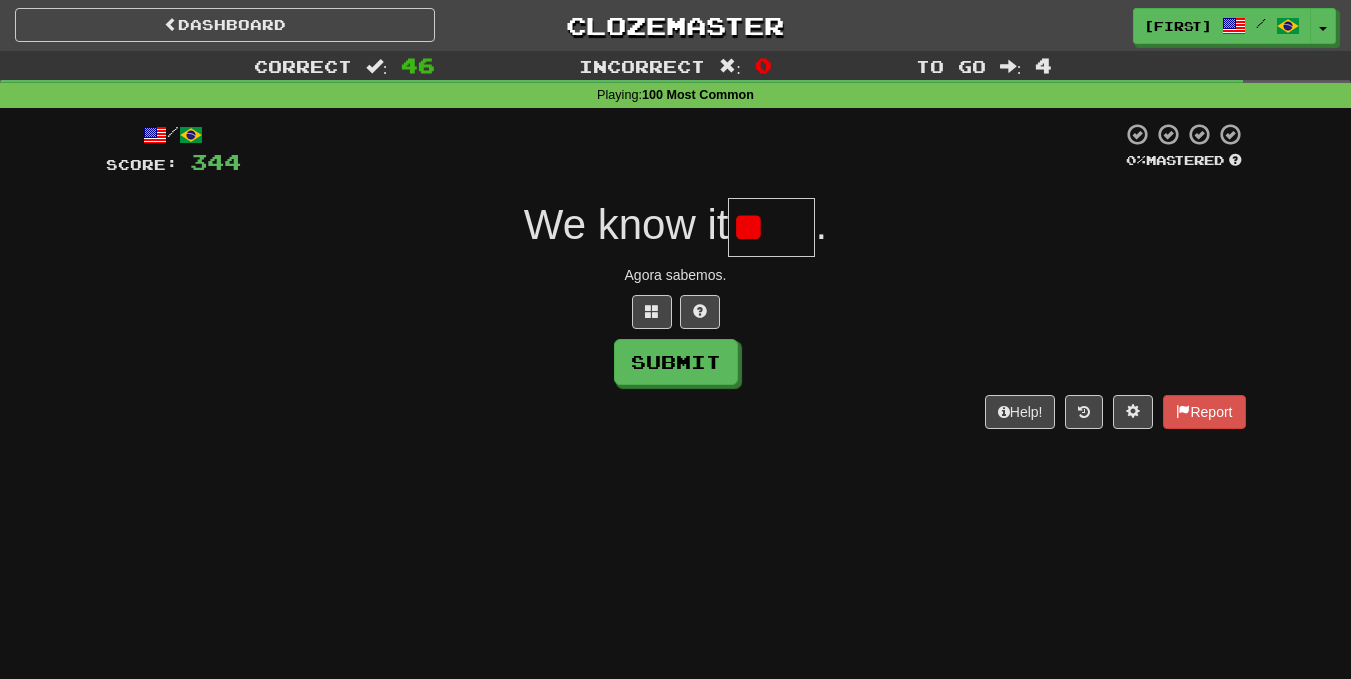type on "*" 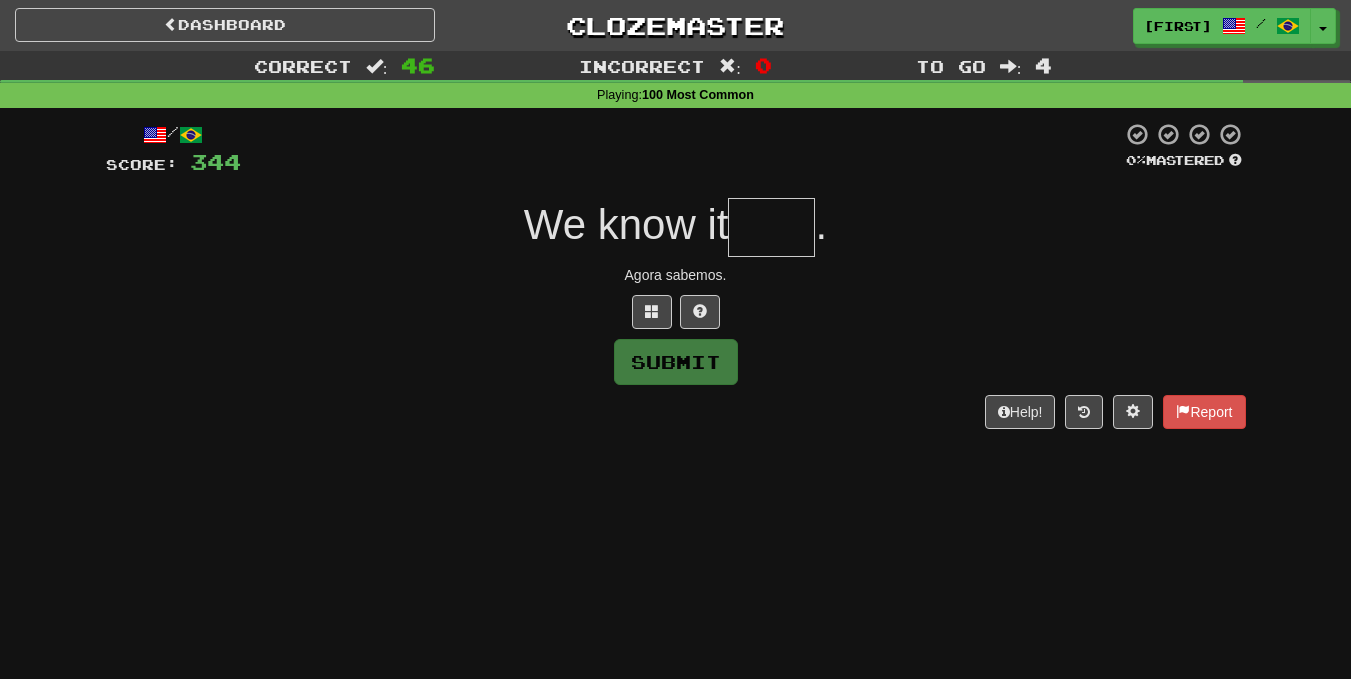 type on "*" 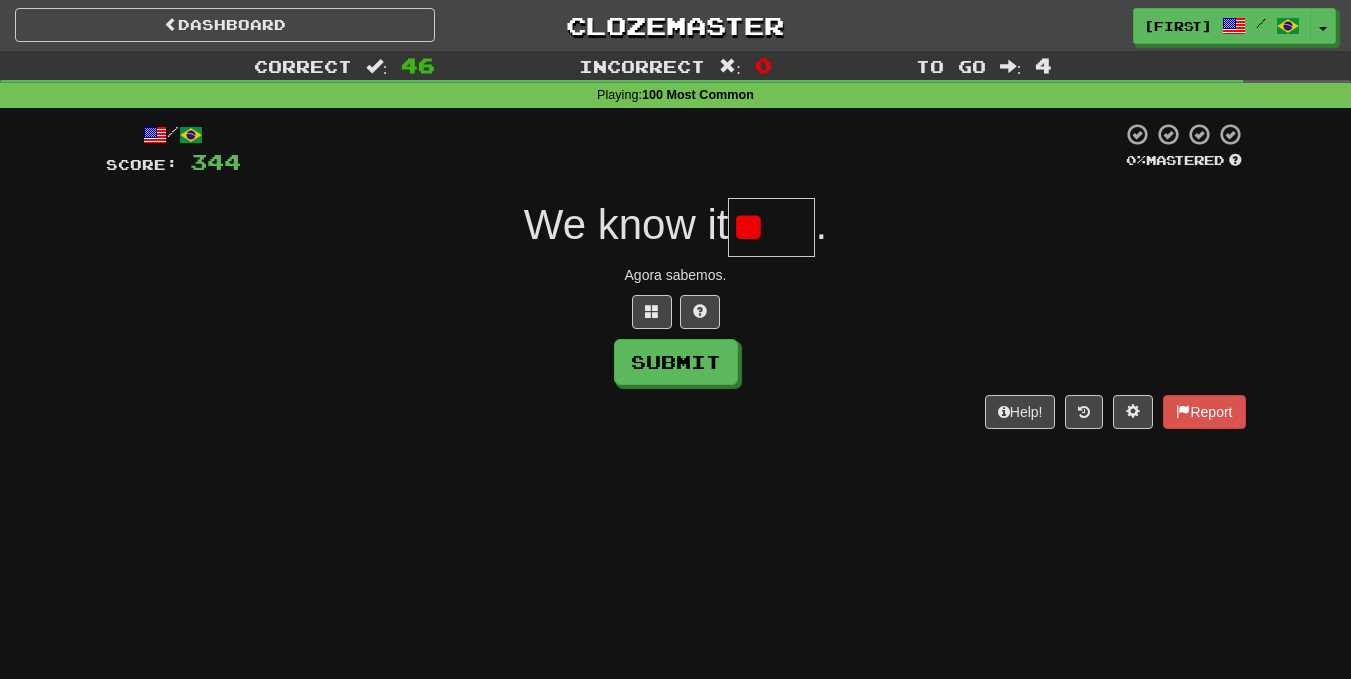 type on "*" 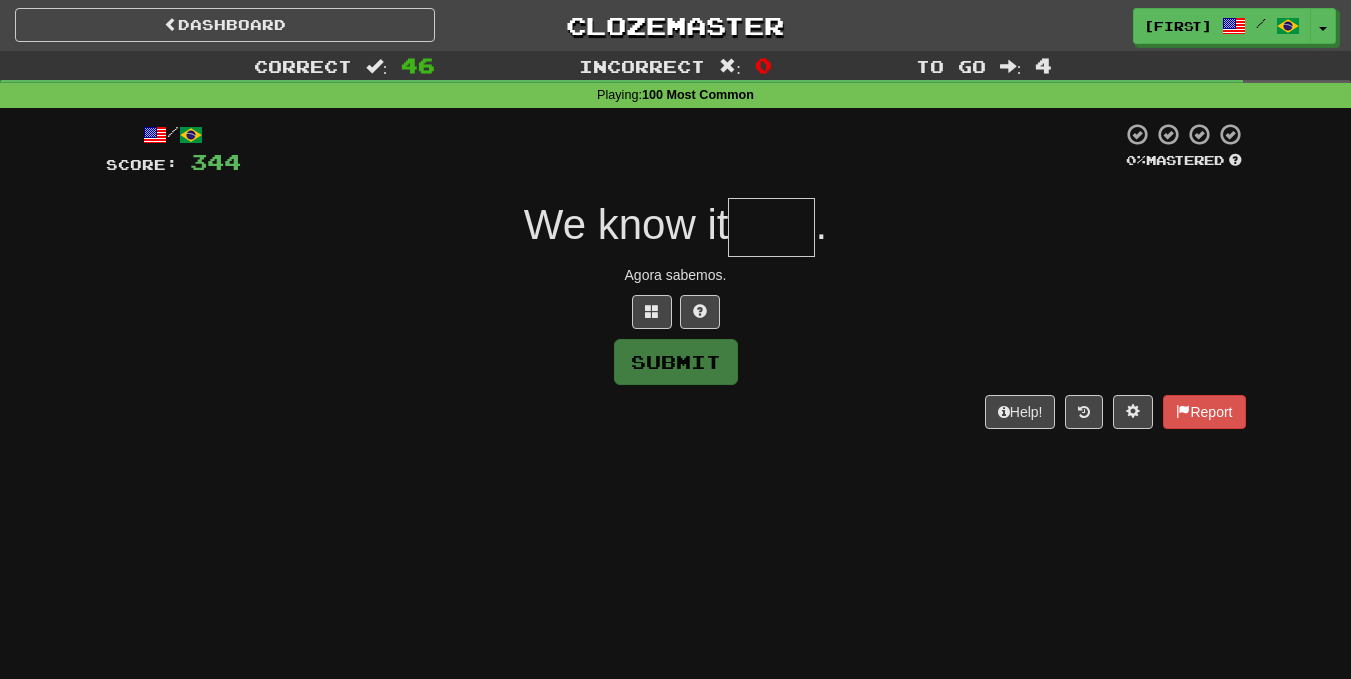 type on "*" 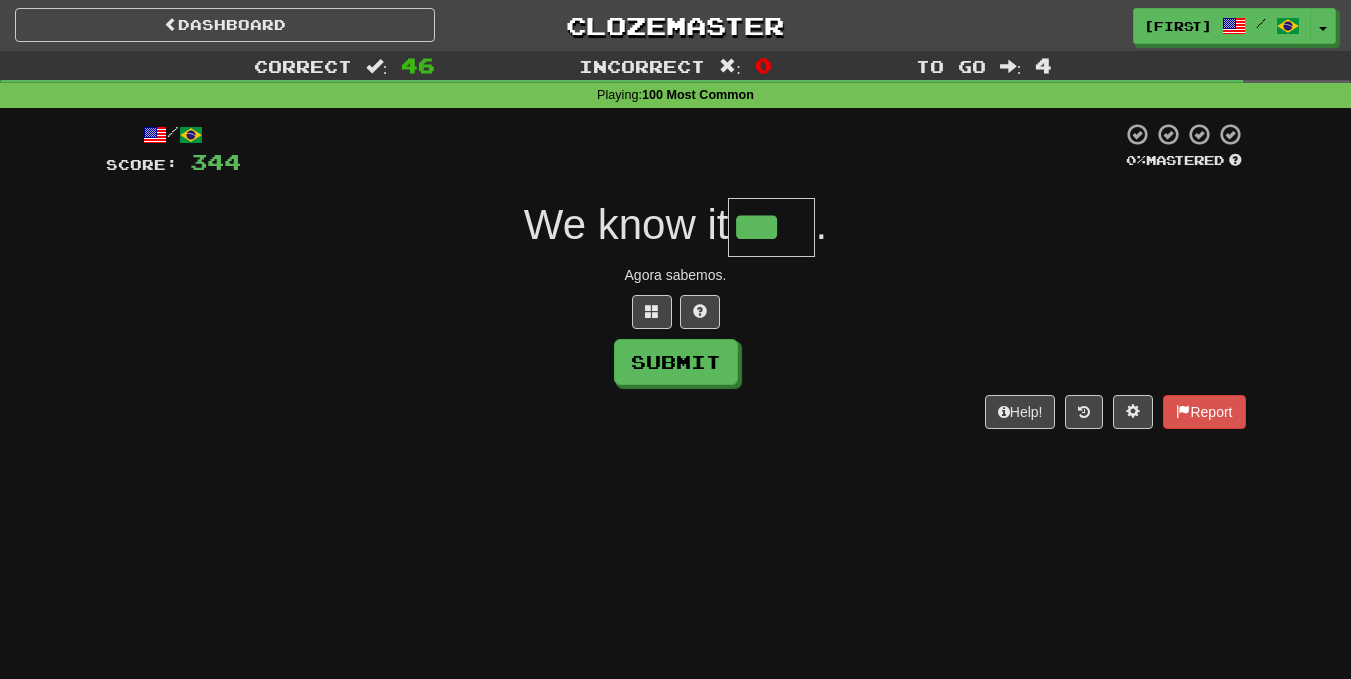 type on "***" 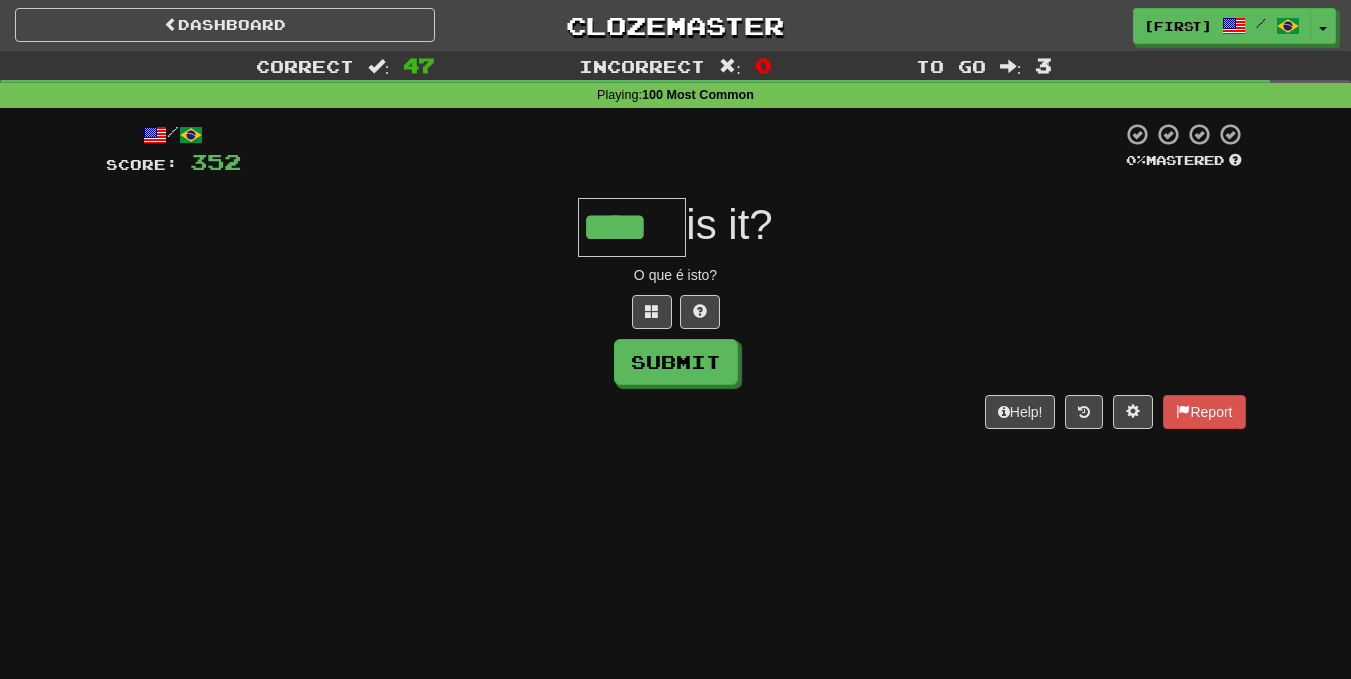 type on "****" 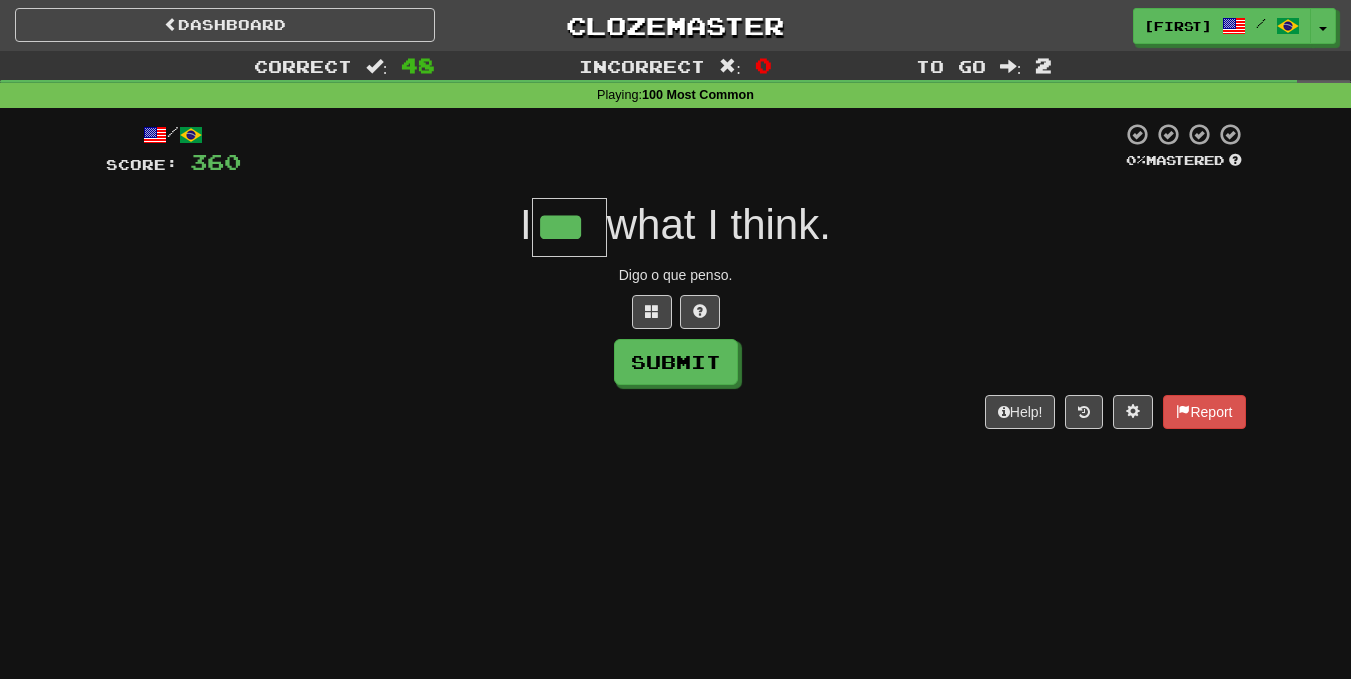type on "***" 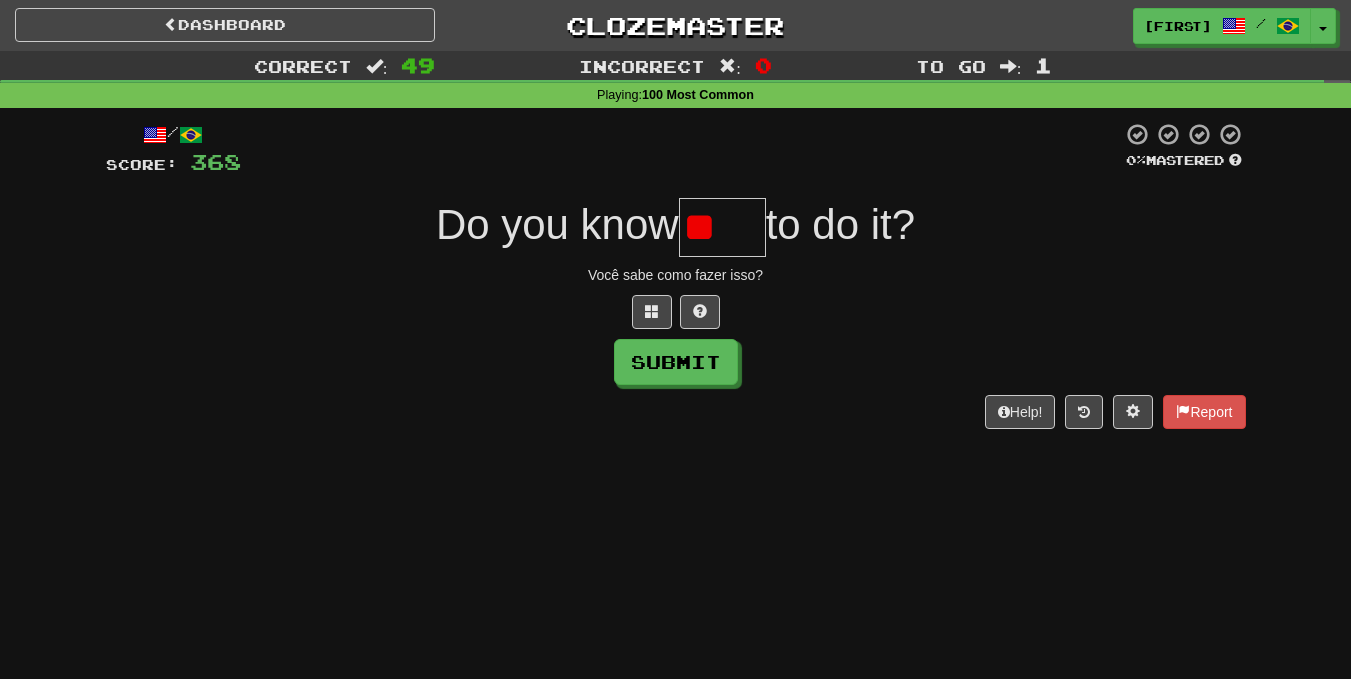 type on "*" 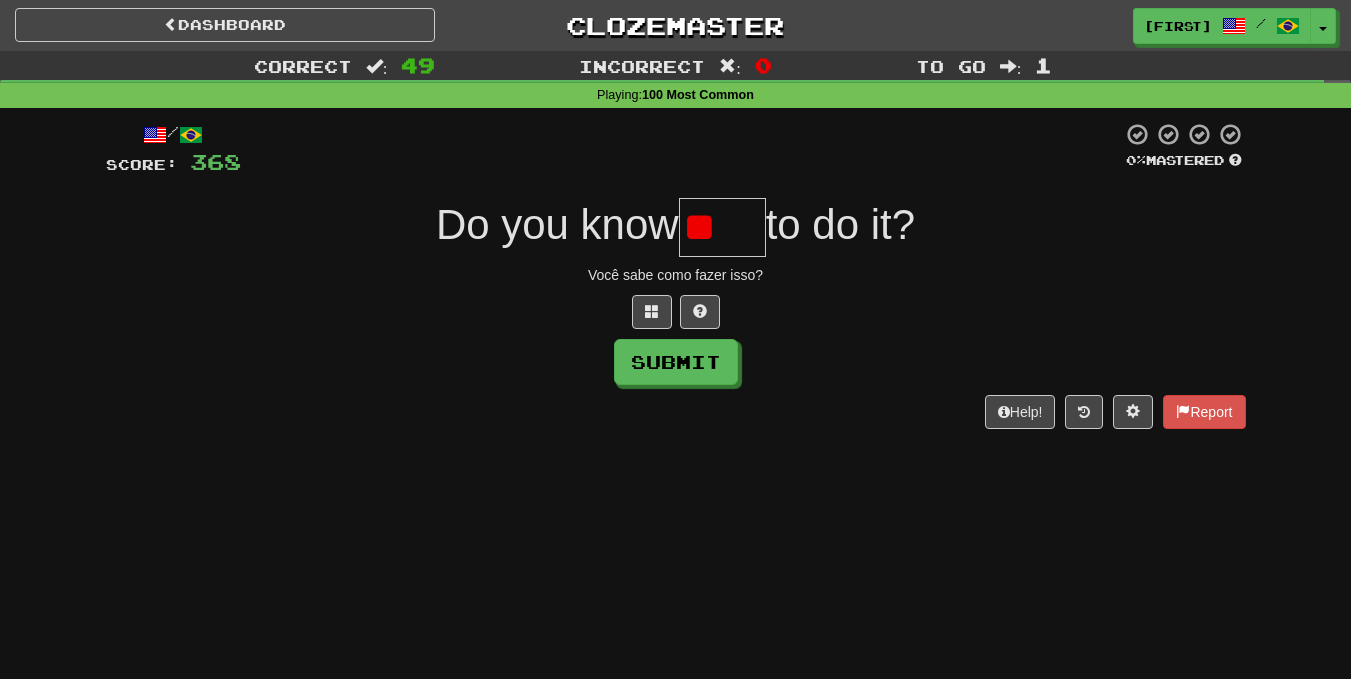 type on "*" 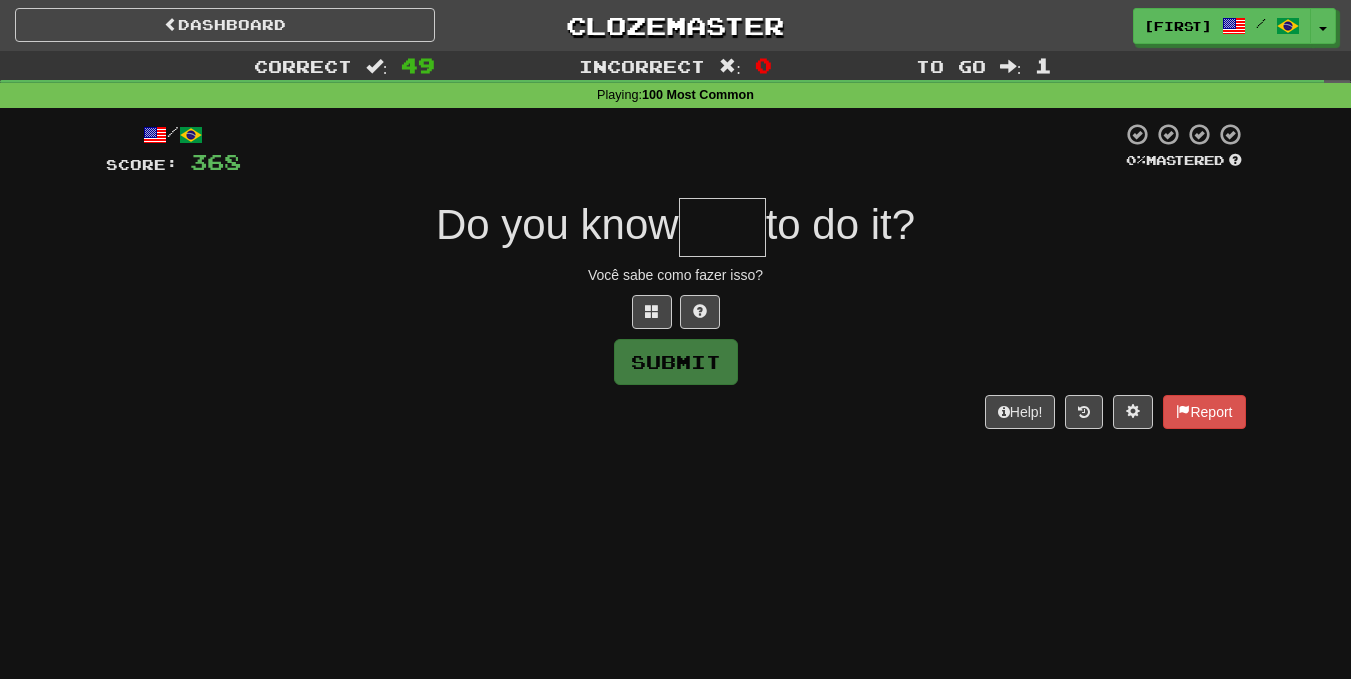 type on "*" 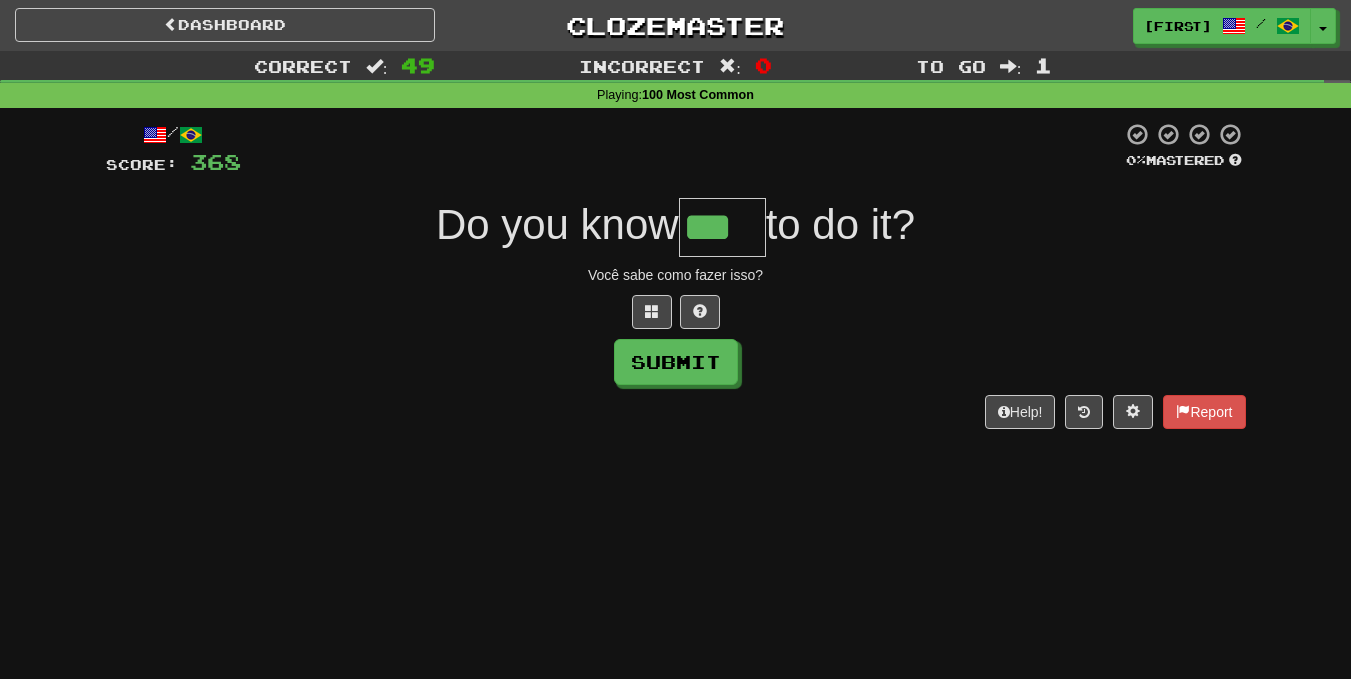 type on "***" 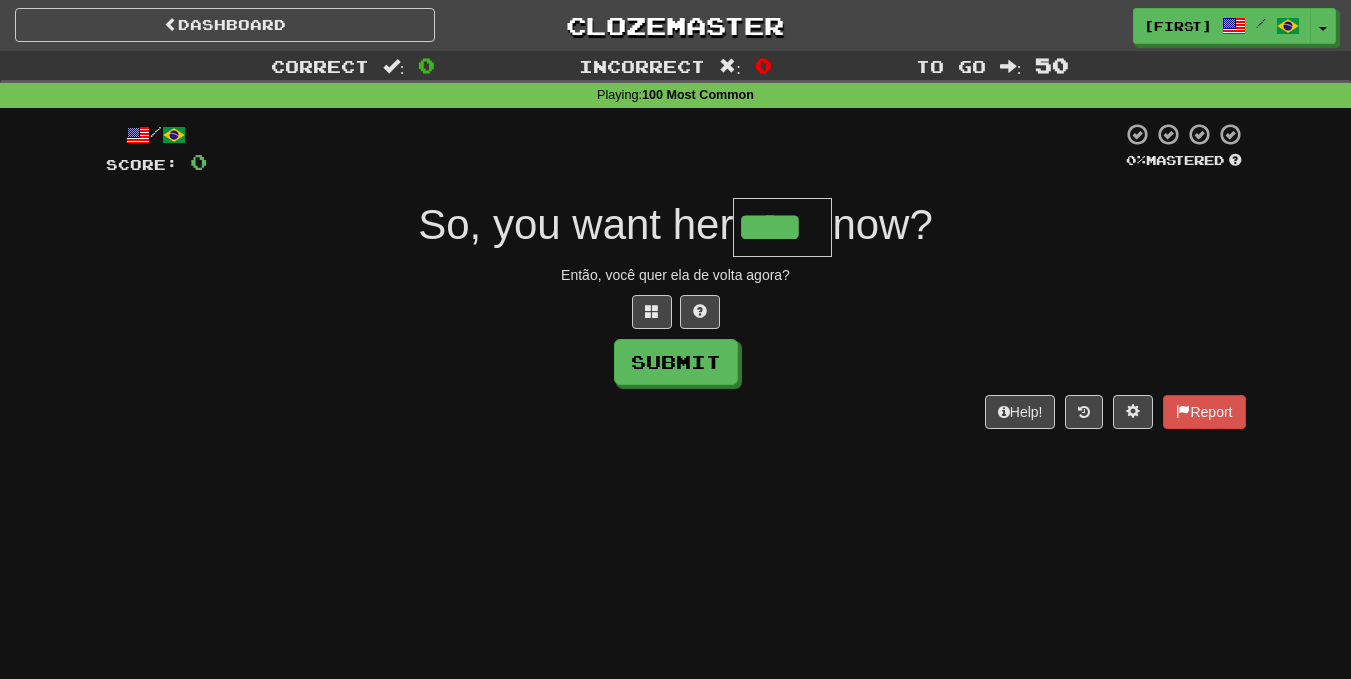 type on "****" 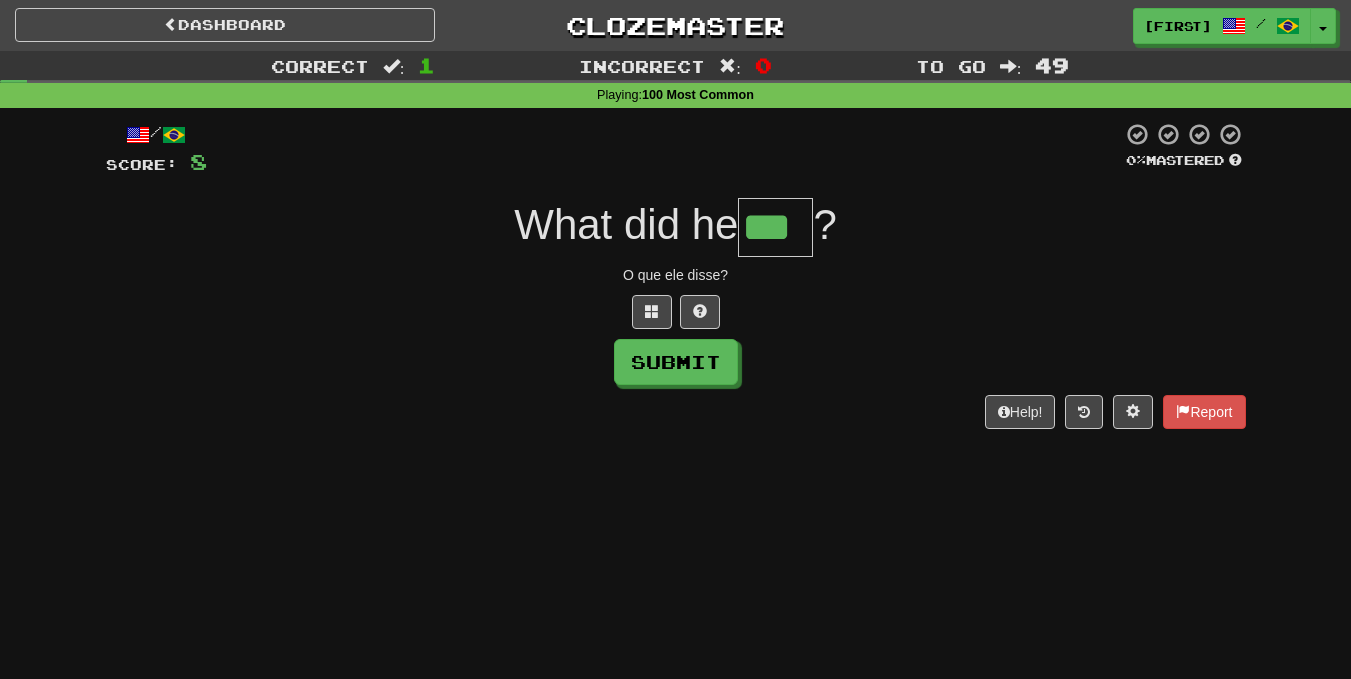 type on "***" 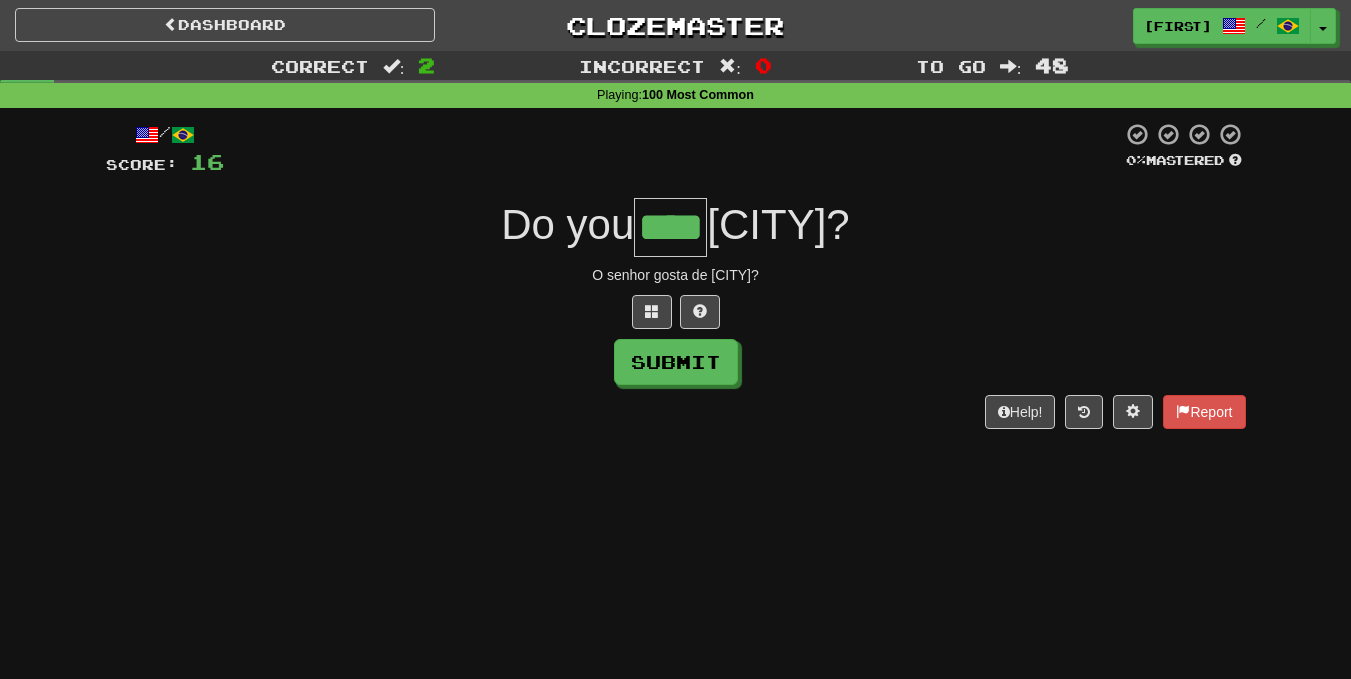 type on "****" 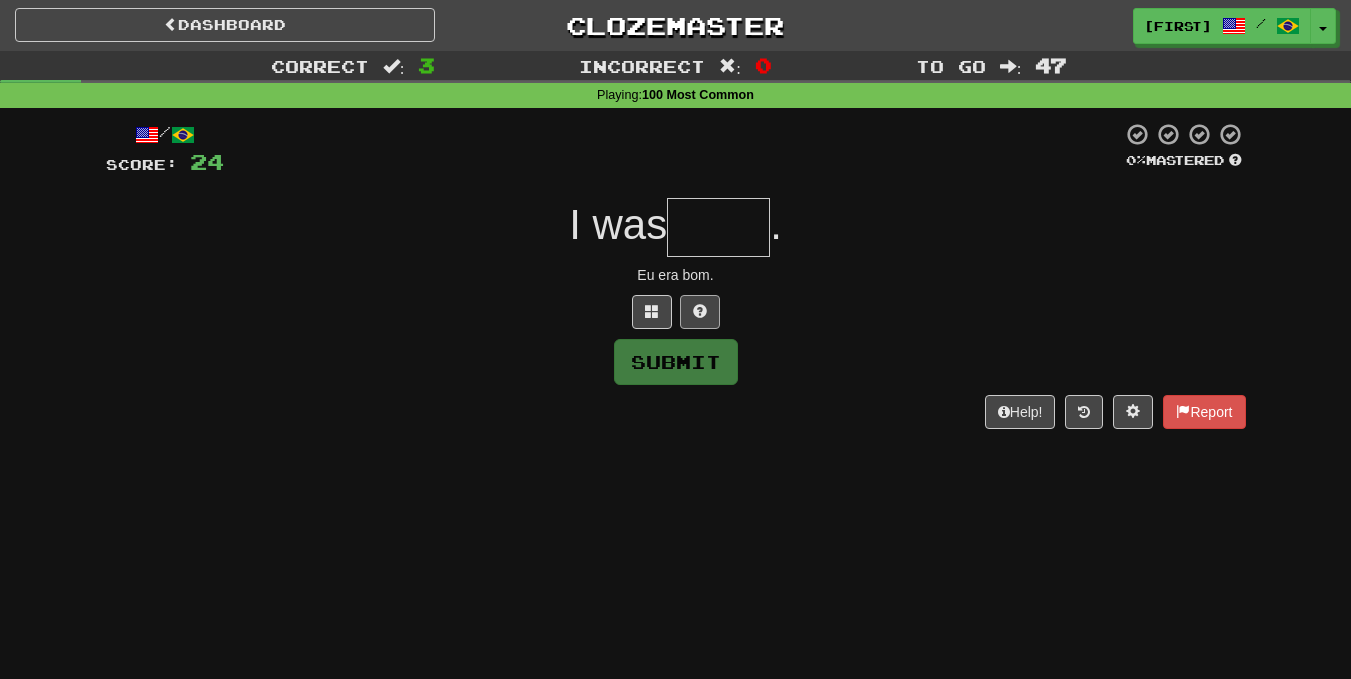 type on "*" 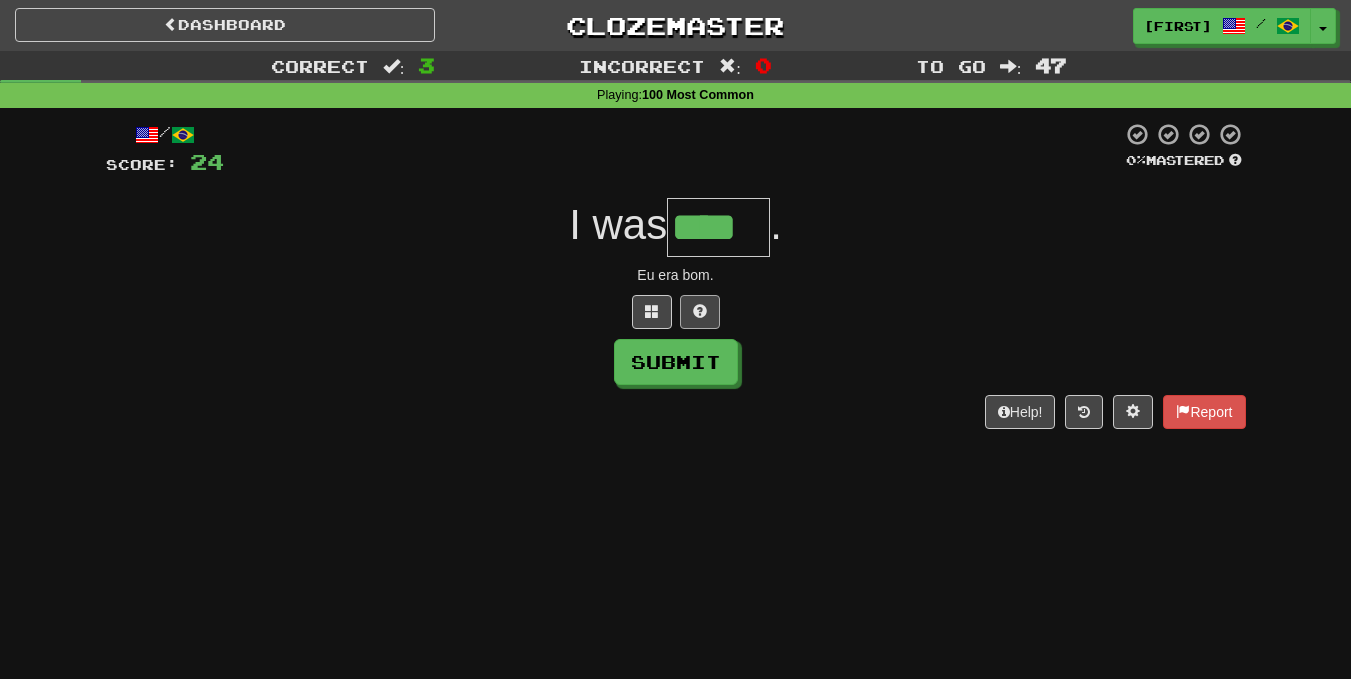 type on "****" 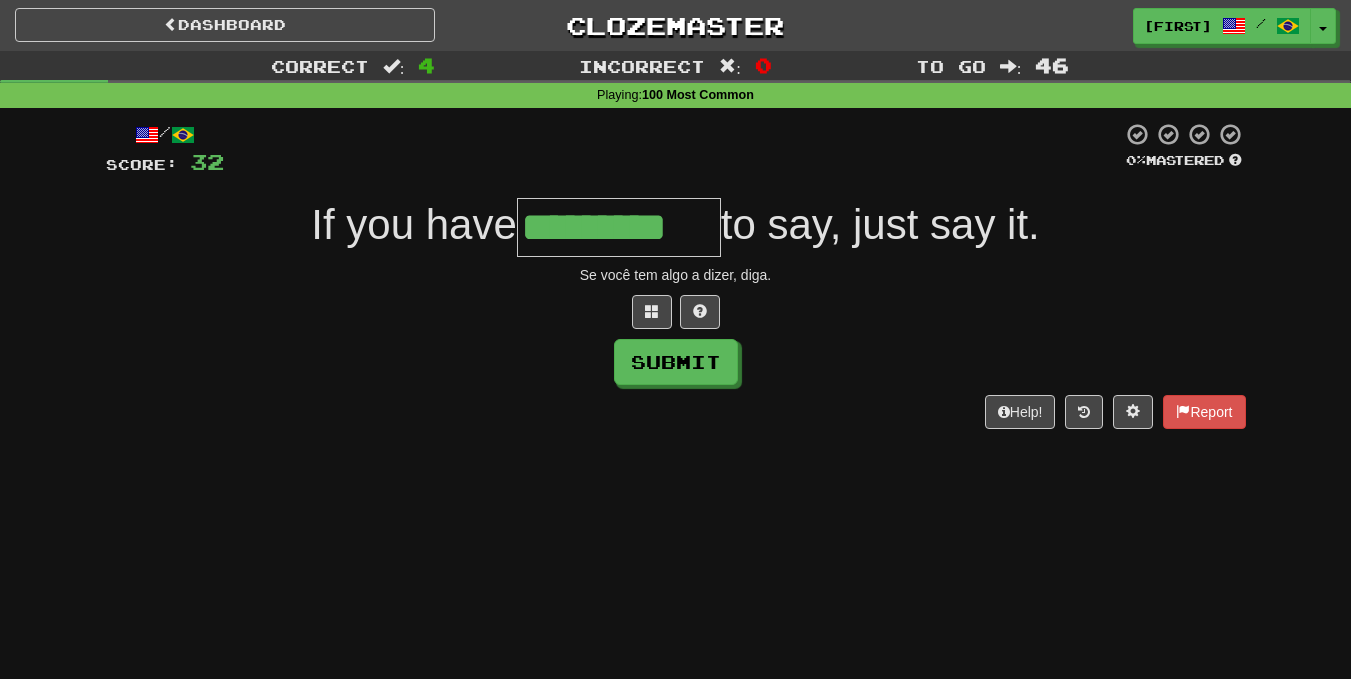 type on "*********" 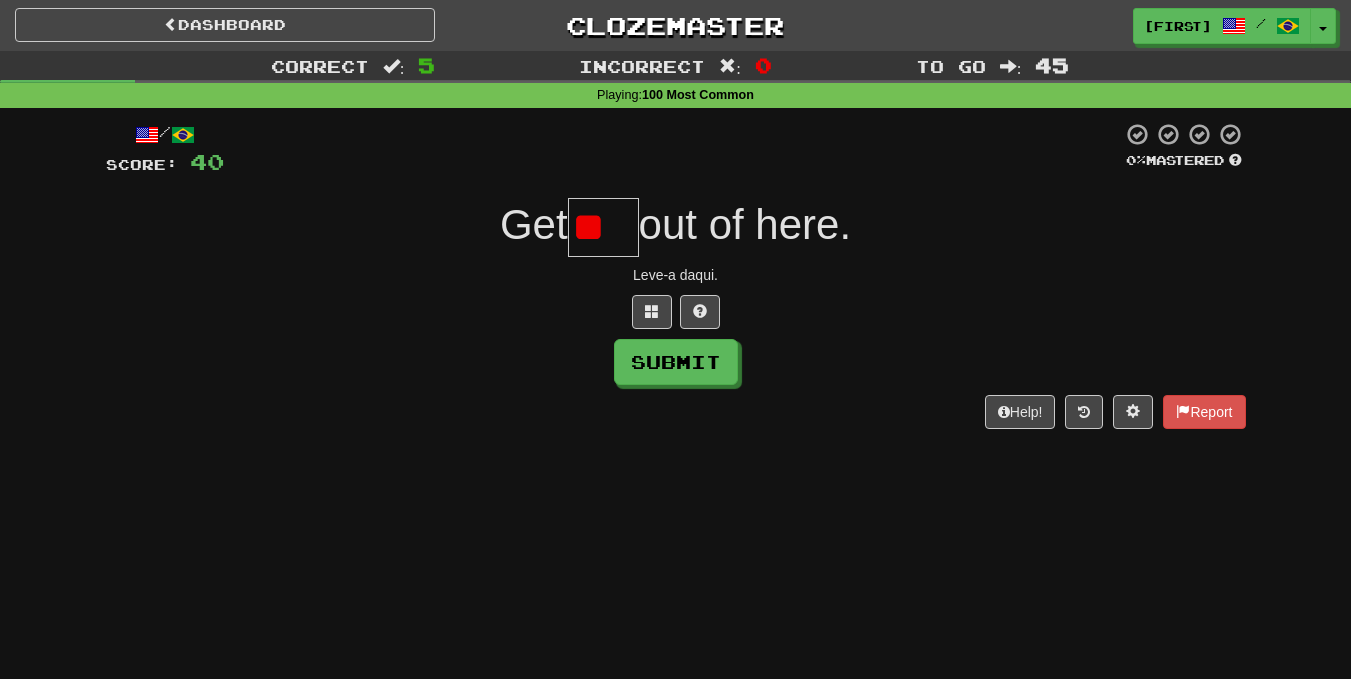 type on "*" 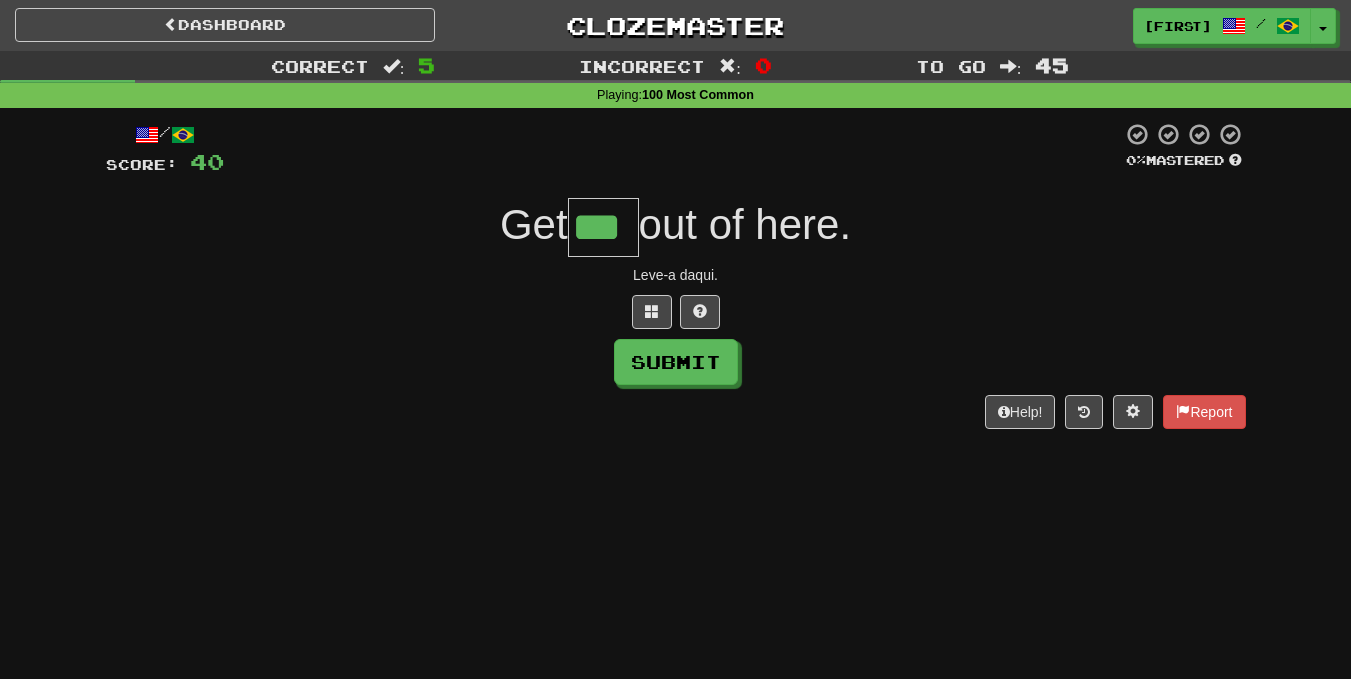 type on "***" 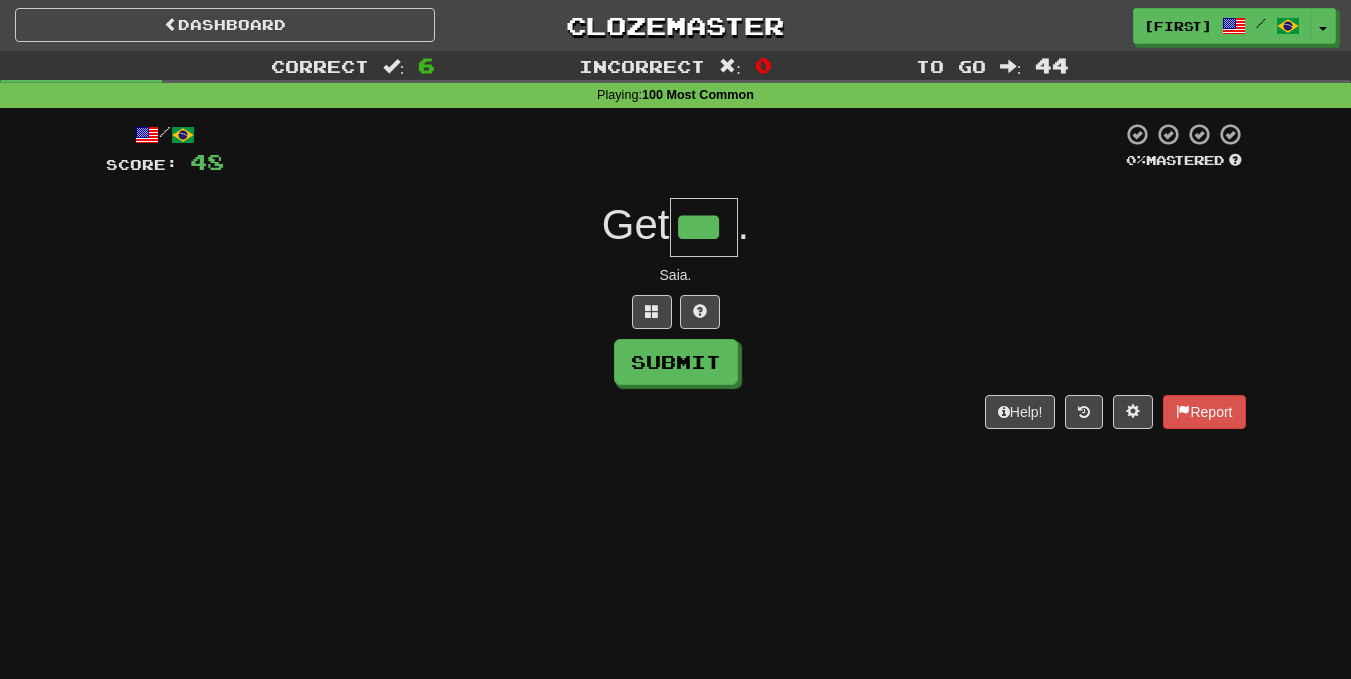 type on "***" 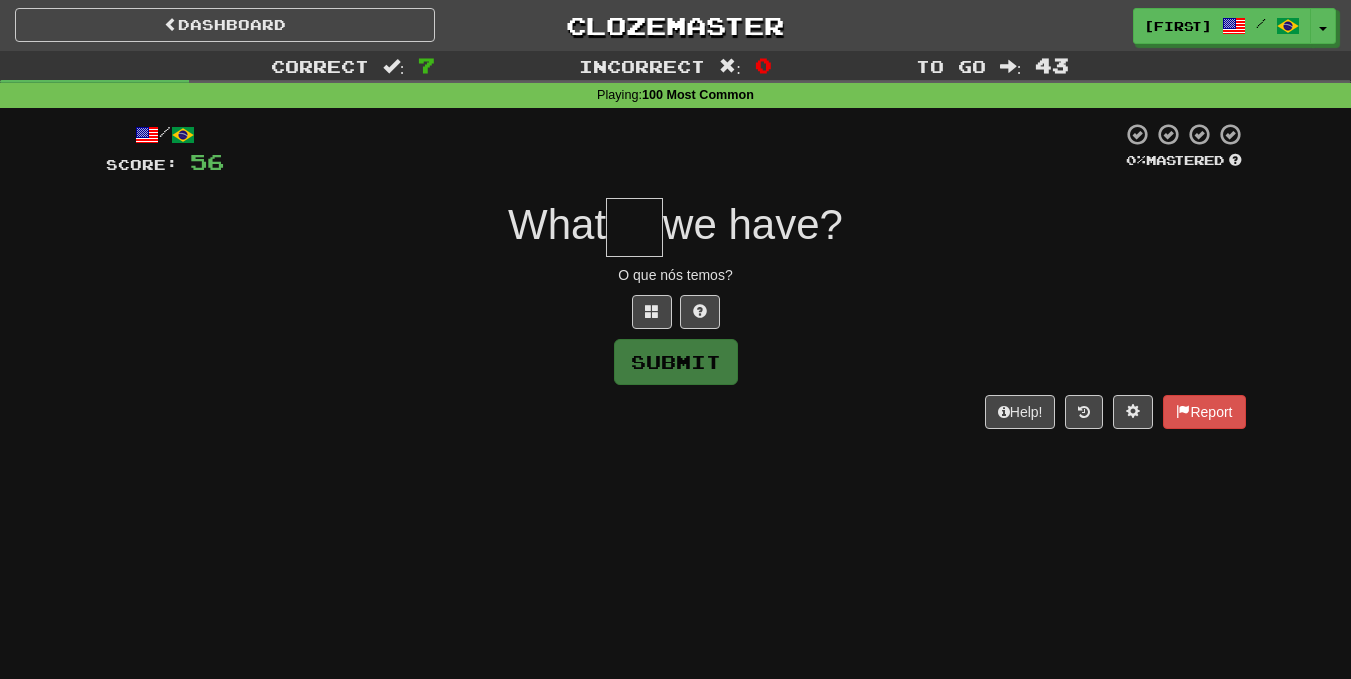 type on "*" 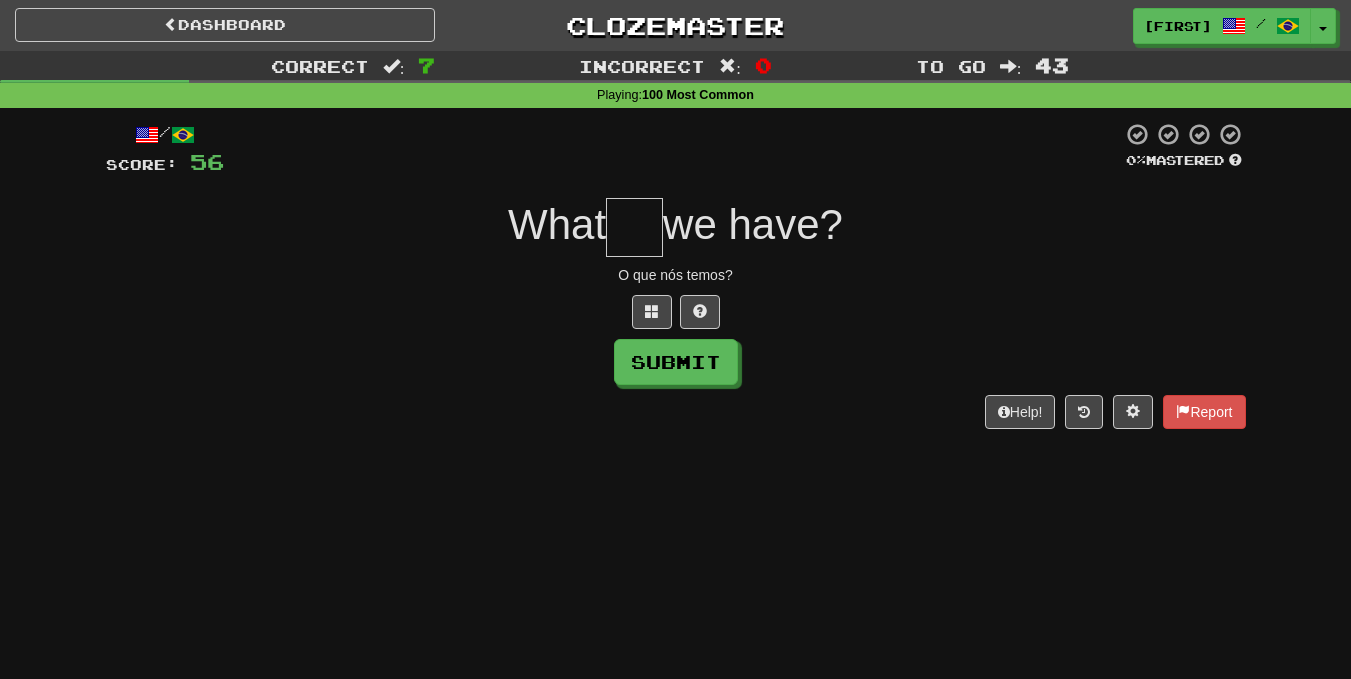 type on "*" 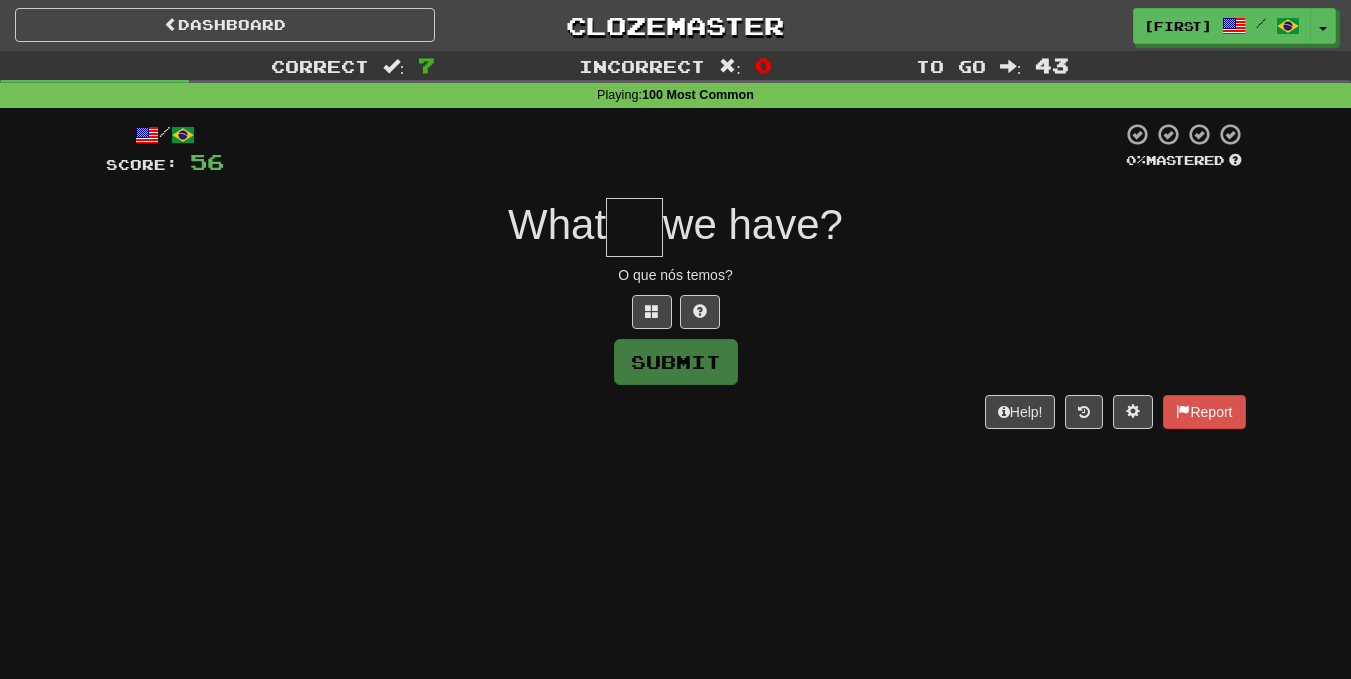 type on "*" 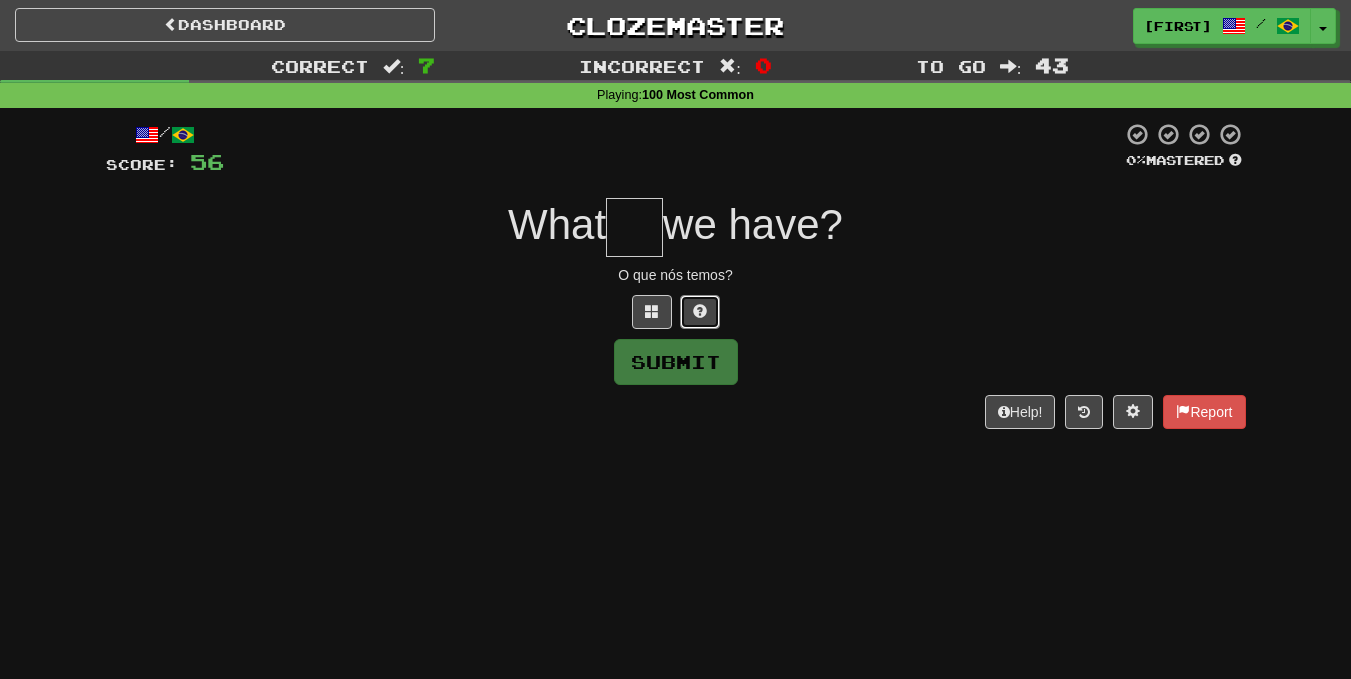 click at bounding box center (700, 311) 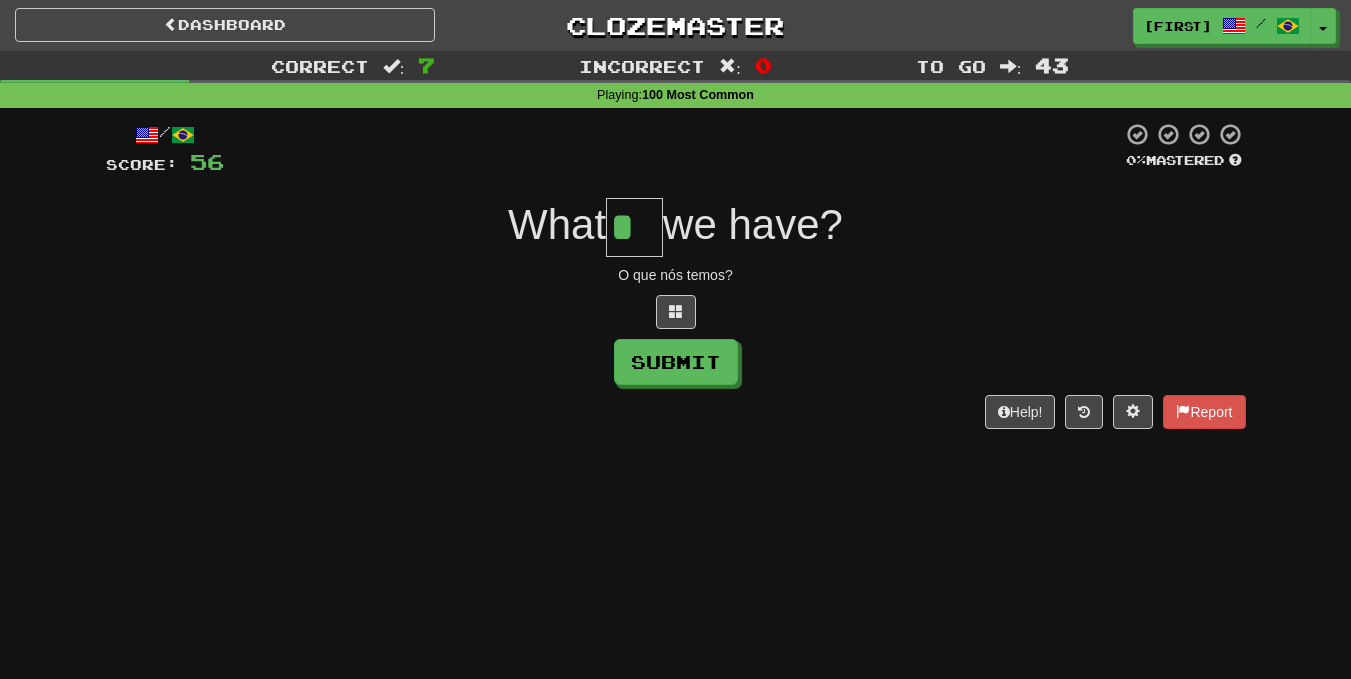 click at bounding box center (676, 312) 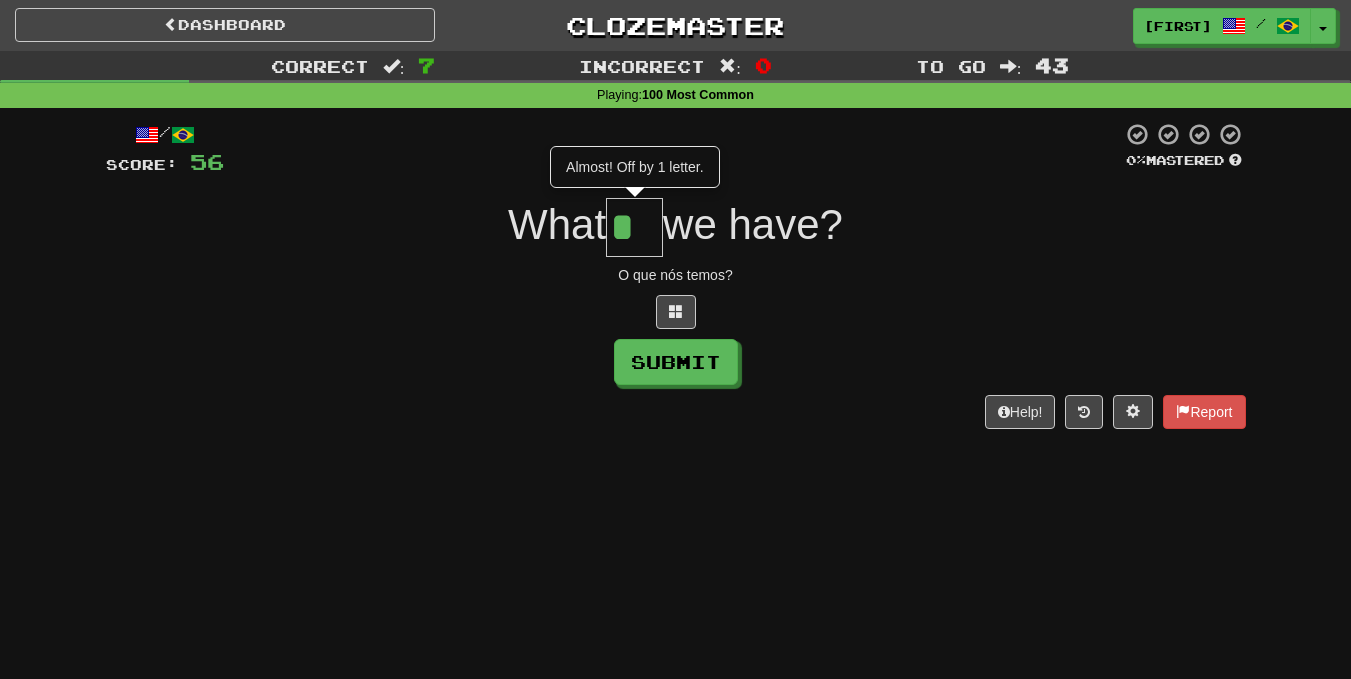 click on "*" at bounding box center [634, 227] 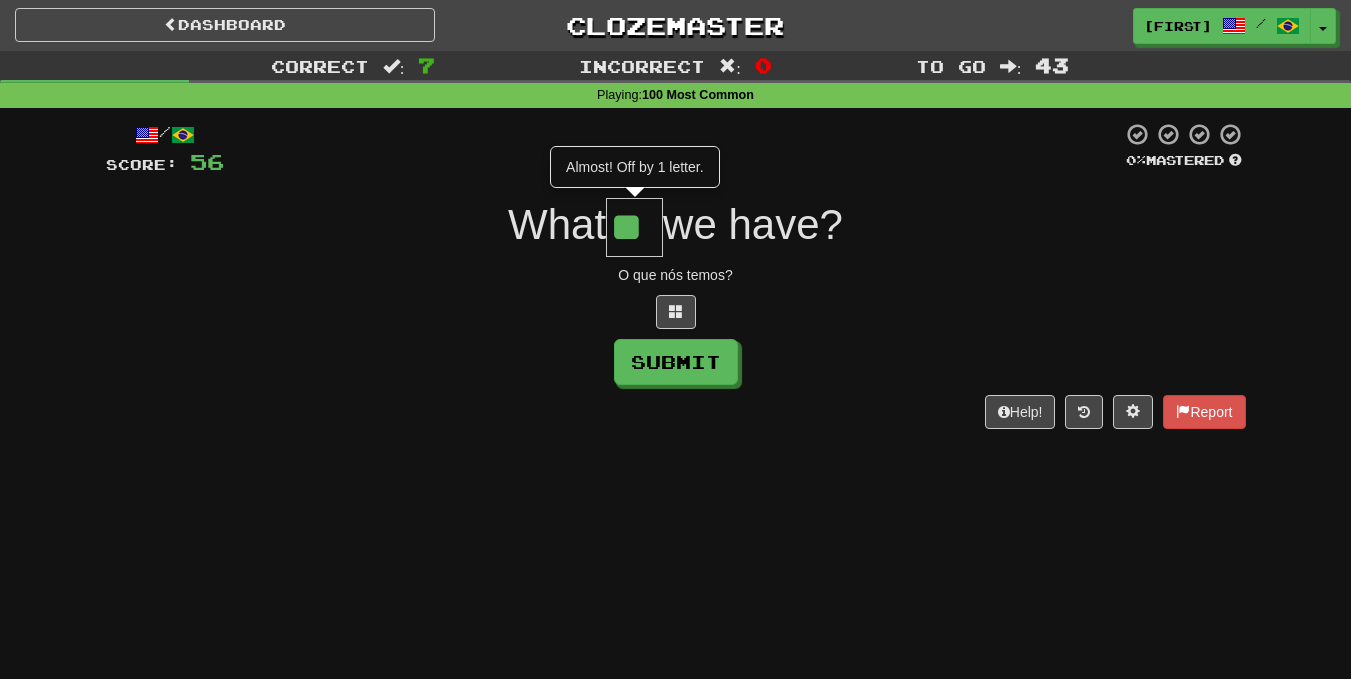 type on "**" 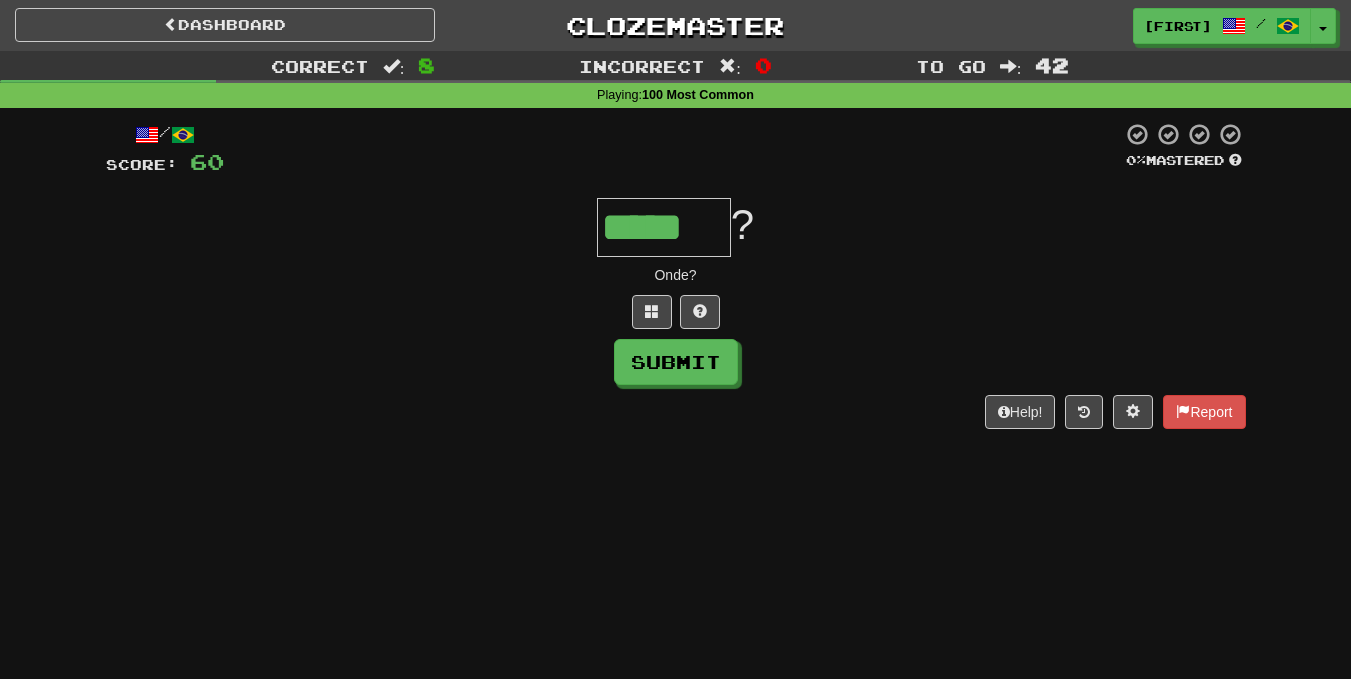 type on "*****" 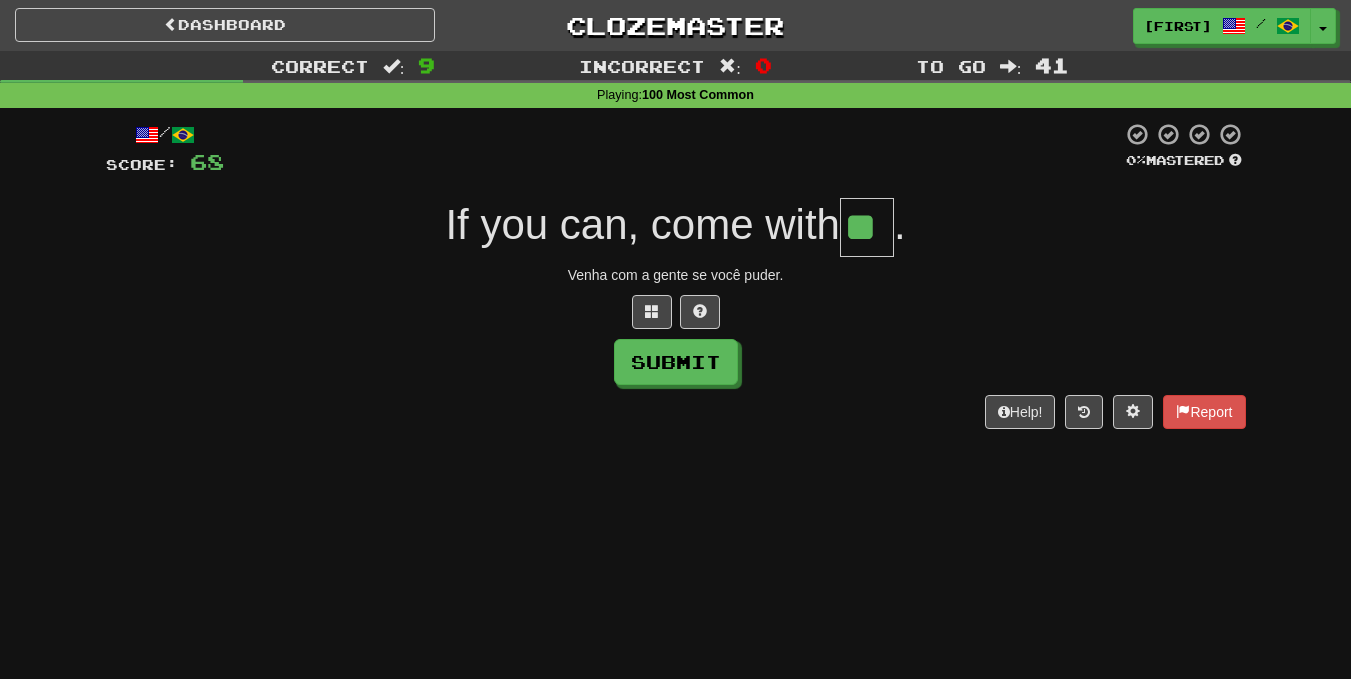 type on "**" 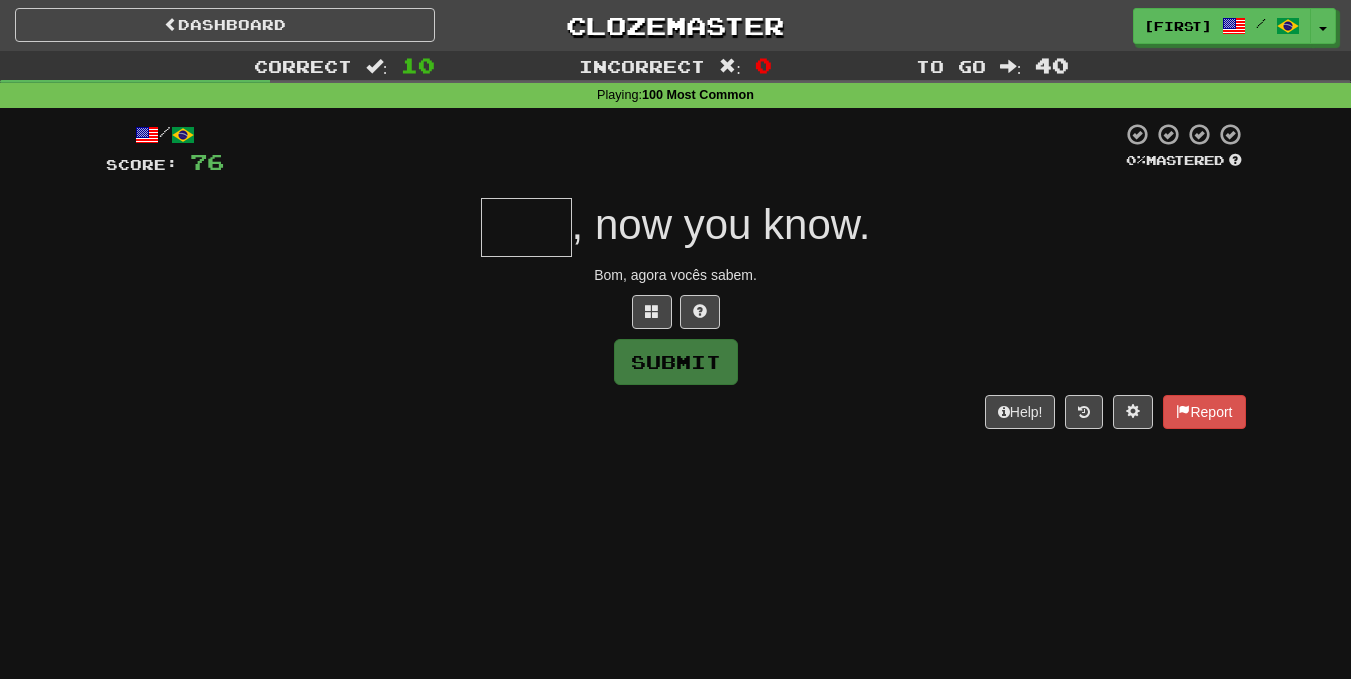 type on "*" 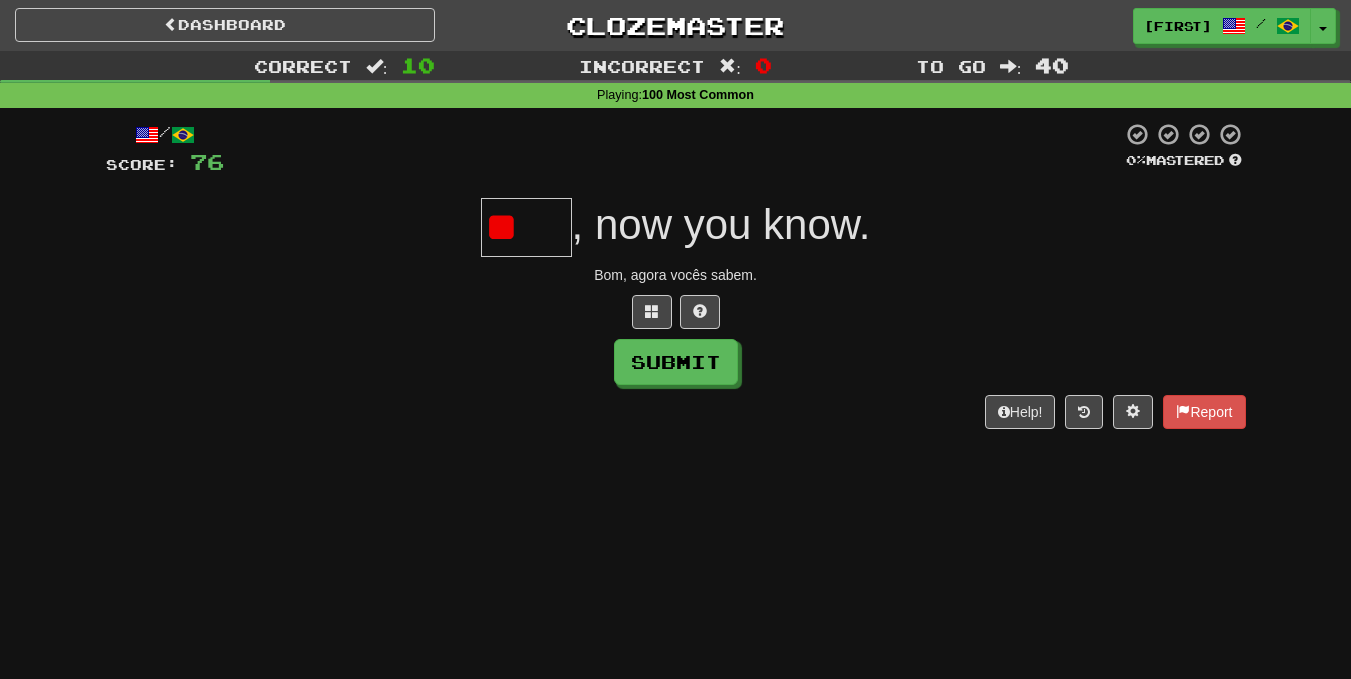 type on "*" 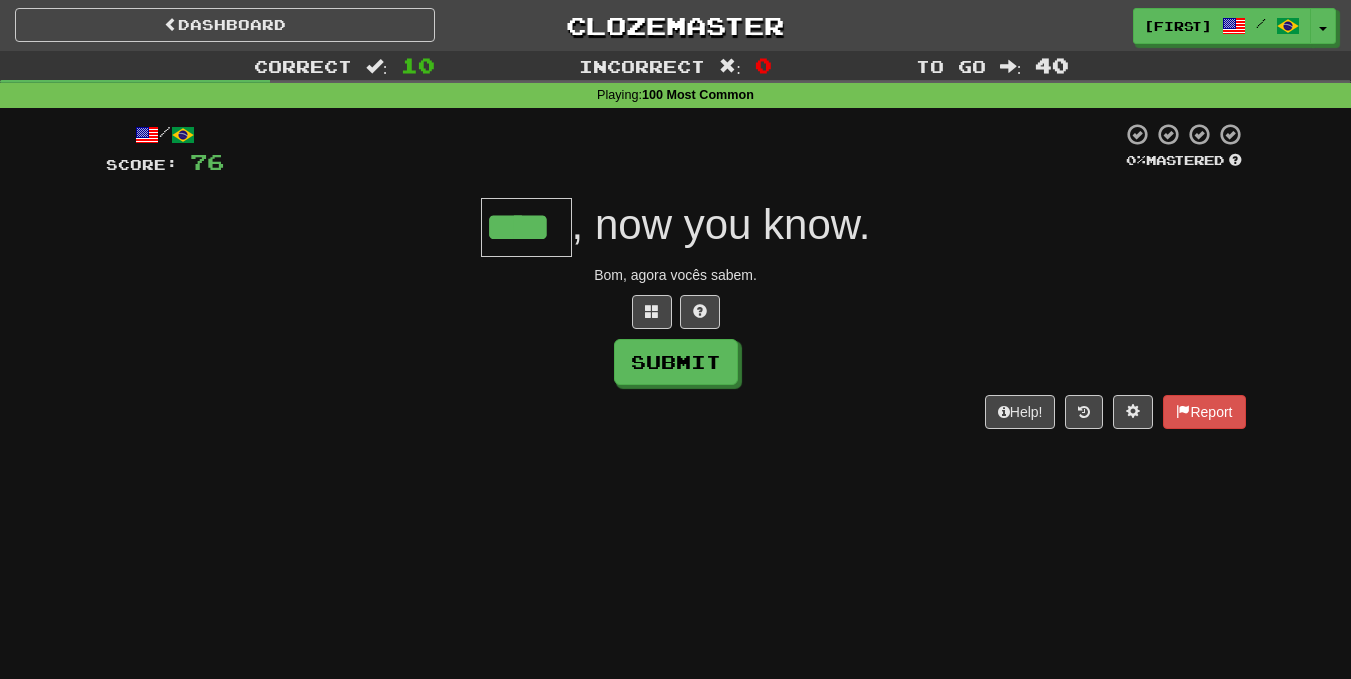 type on "****" 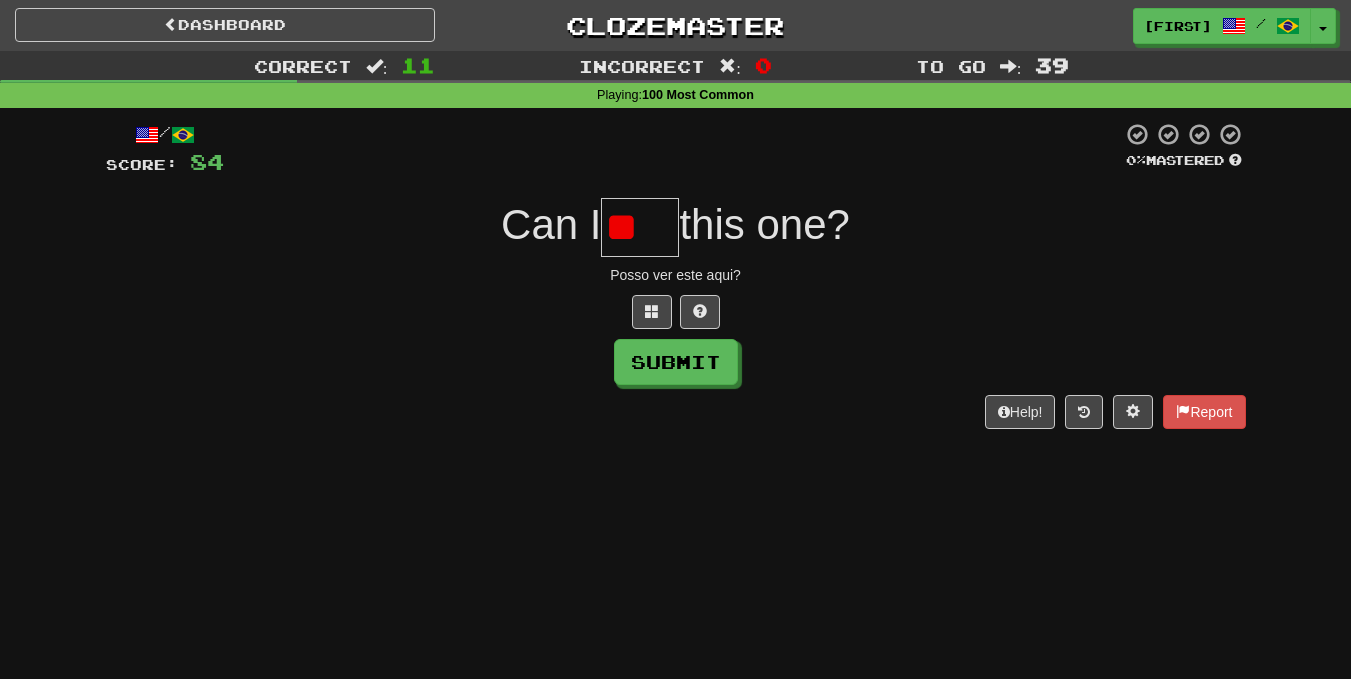 type on "*" 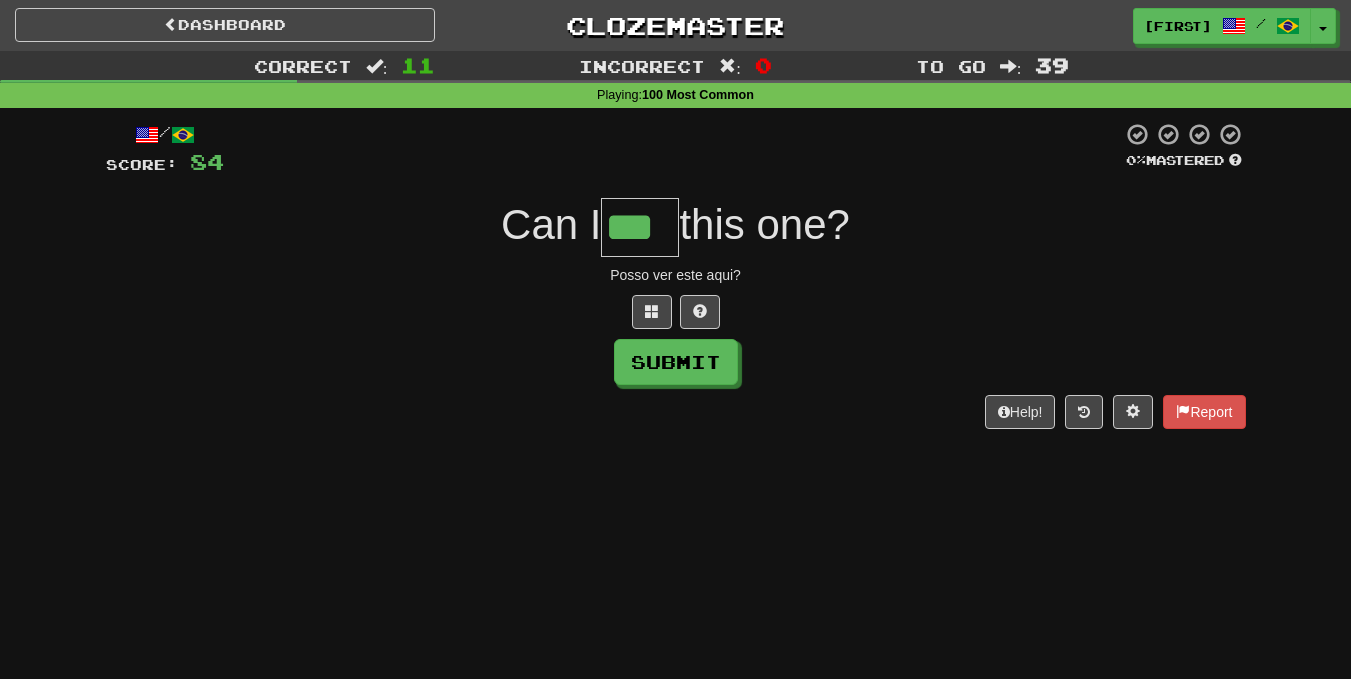 type on "***" 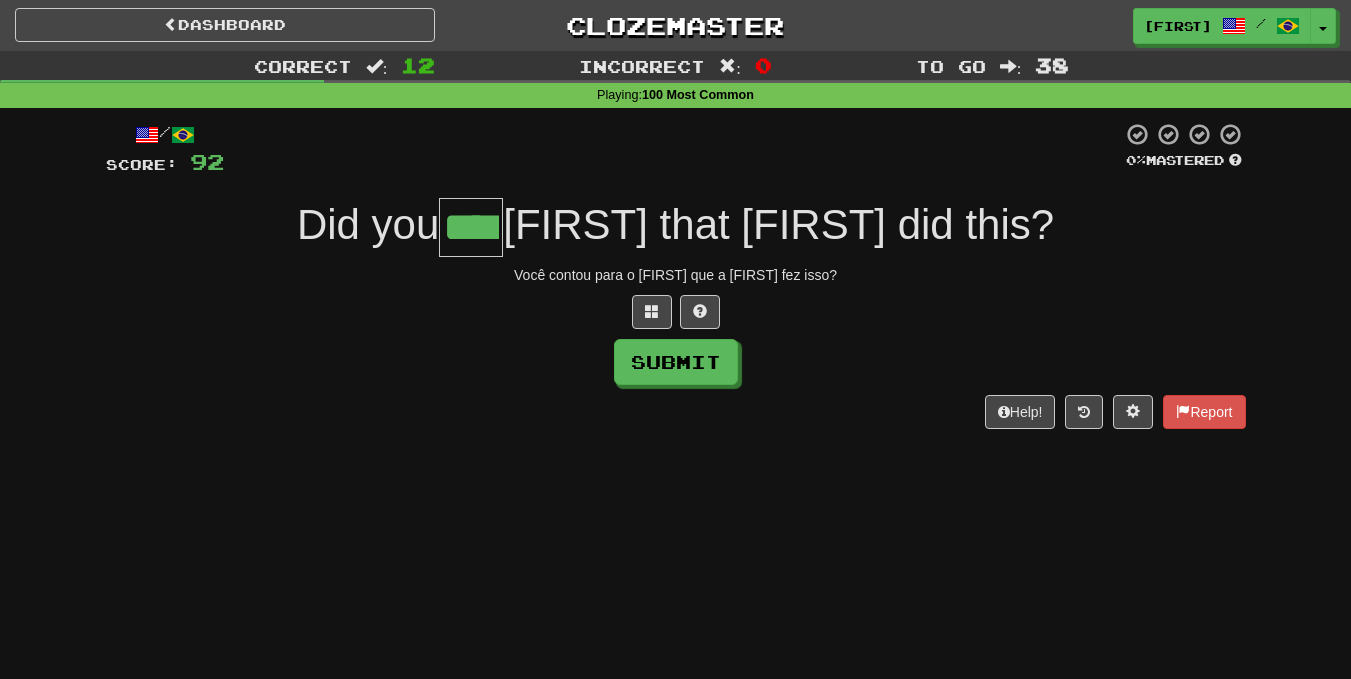 type on "****" 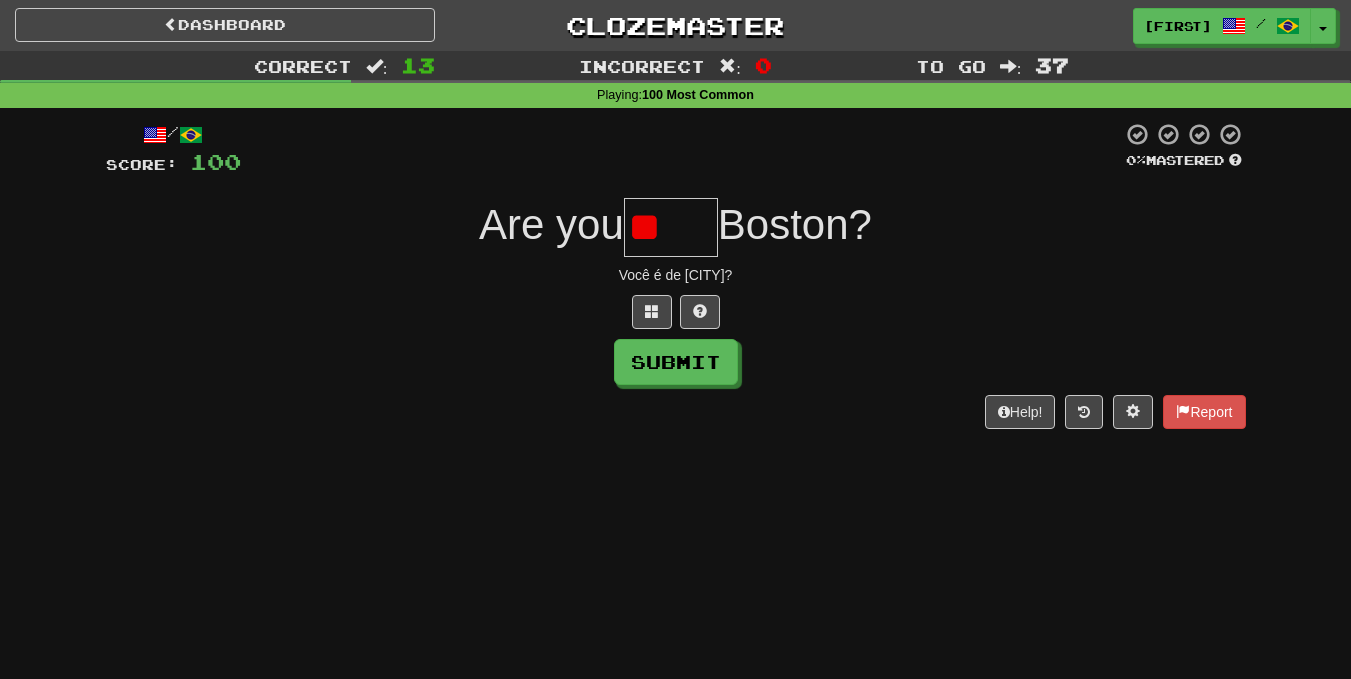 type on "*" 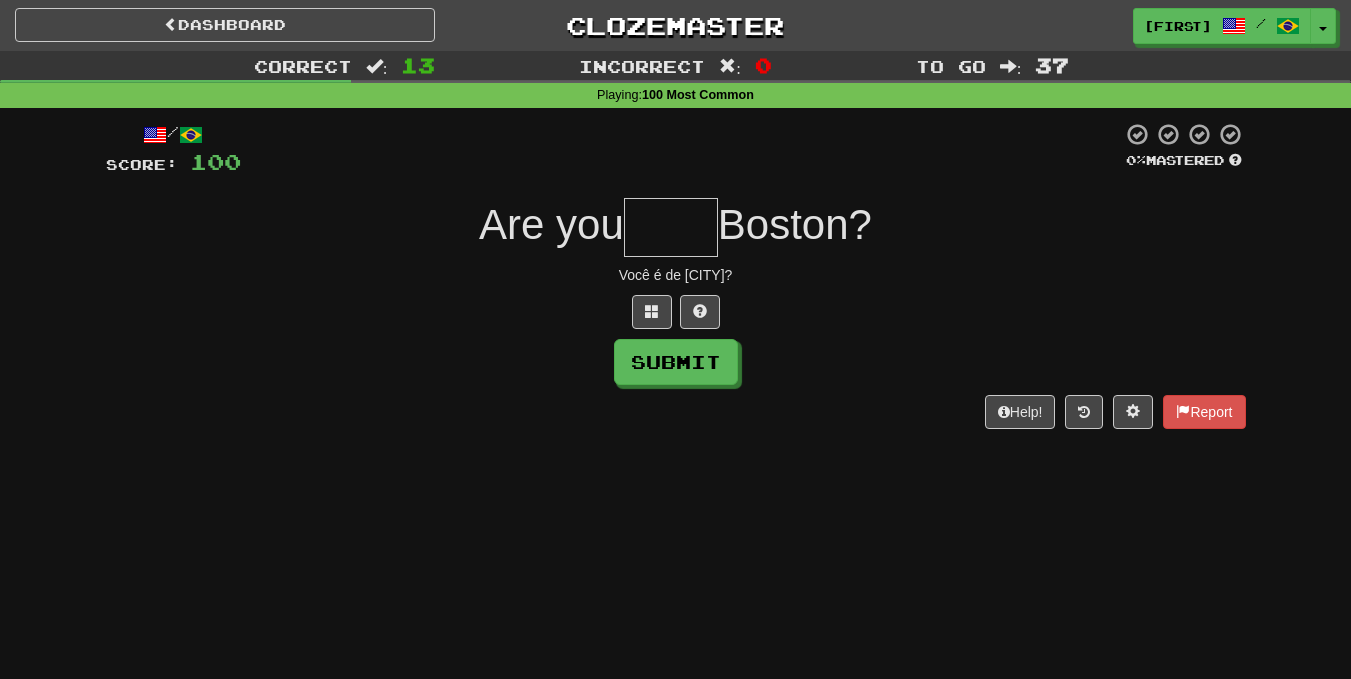 type on "*" 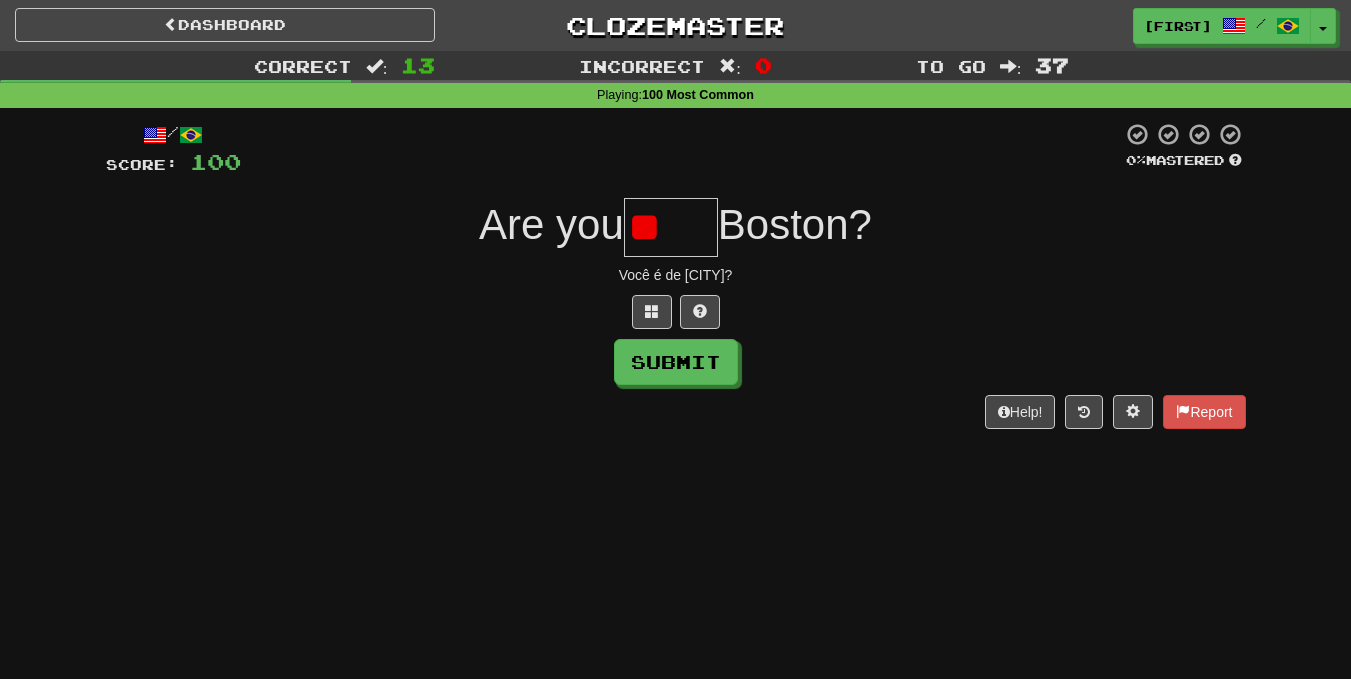 type on "*" 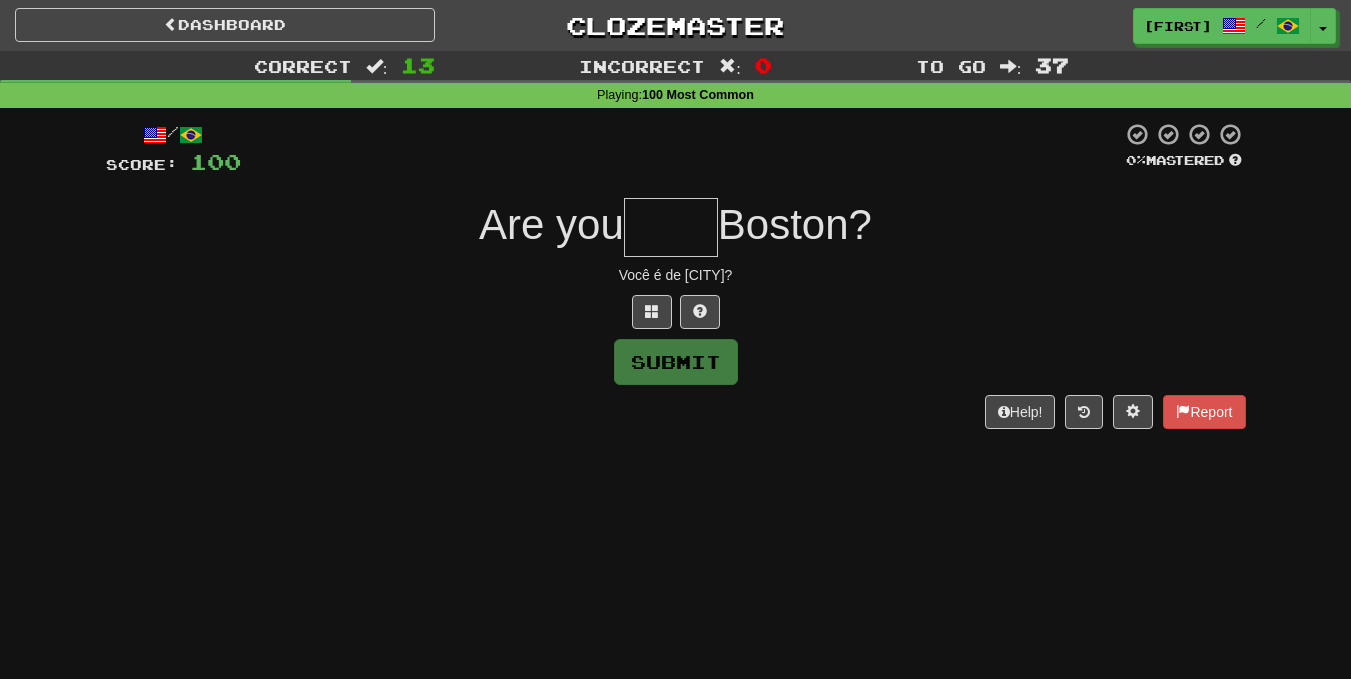 type on "*" 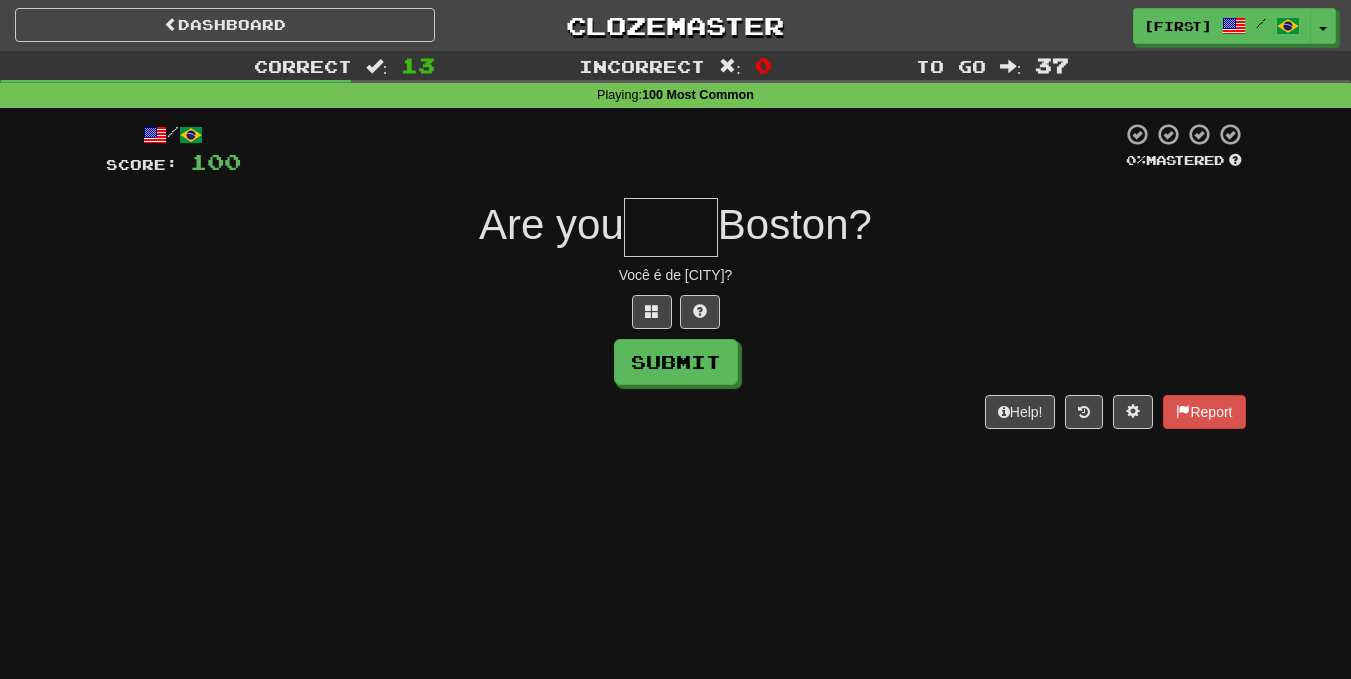 type on "*" 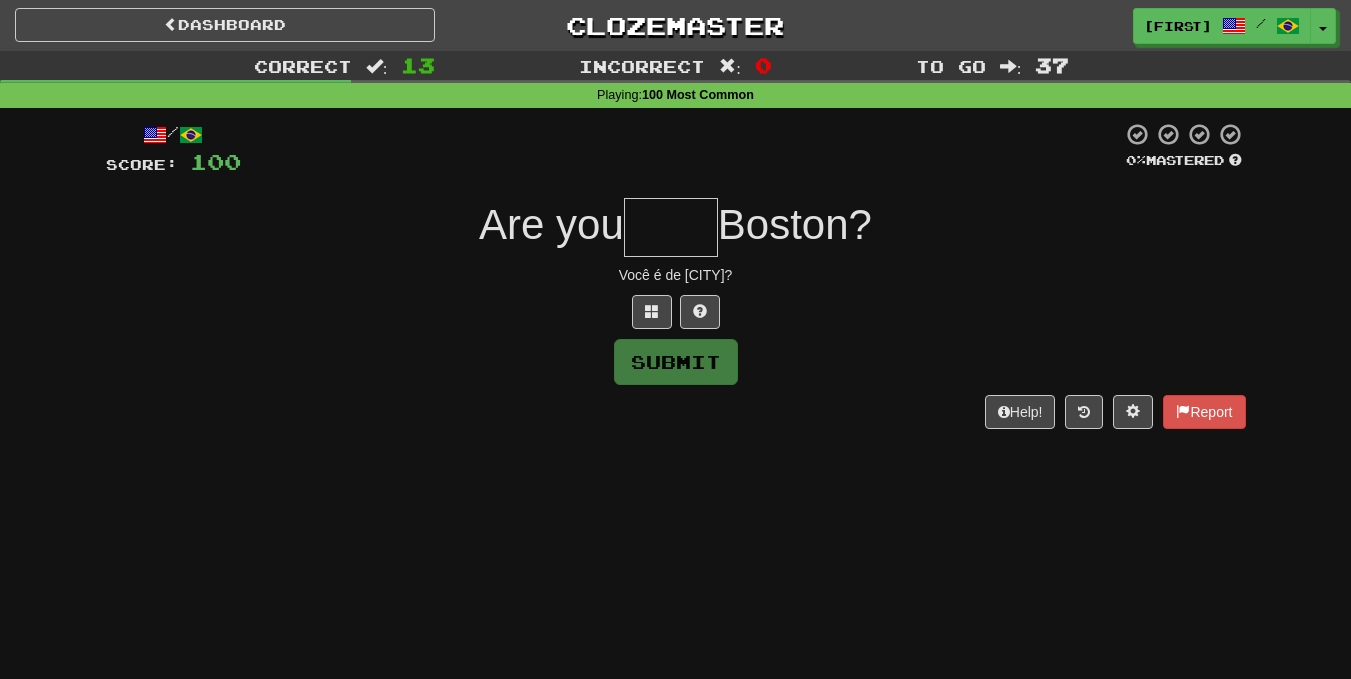 type on "*" 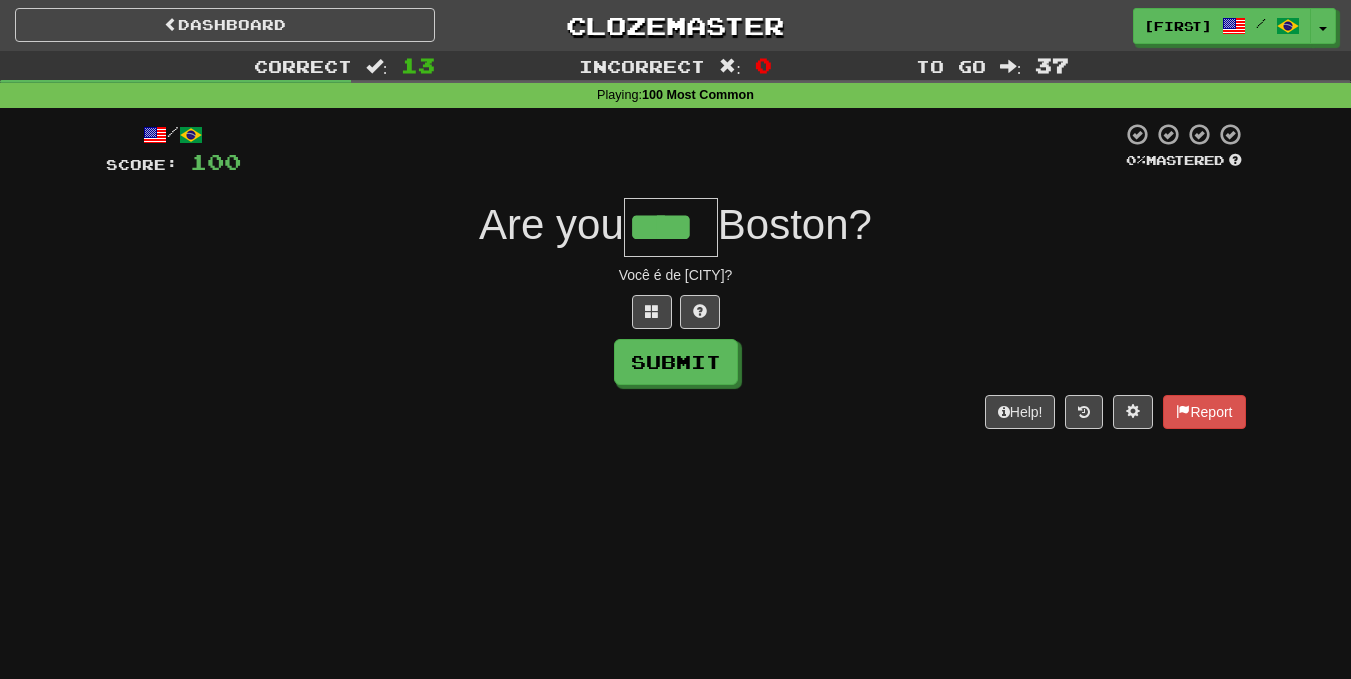 type on "****" 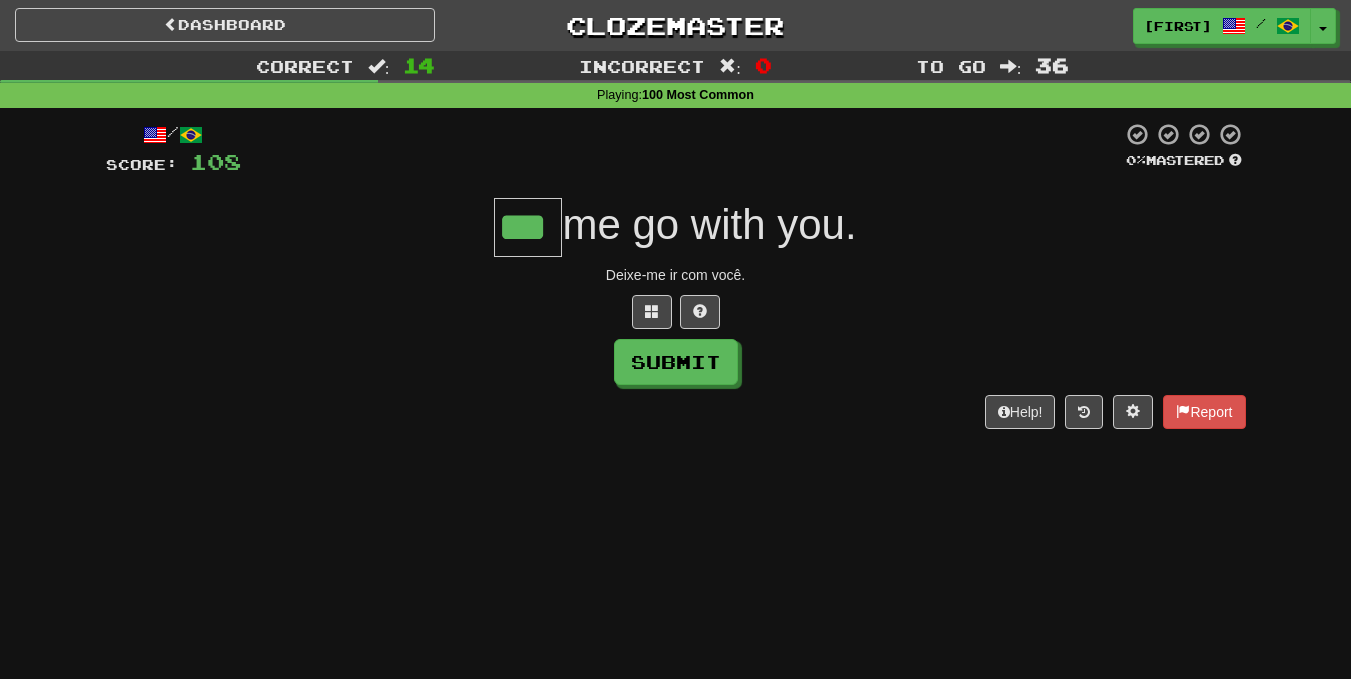 type on "***" 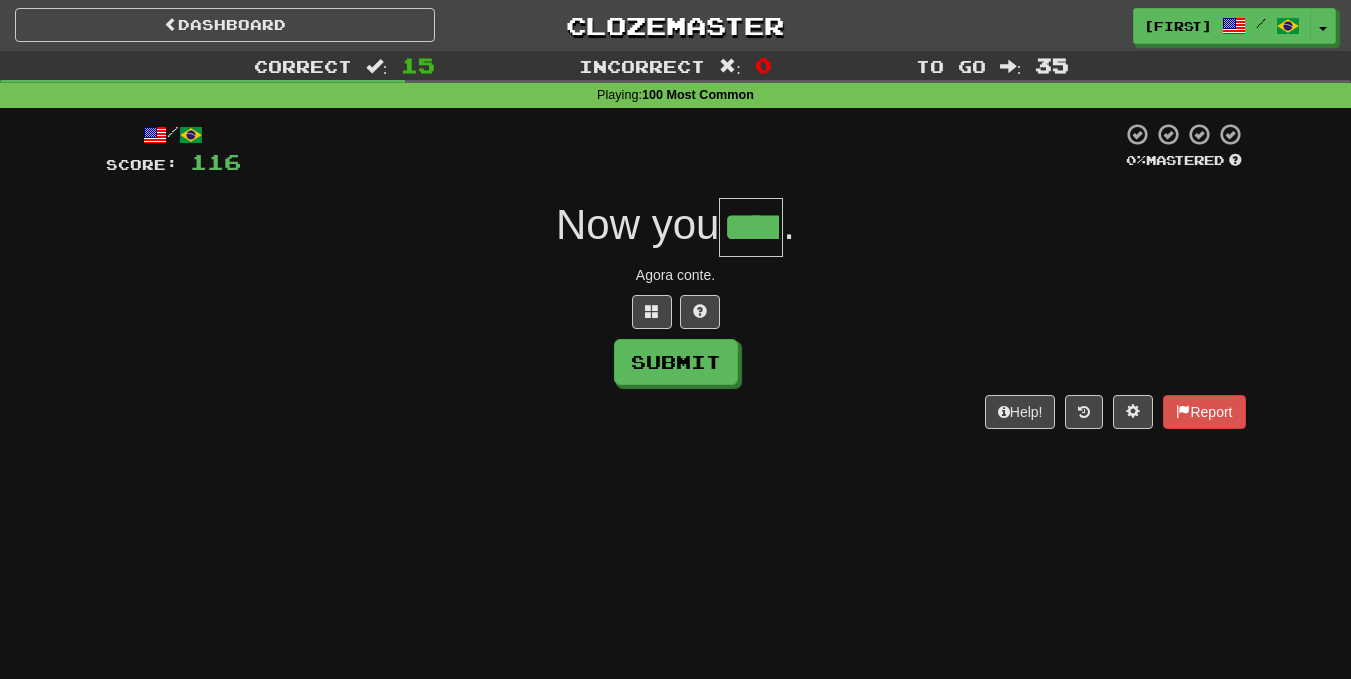 type on "****" 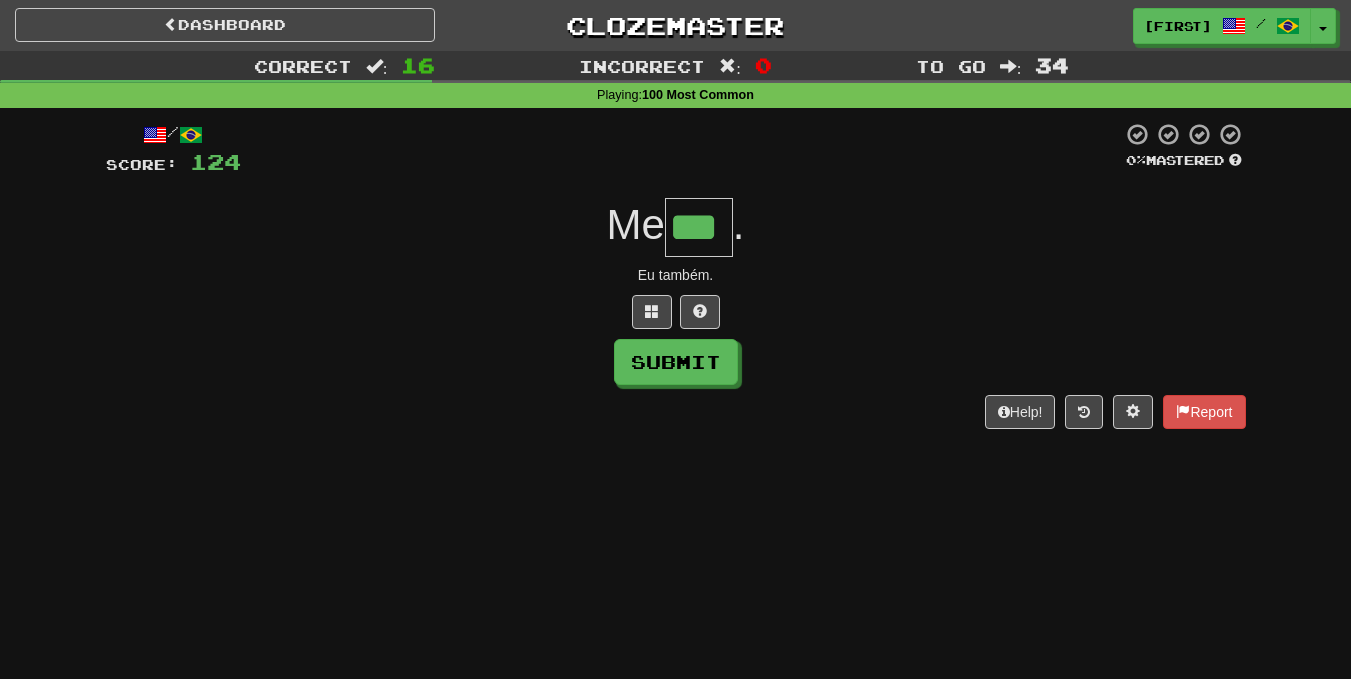 type on "***" 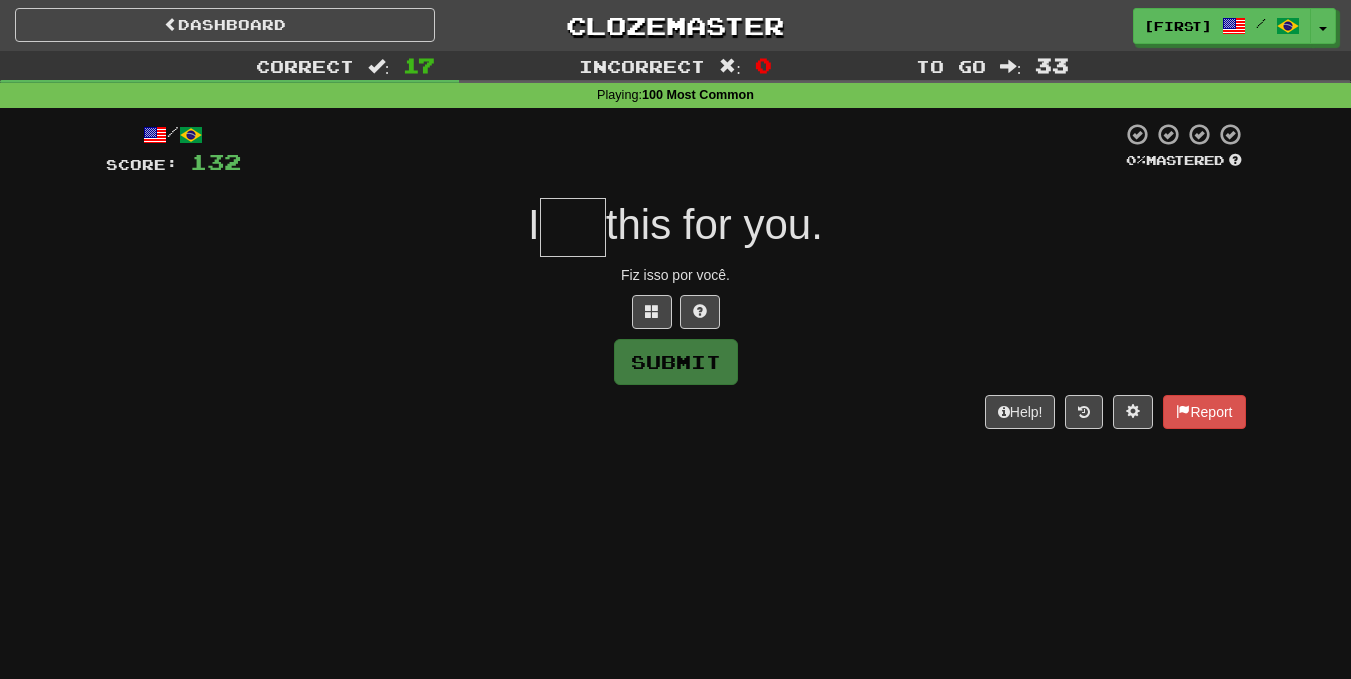 type on "*" 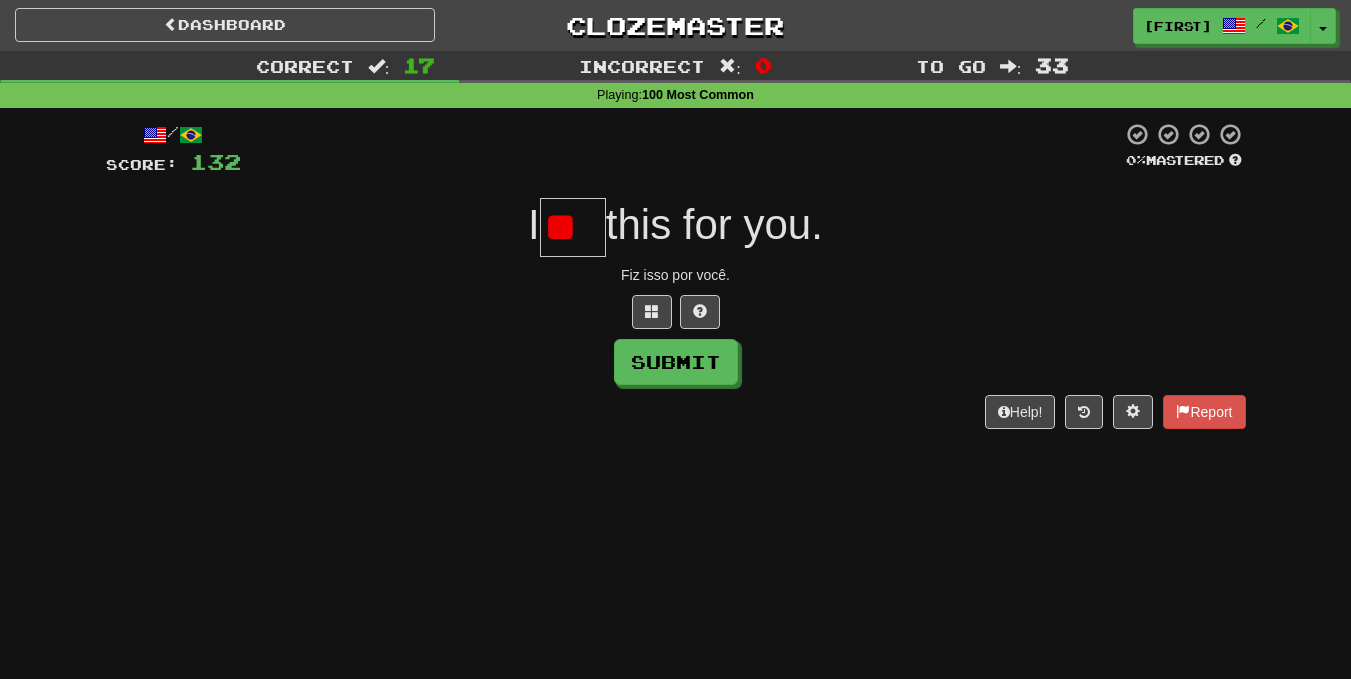 type on "*" 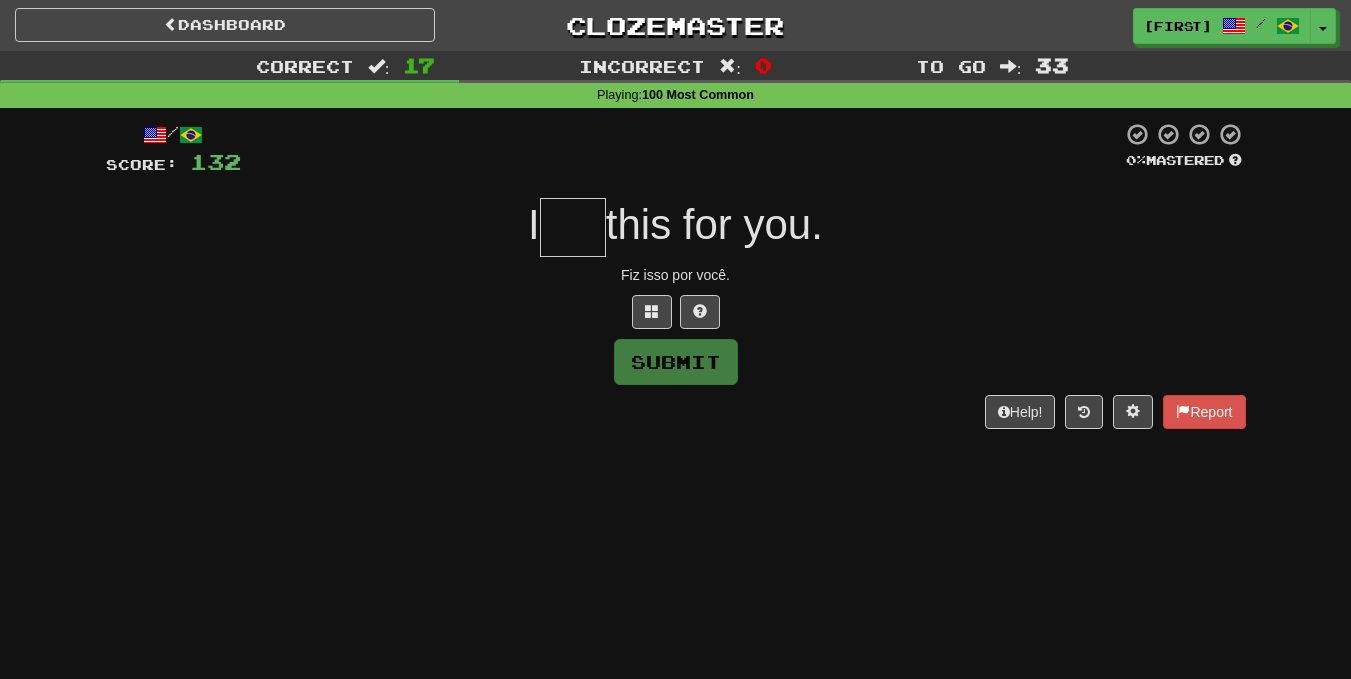 type on "*" 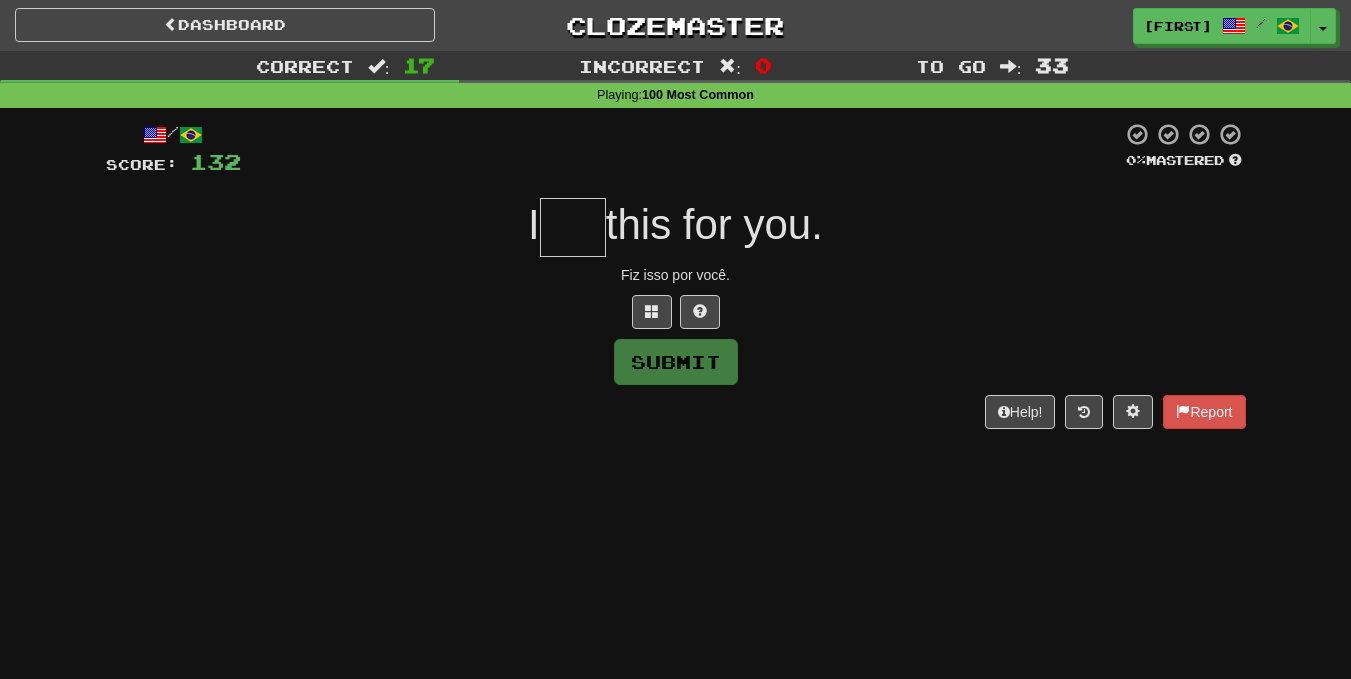 type on "*" 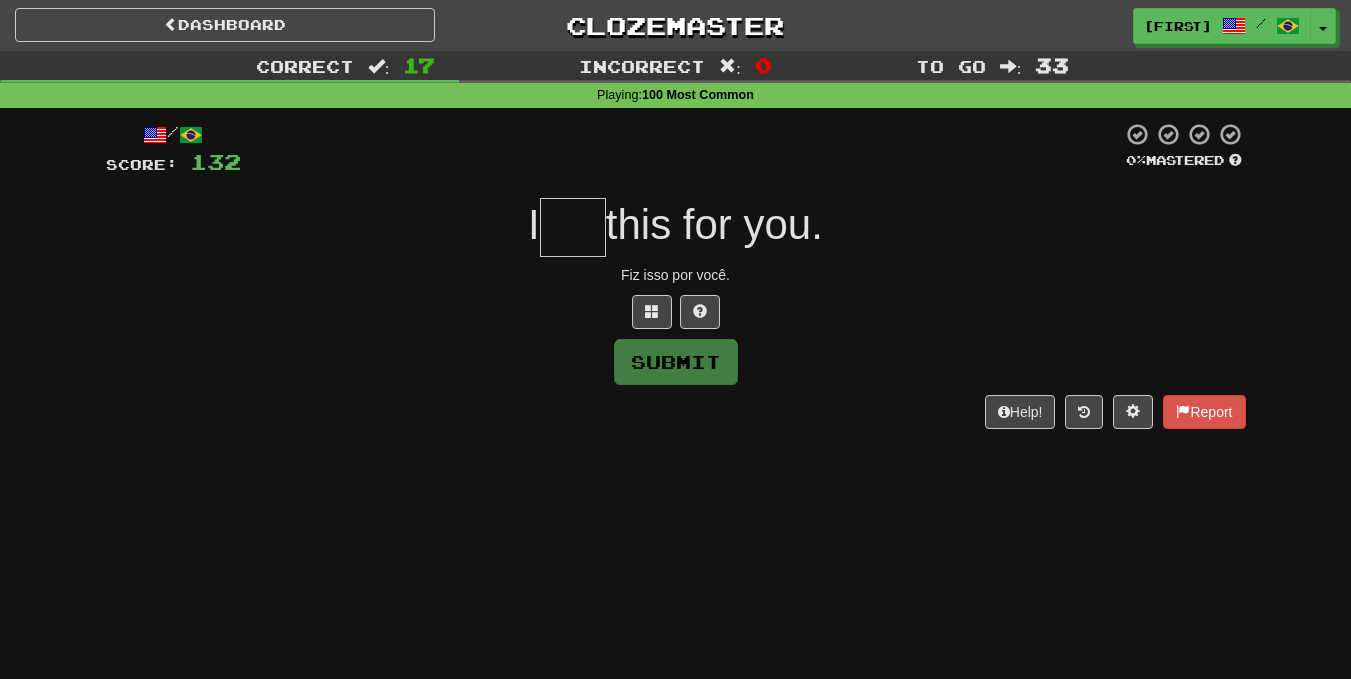 type on "*" 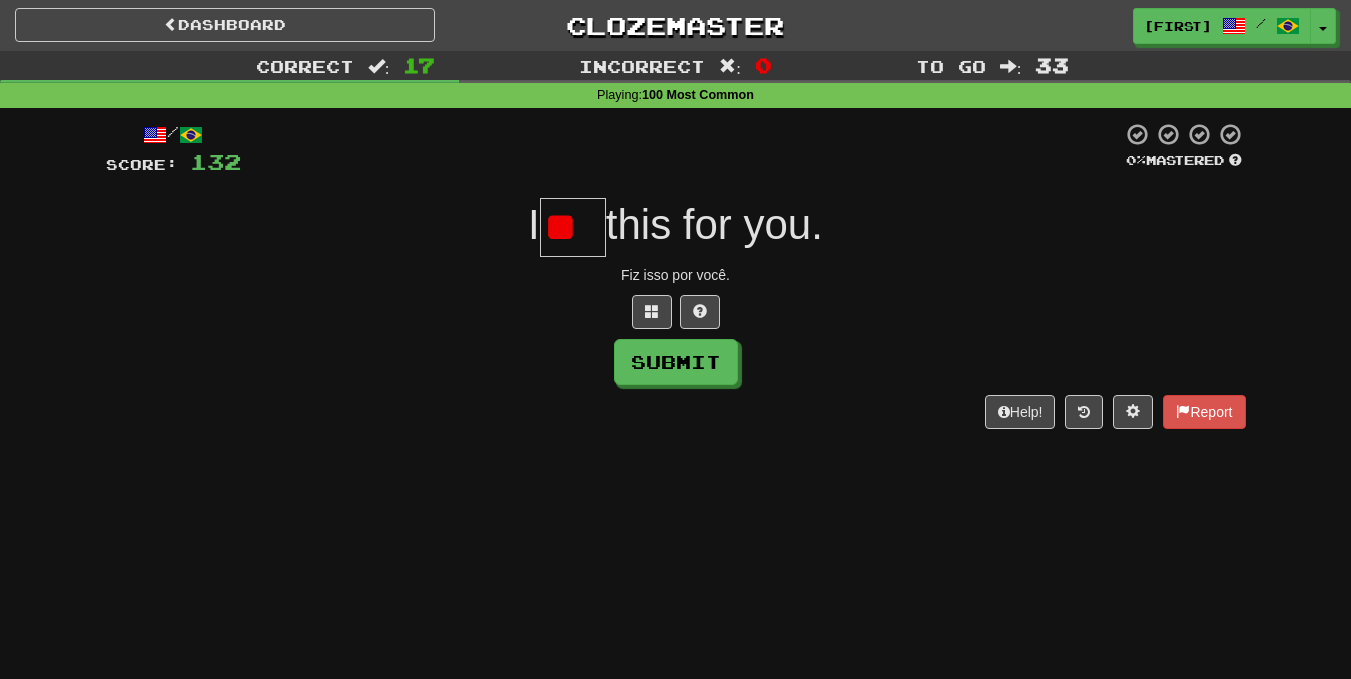 type on "*" 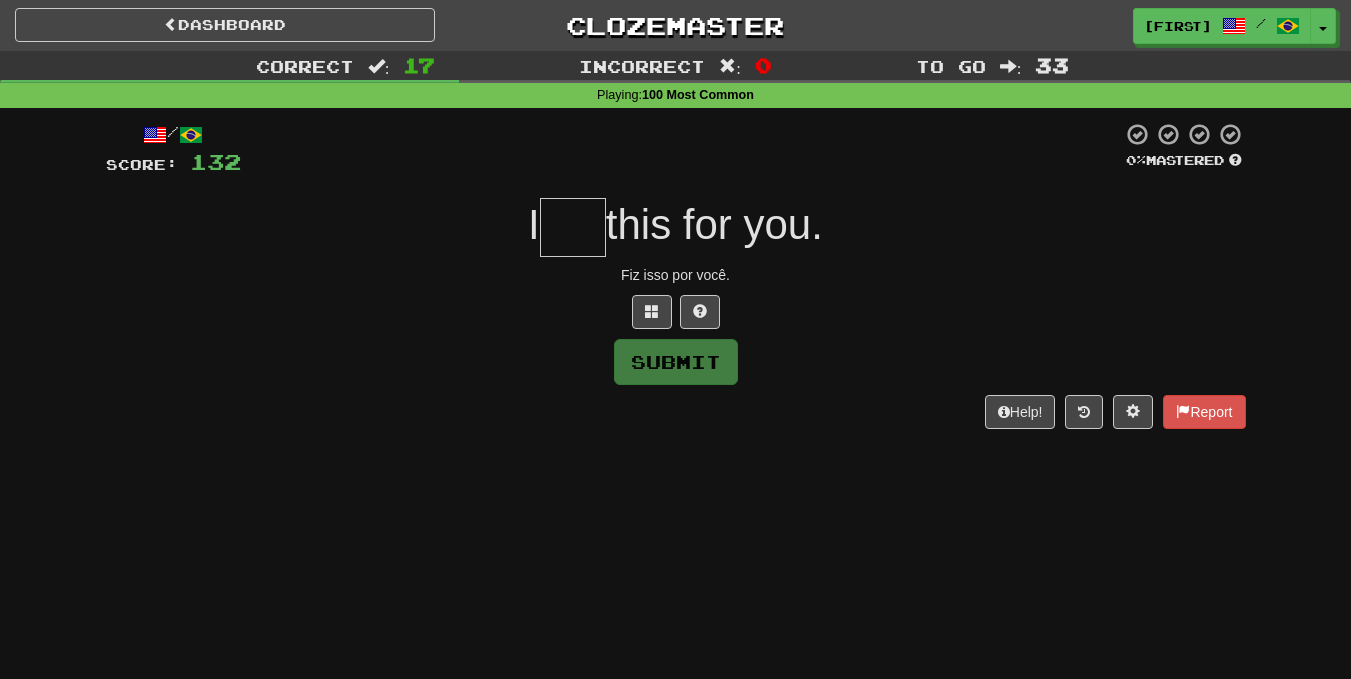 type on "*" 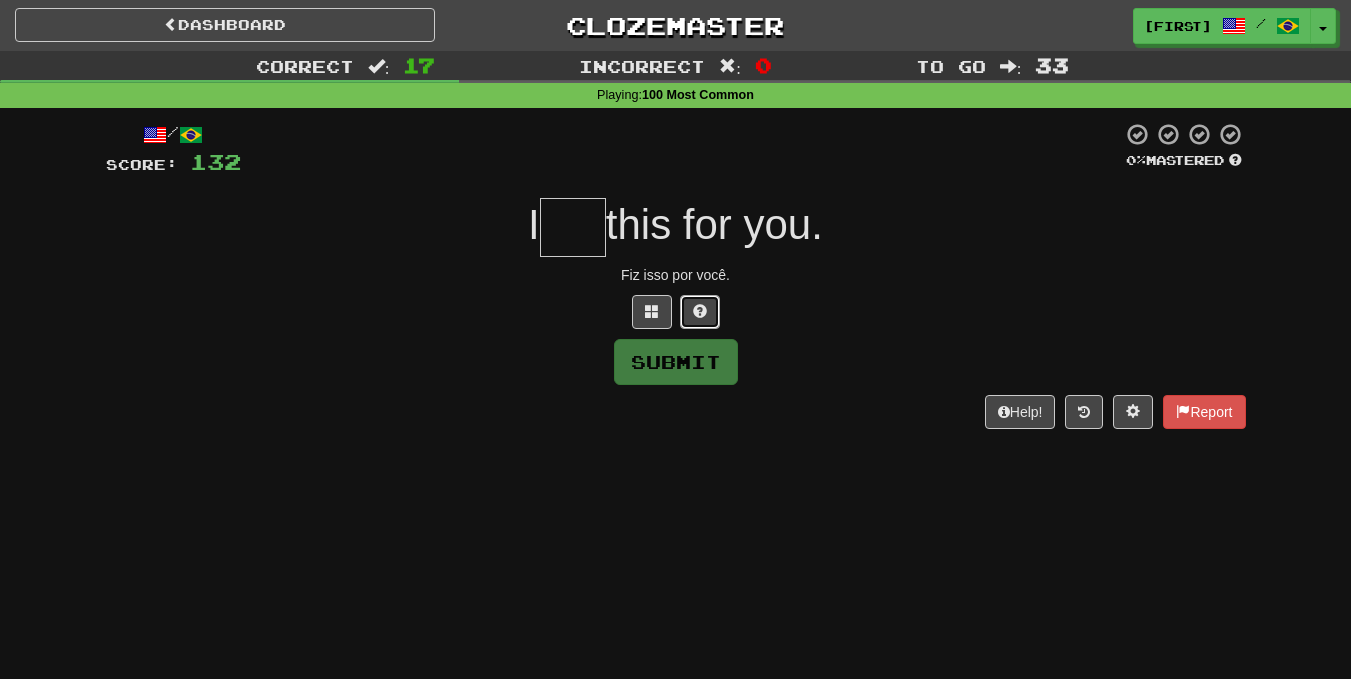 click at bounding box center (700, 312) 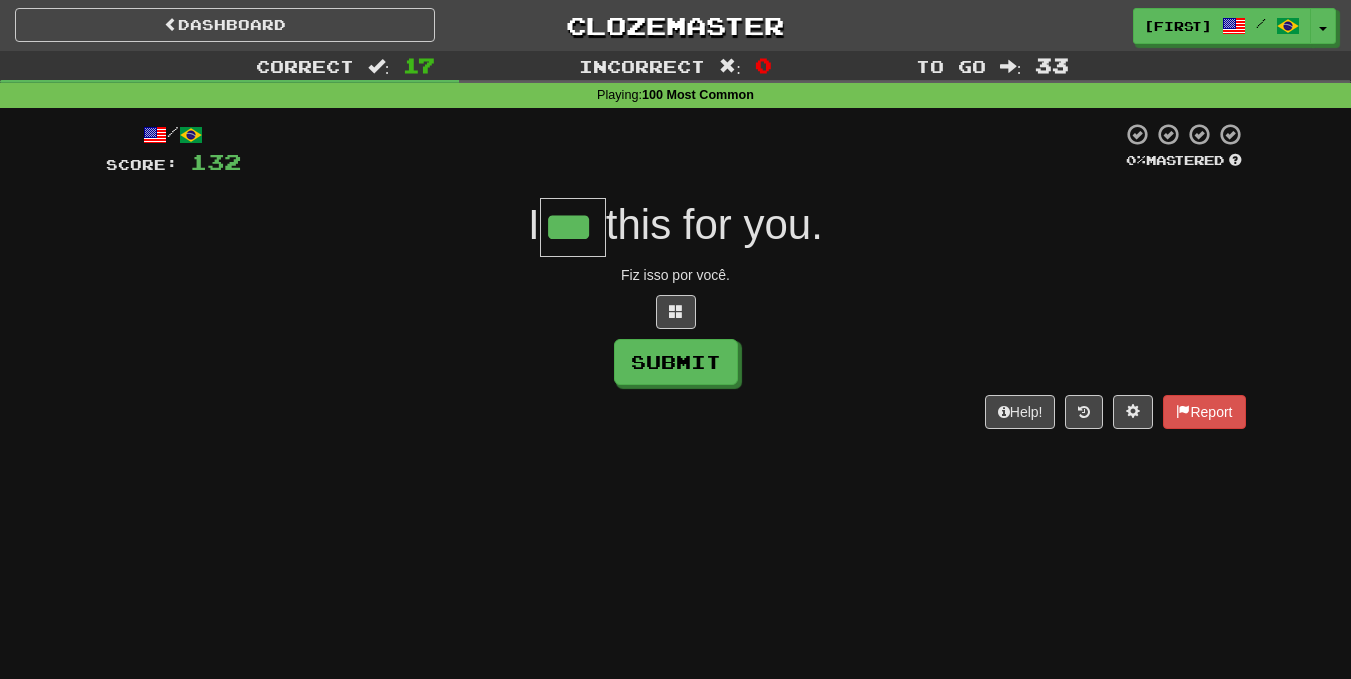 type on "***" 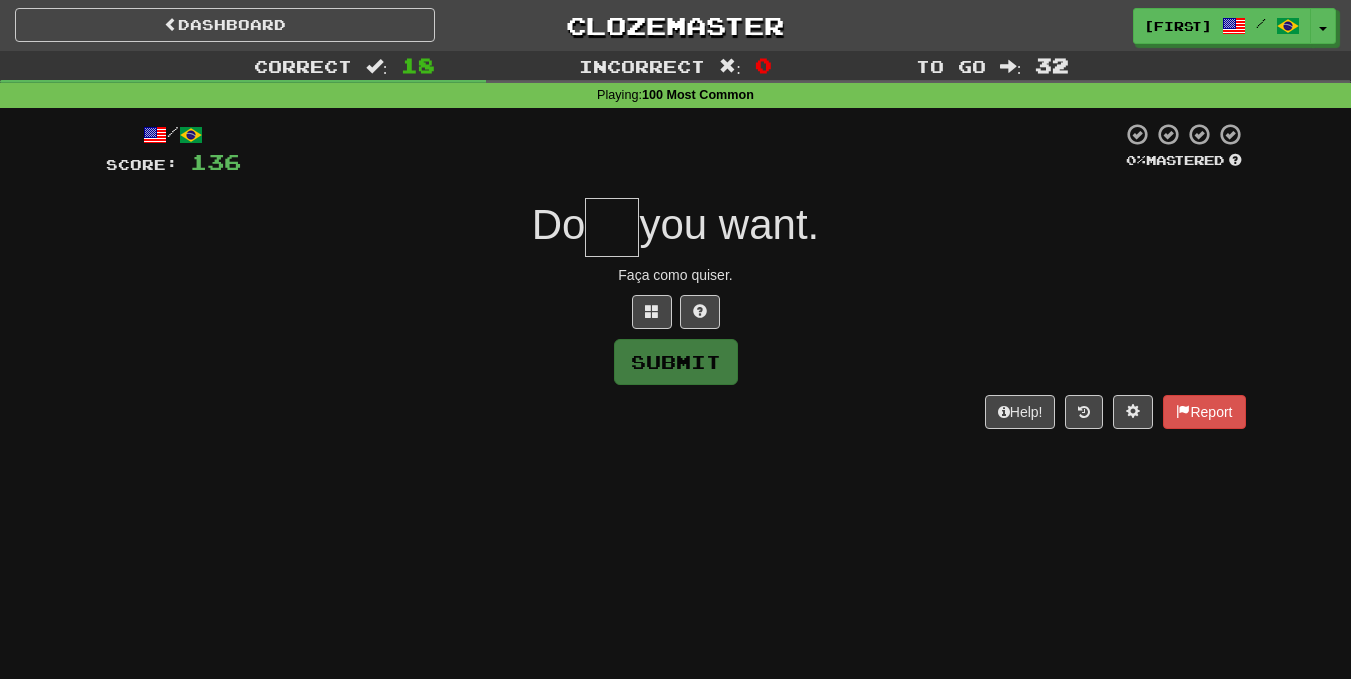 type on "*" 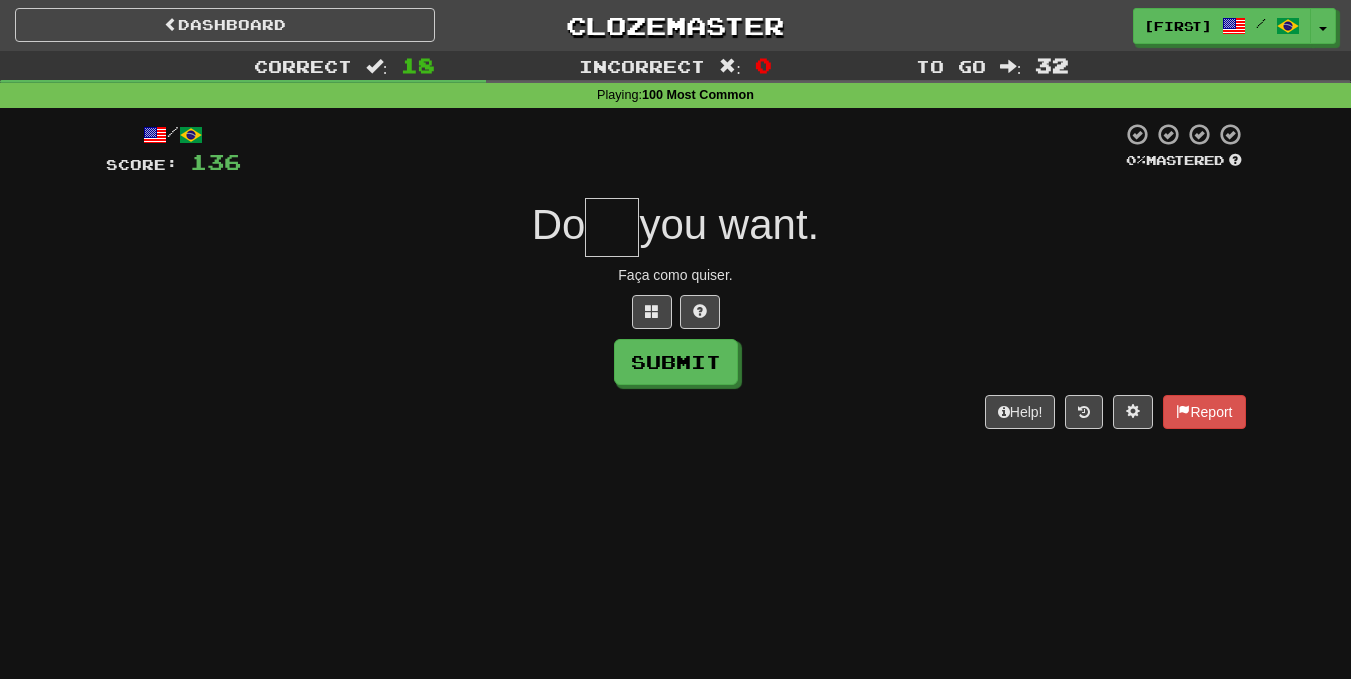 type on "*" 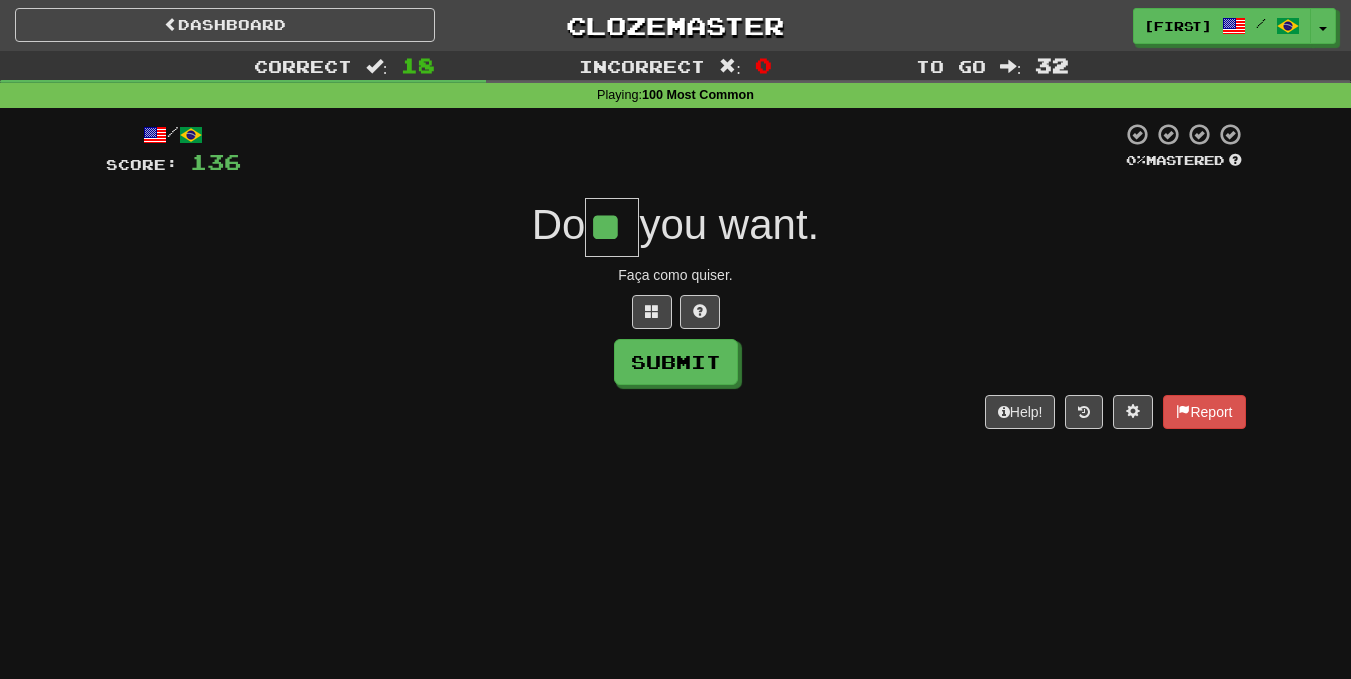 scroll, scrollTop: 0, scrollLeft: 0, axis: both 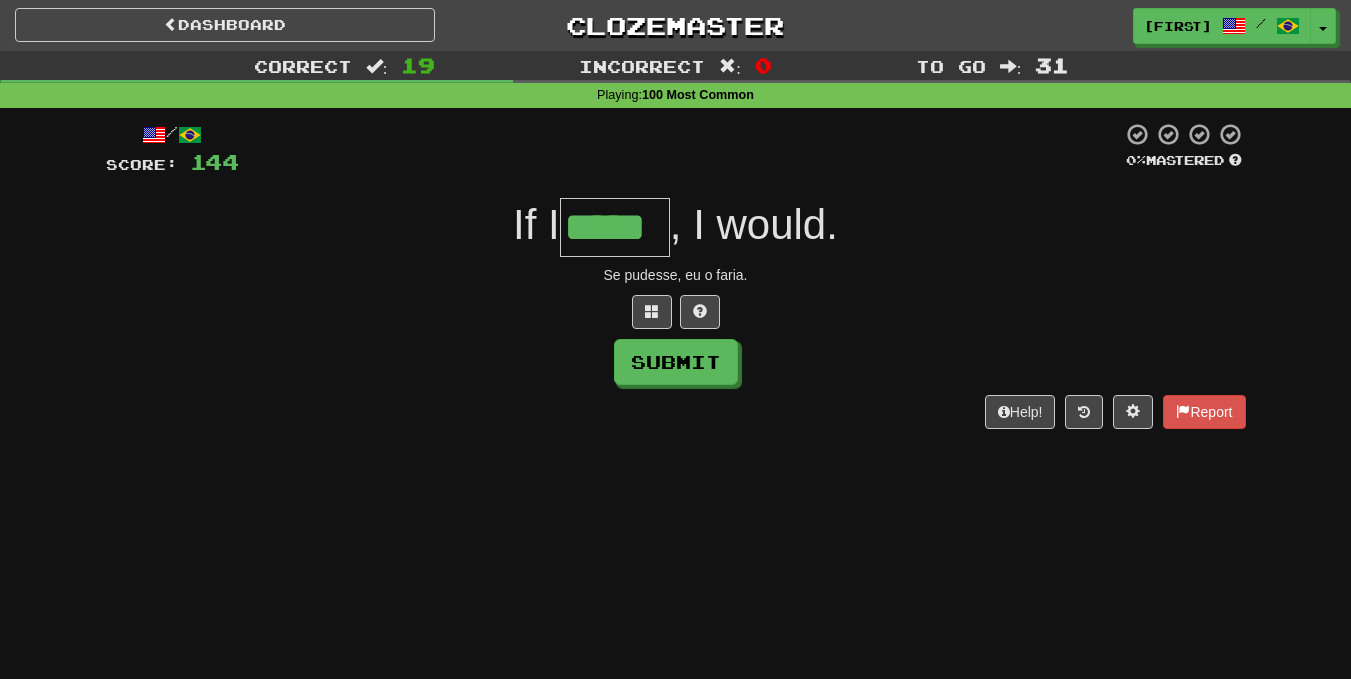 type on "*****" 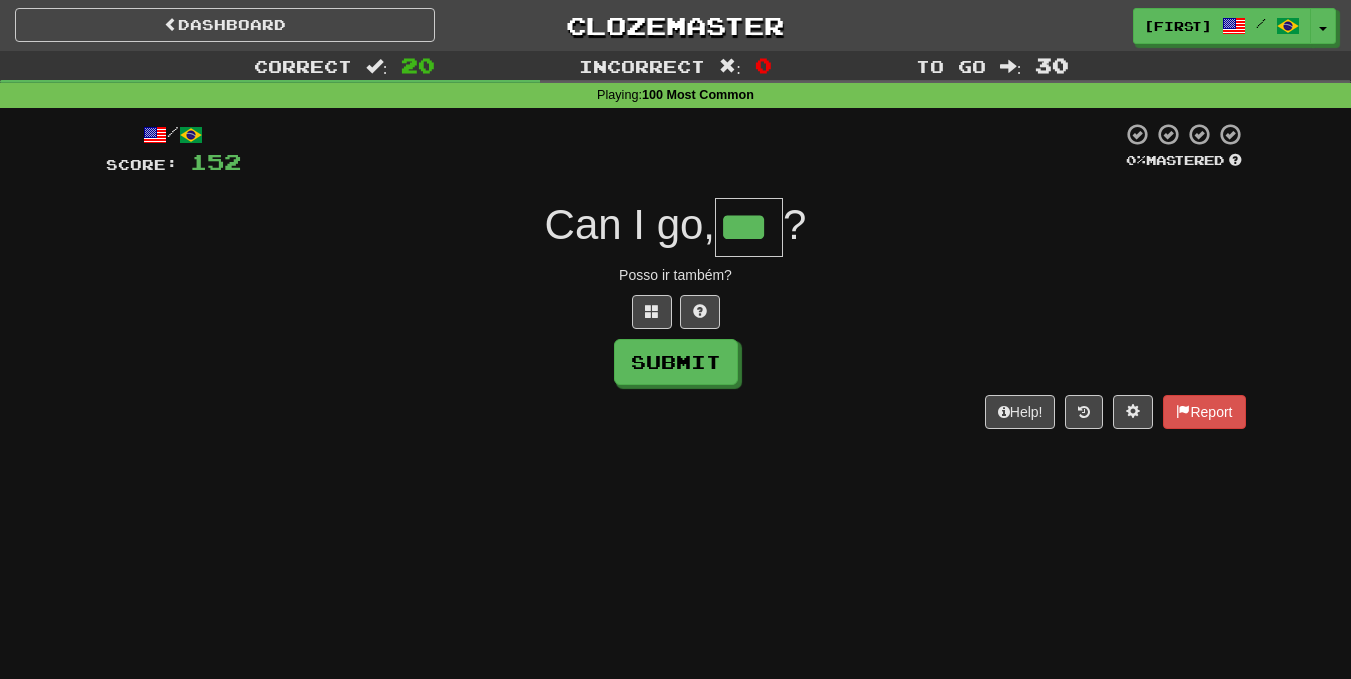 type on "***" 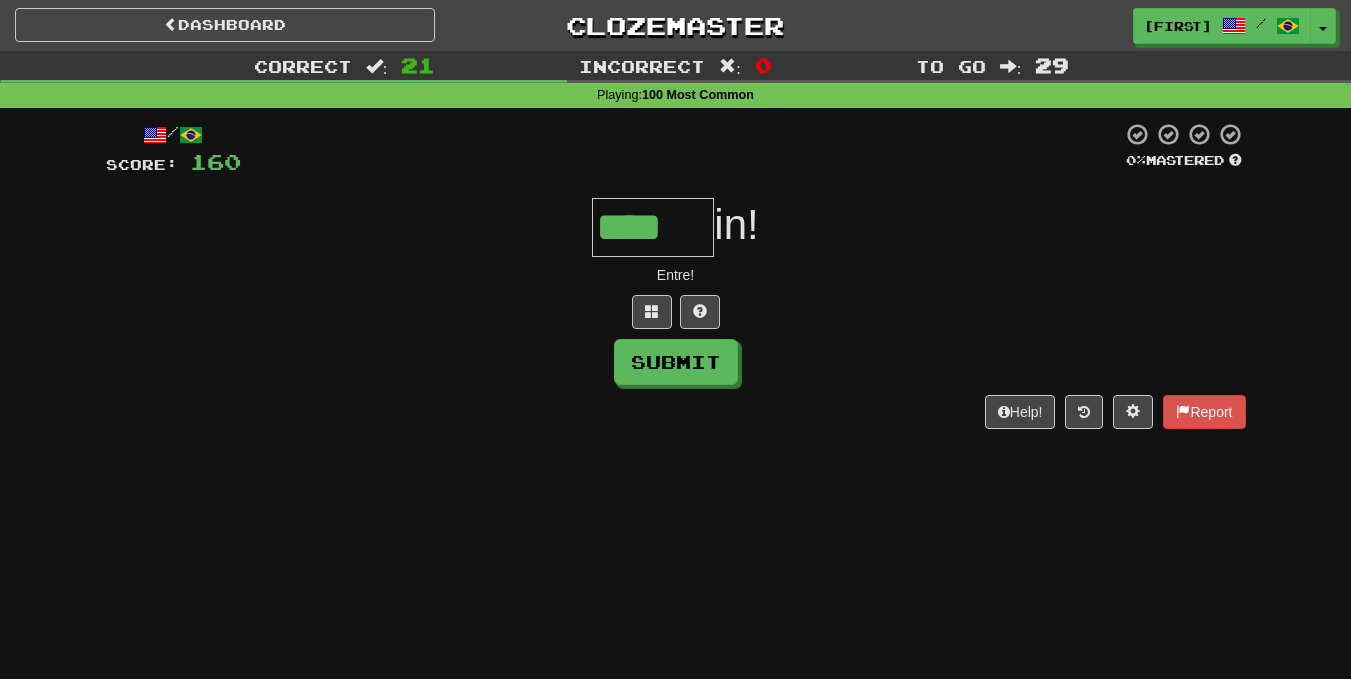 type on "****" 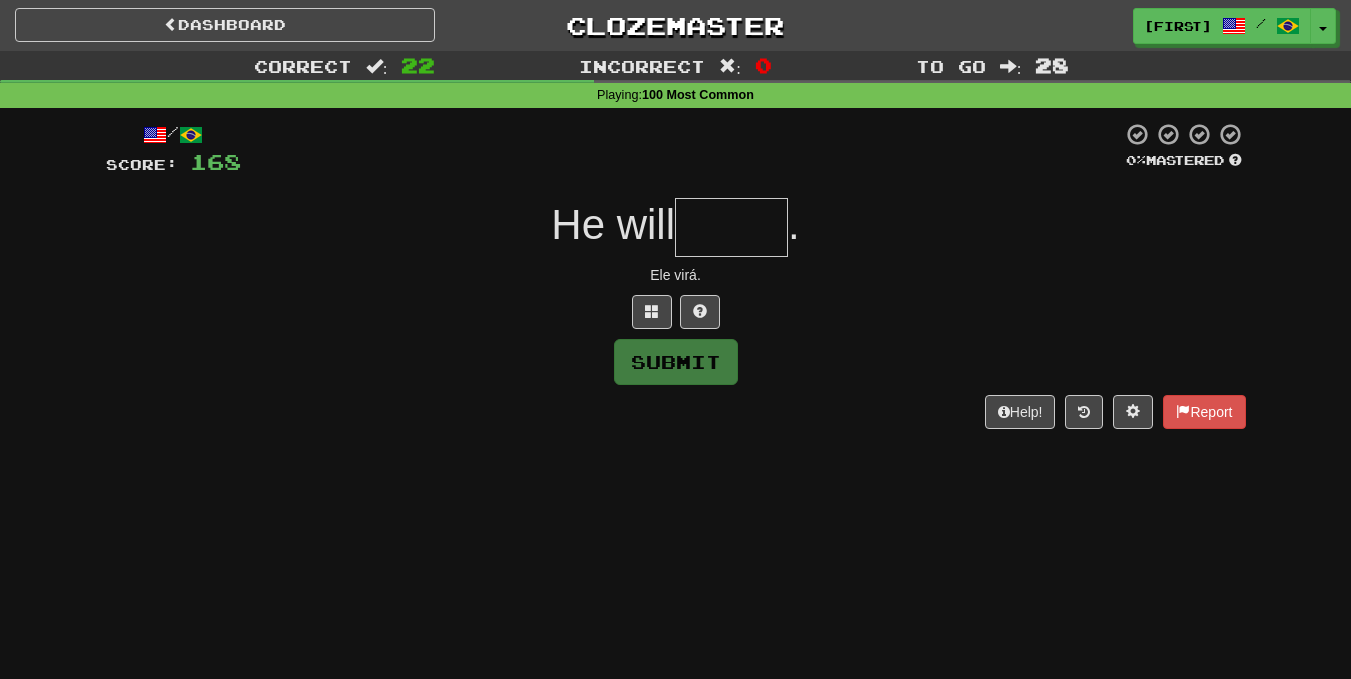 click at bounding box center (731, 227) 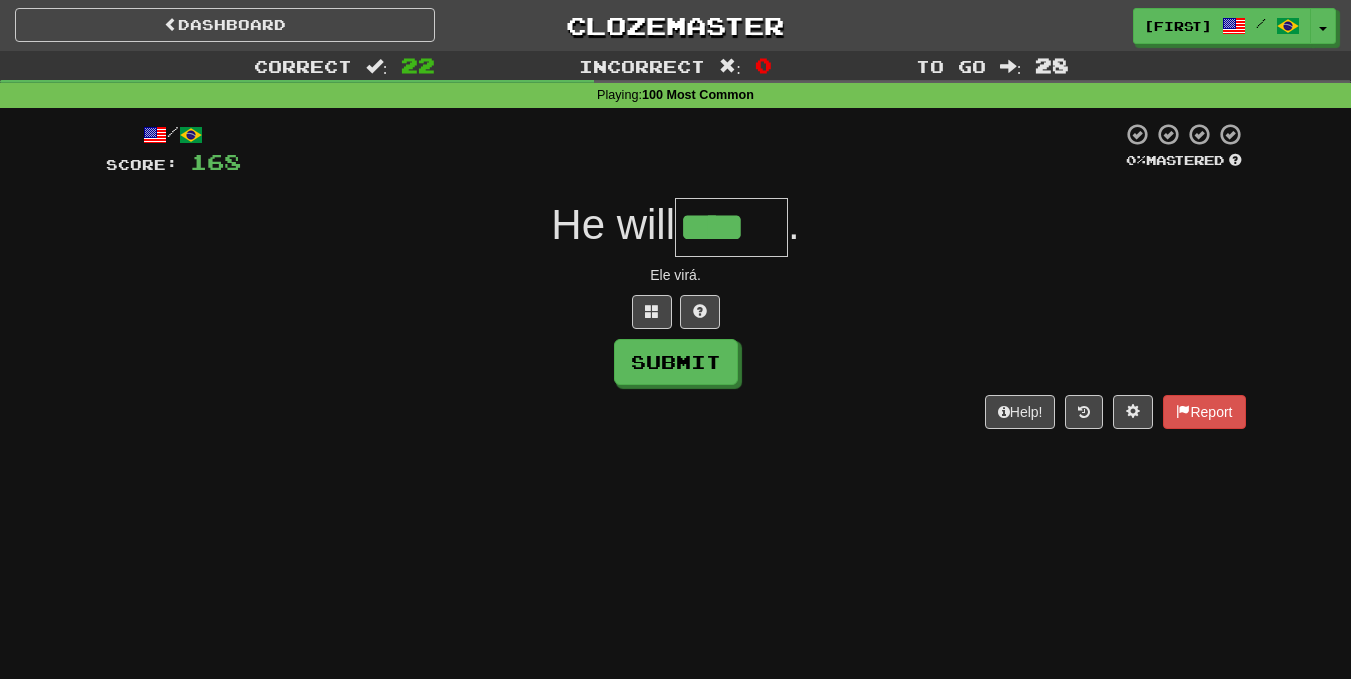 type on "****" 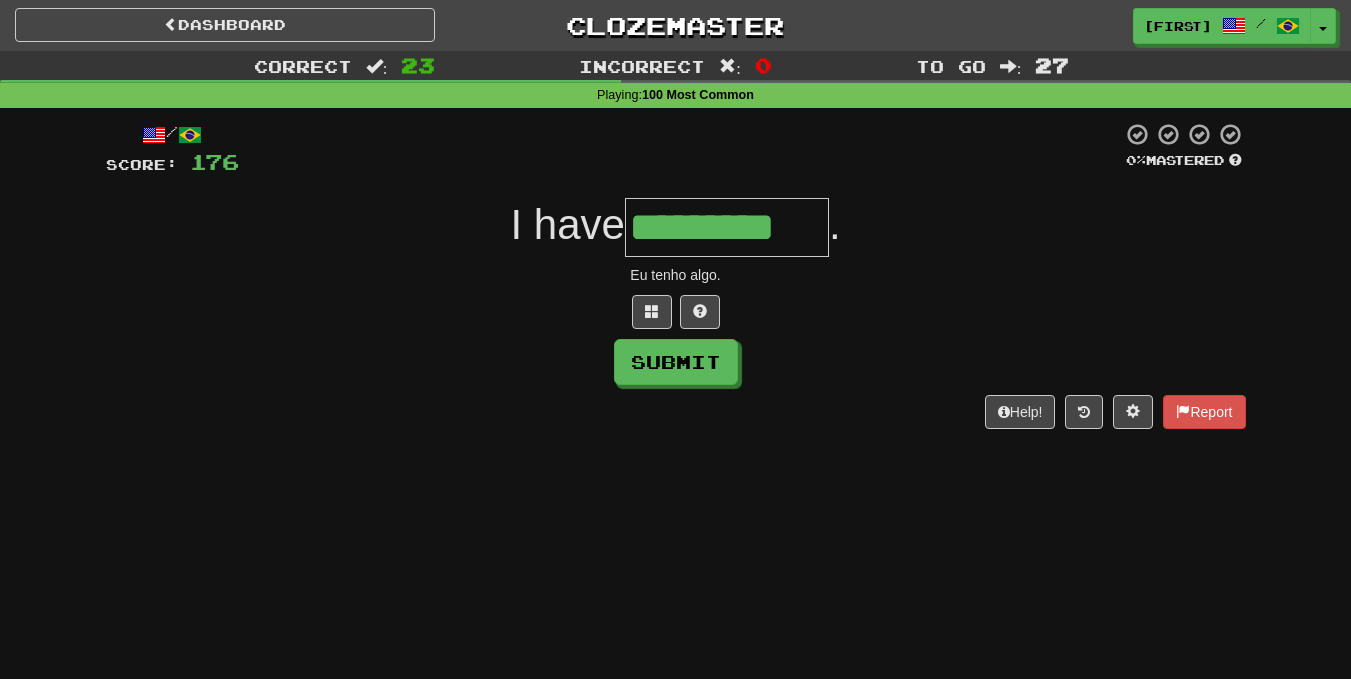 type on "*********" 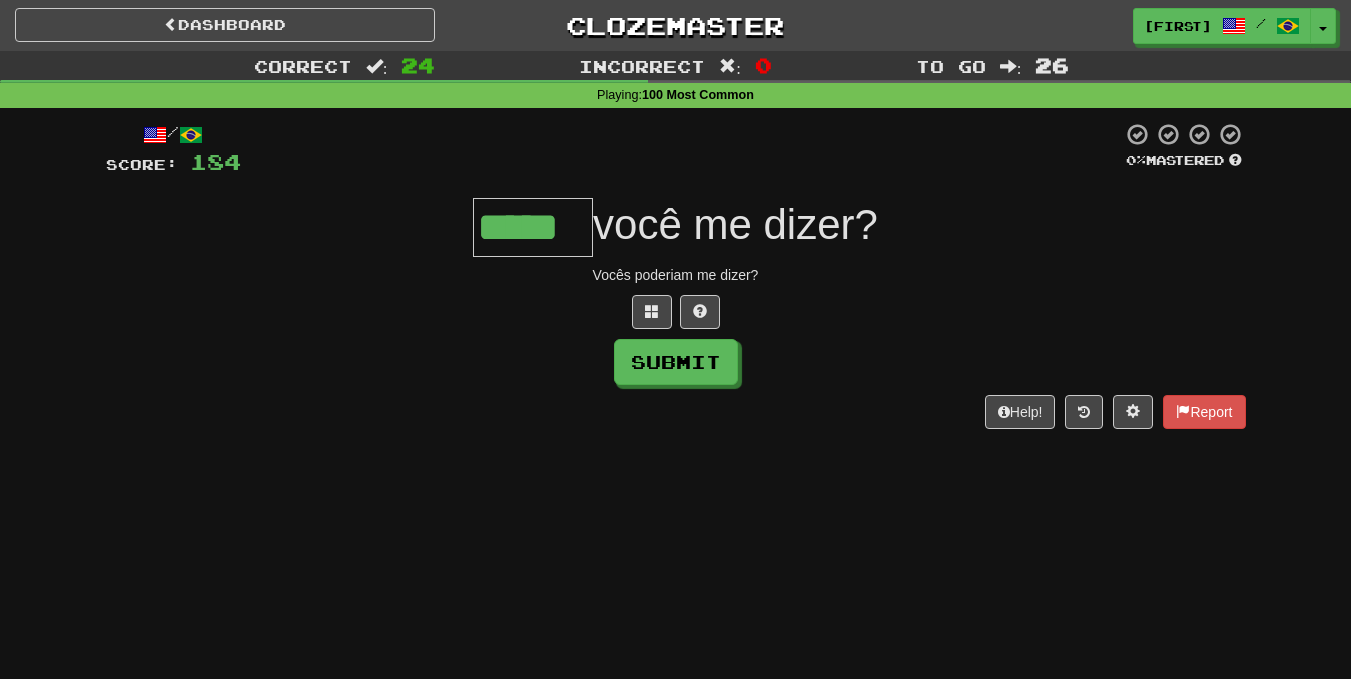 type on "*****" 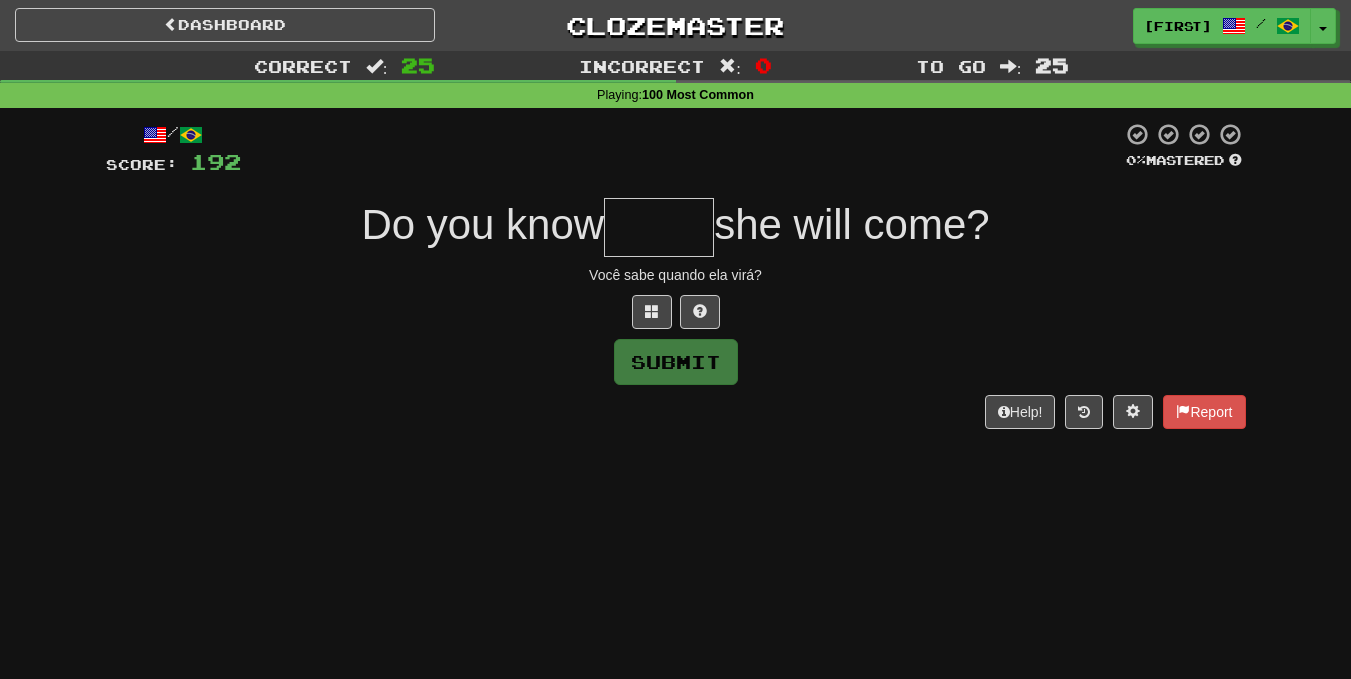 type on "*" 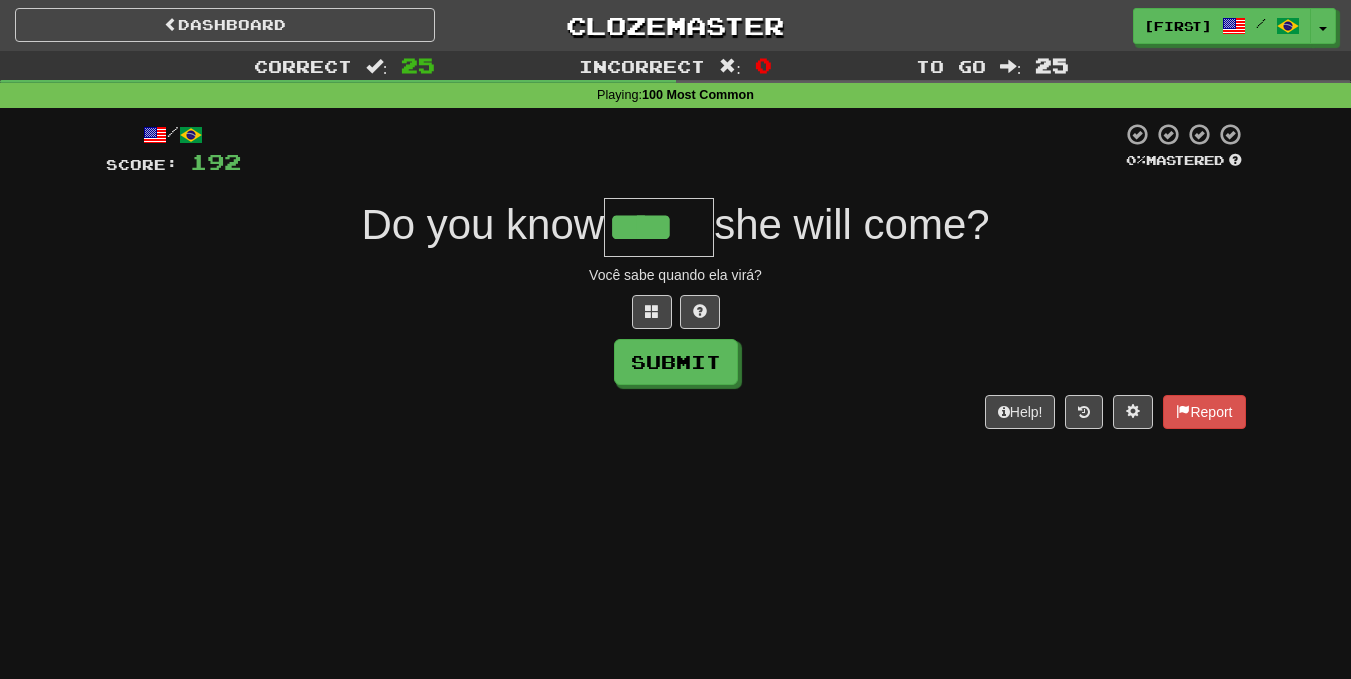 type on "****" 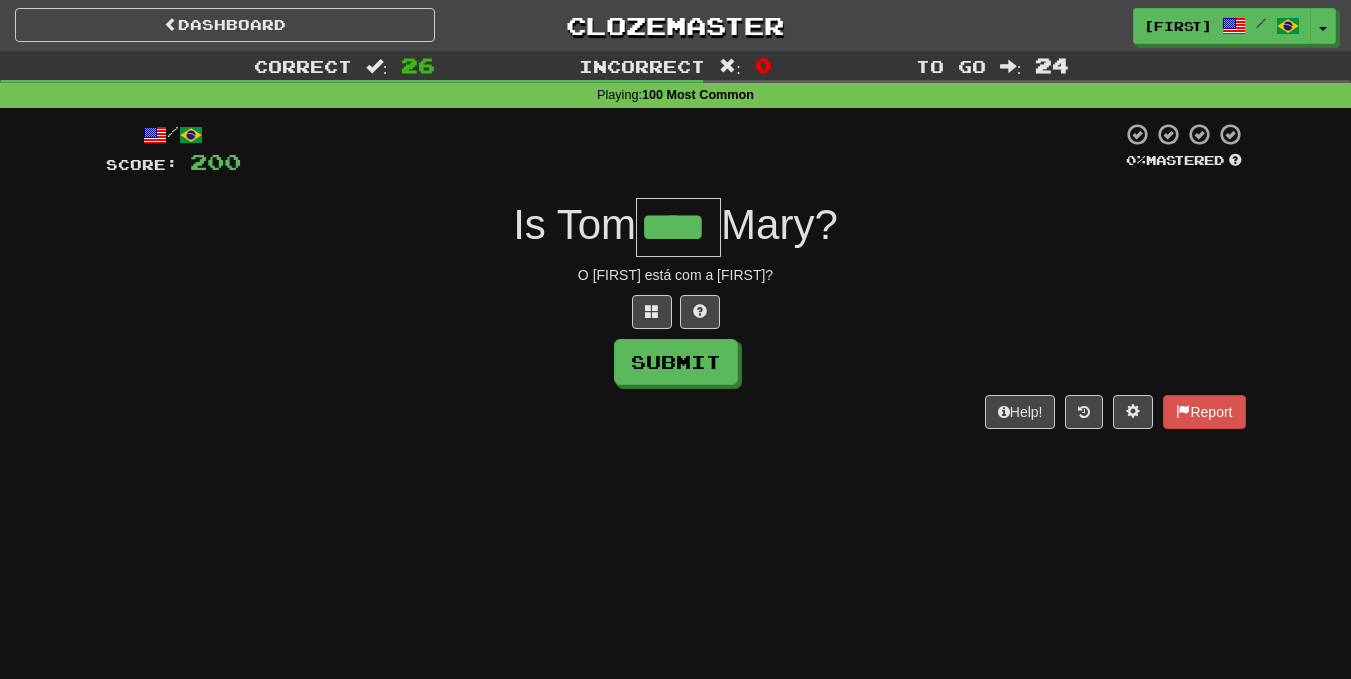 type on "****" 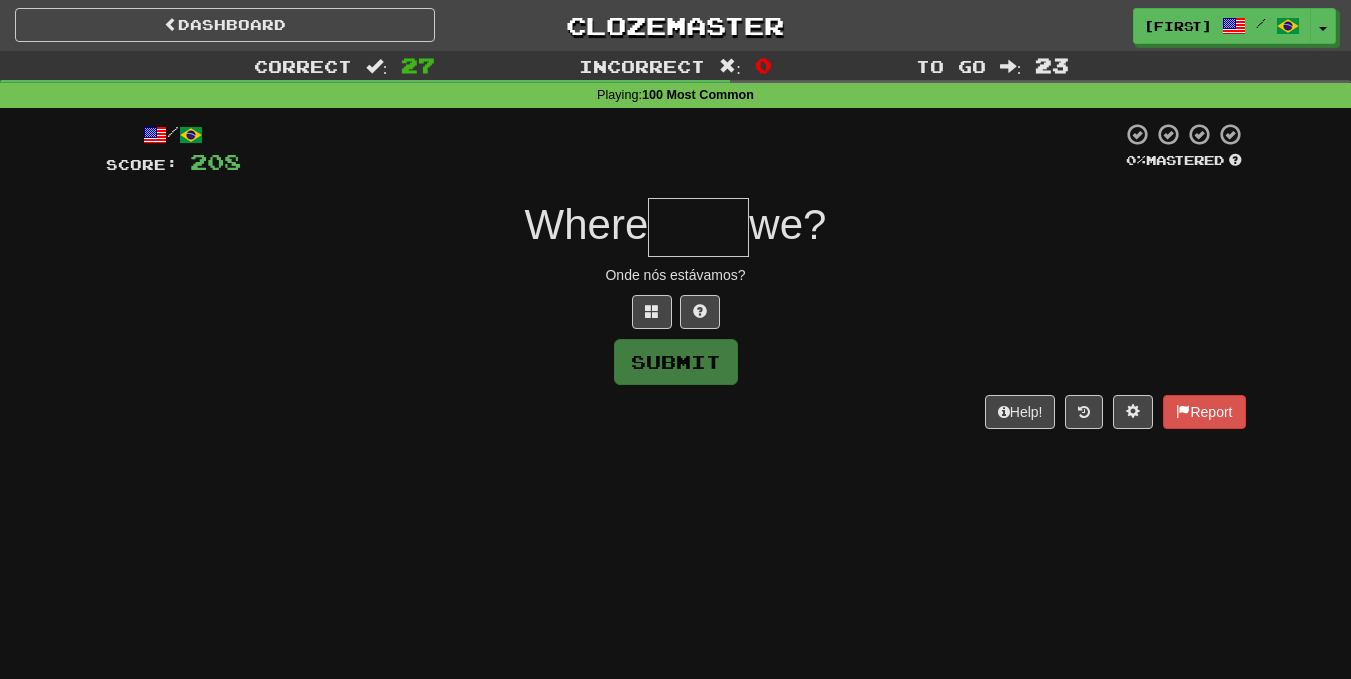 type on "*" 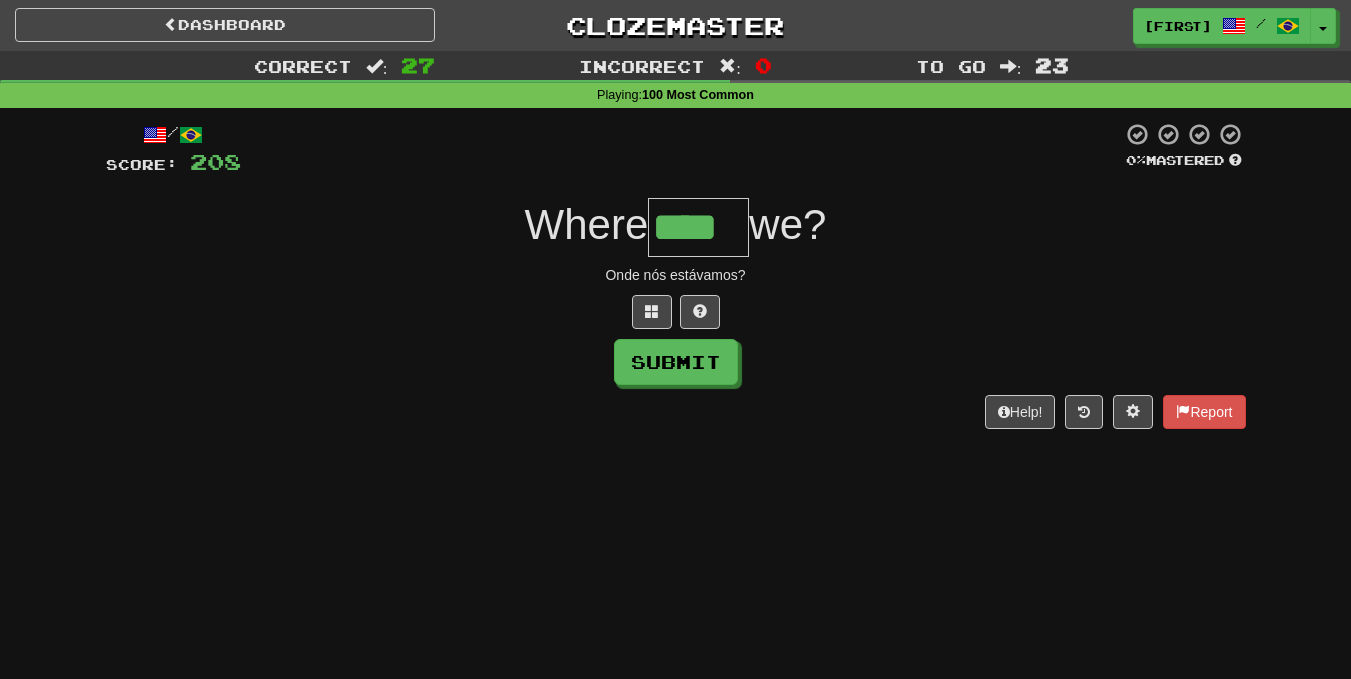 type on "****" 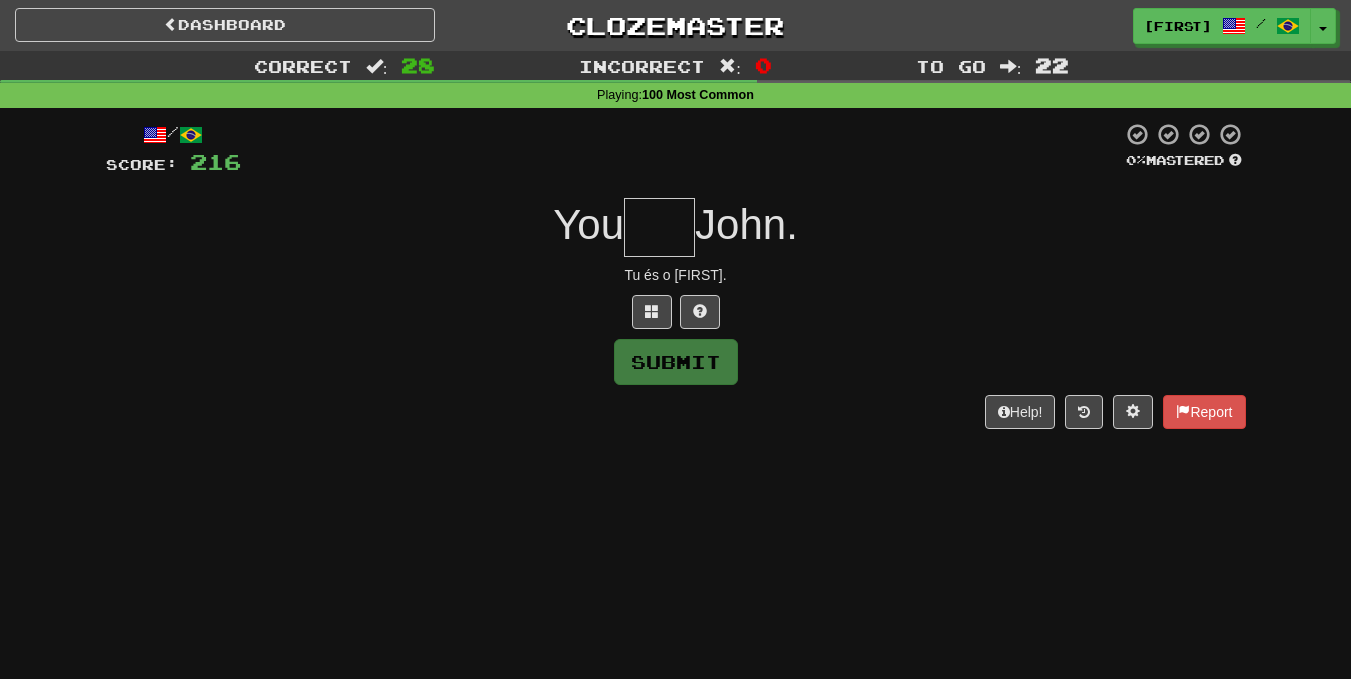 type on "*" 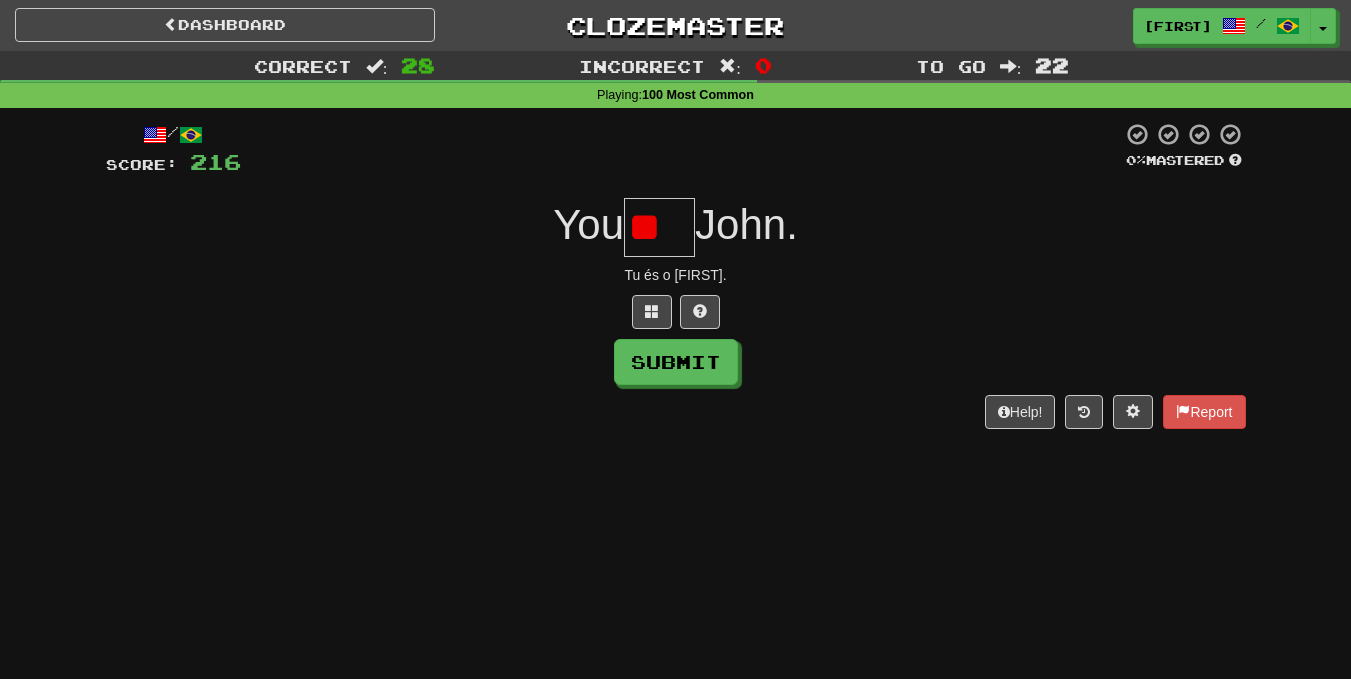 scroll, scrollTop: 0, scrollLeft: 0, axis: both 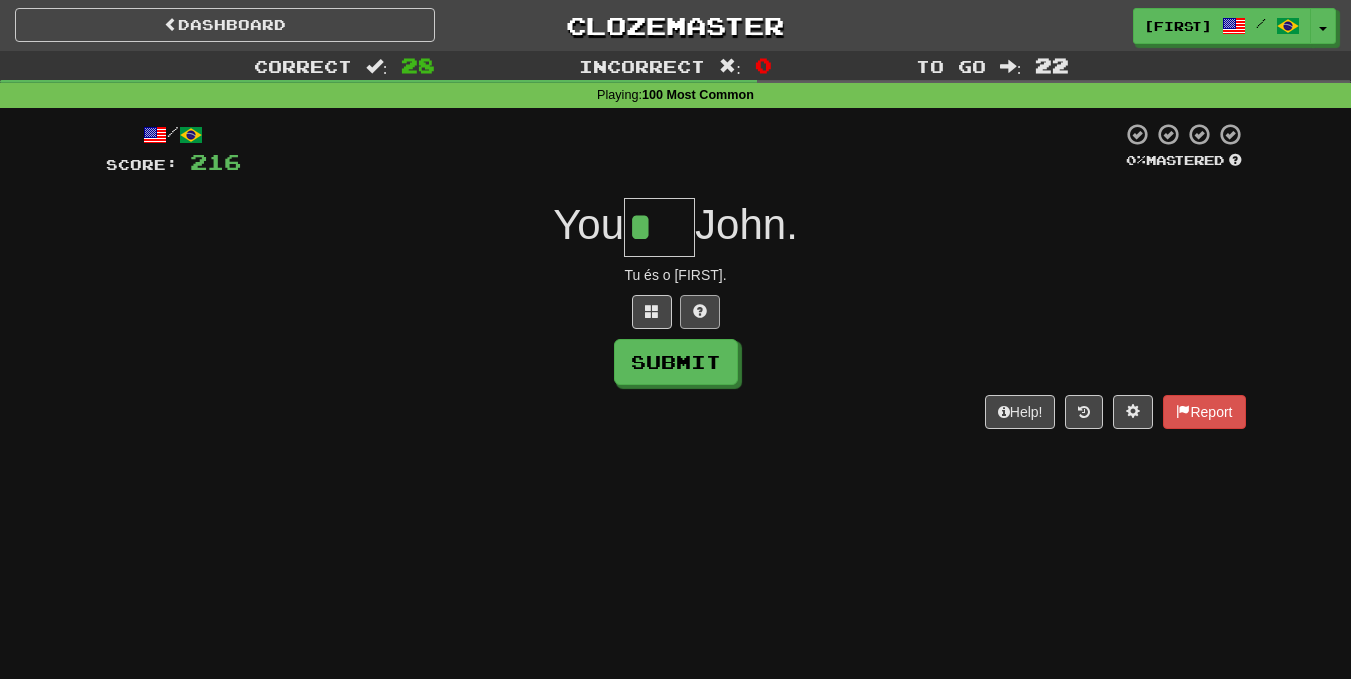 drag, startPoint x: 721, startPoint y: 311, endPoint x: 693, endPoint y: 305, distance: 28.635643 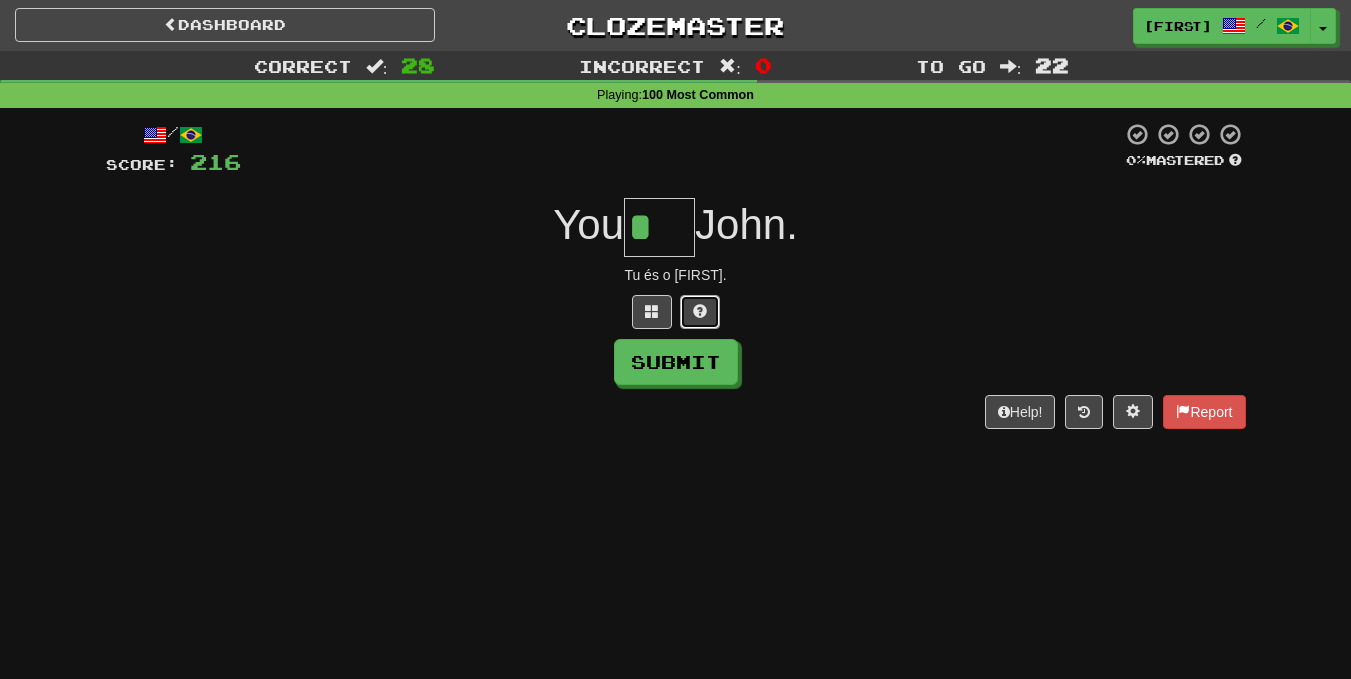 click at bounding box center (700, 311) 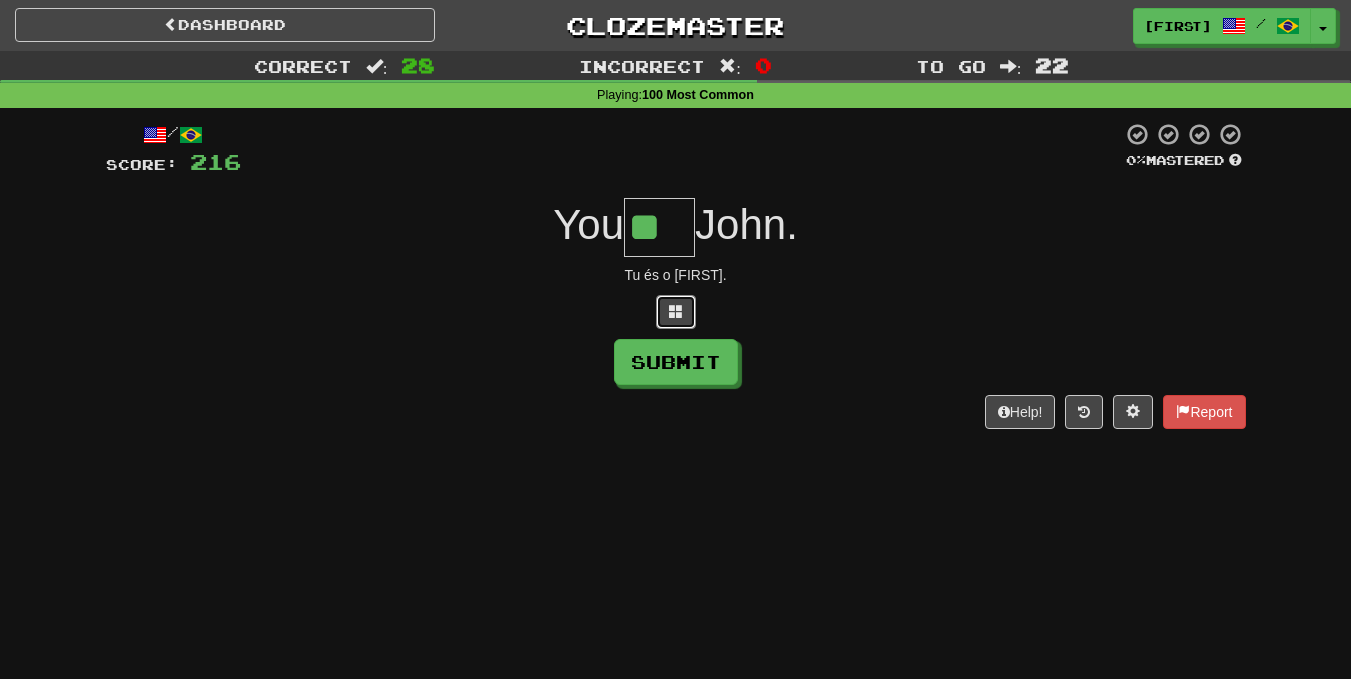 click at bounding box center (676, 312) 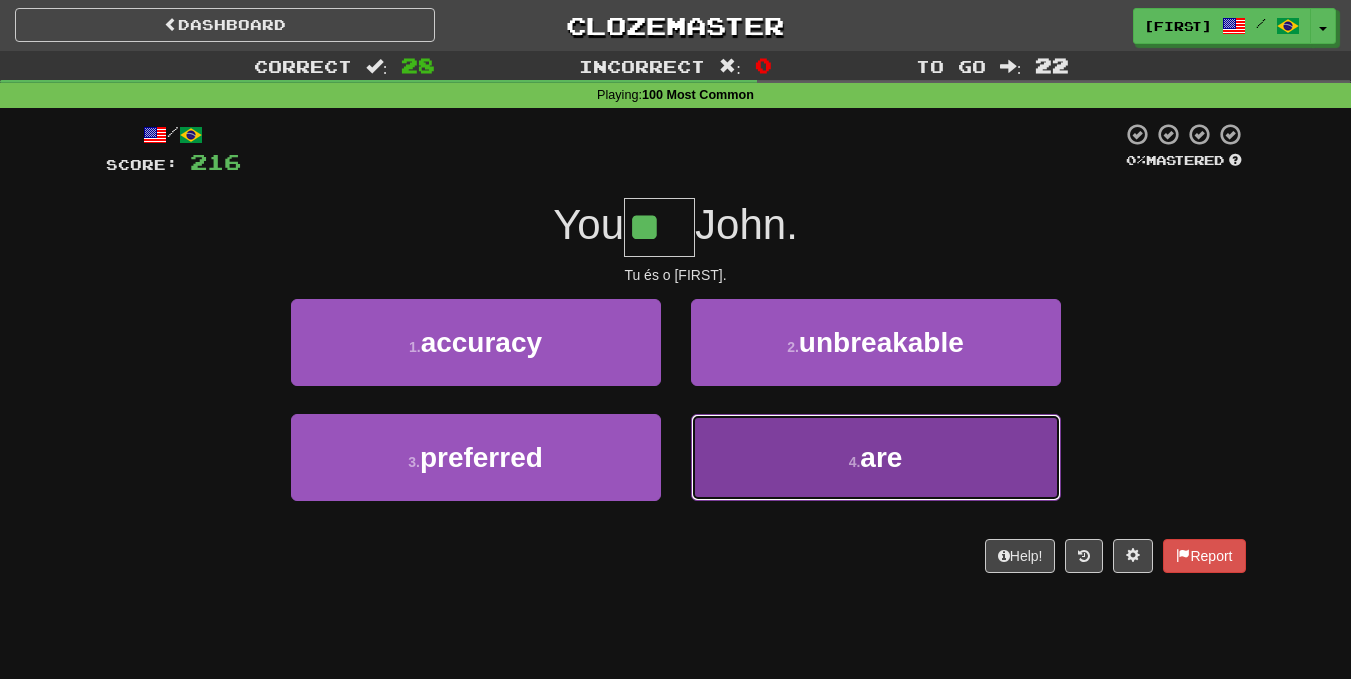 click on "4 .  are" at bounding box center [876, 457] 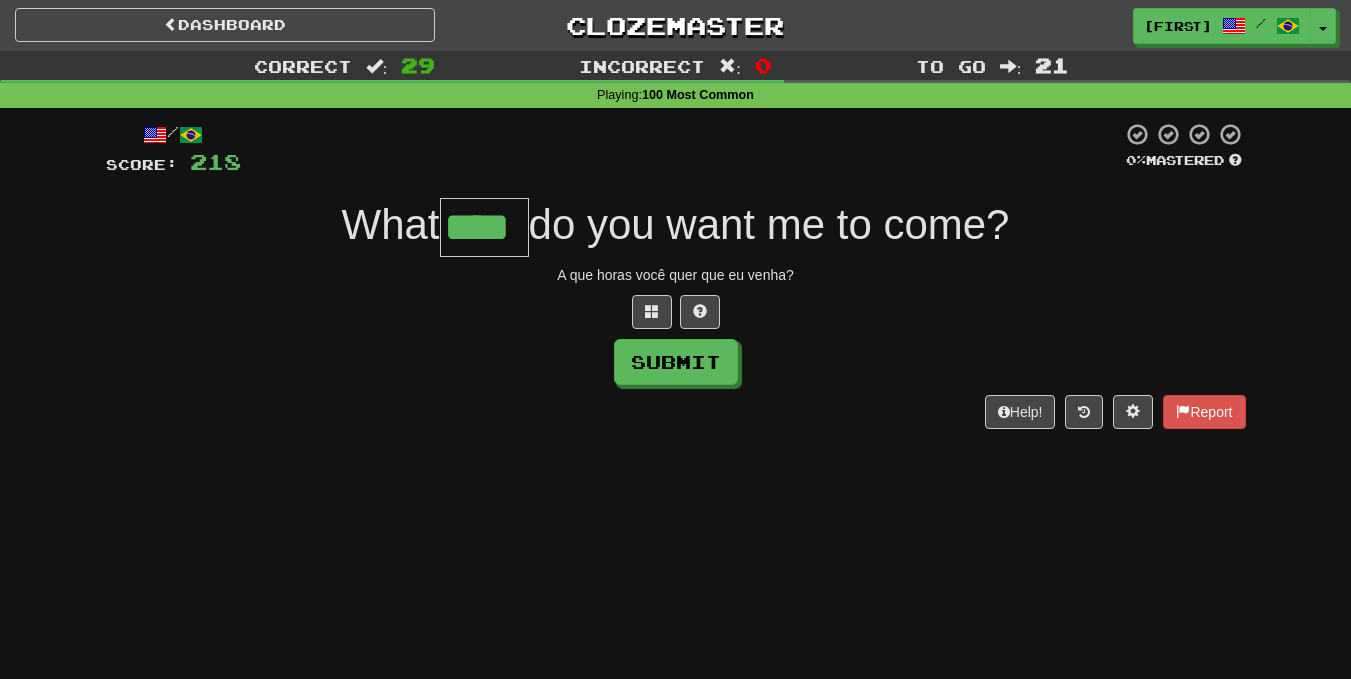type on "****" 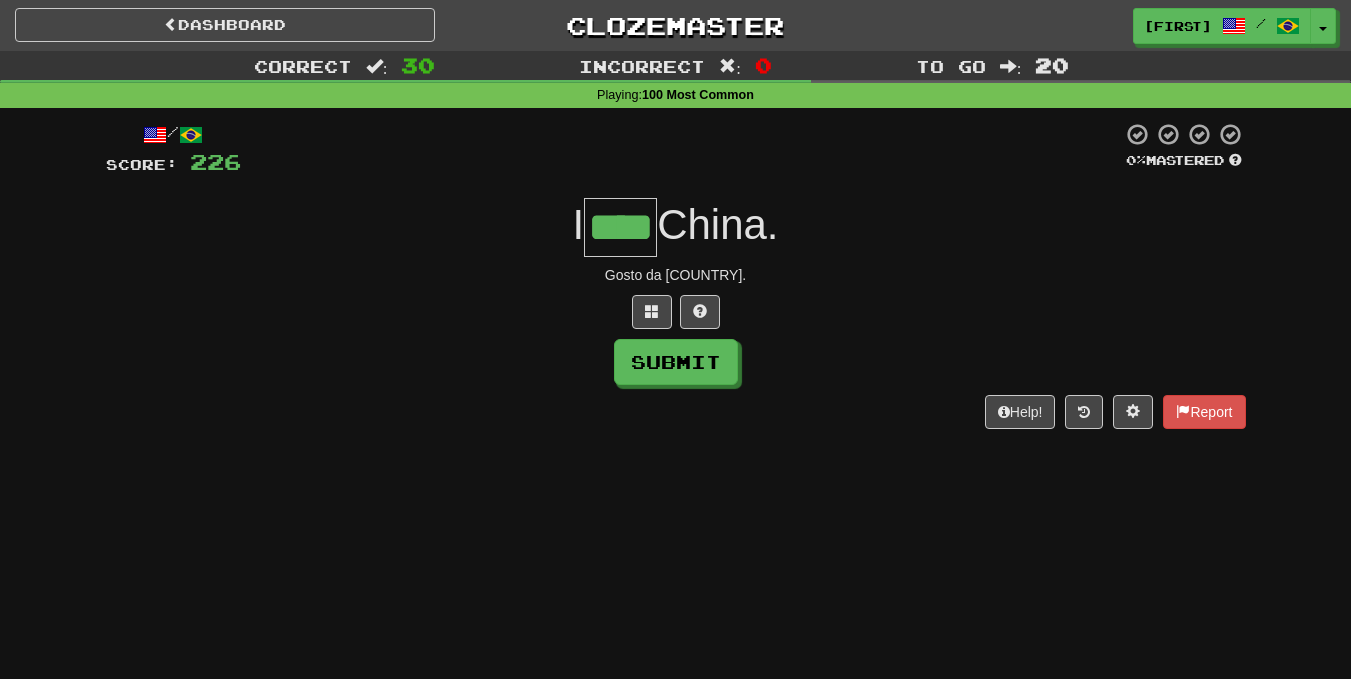 type on "****" 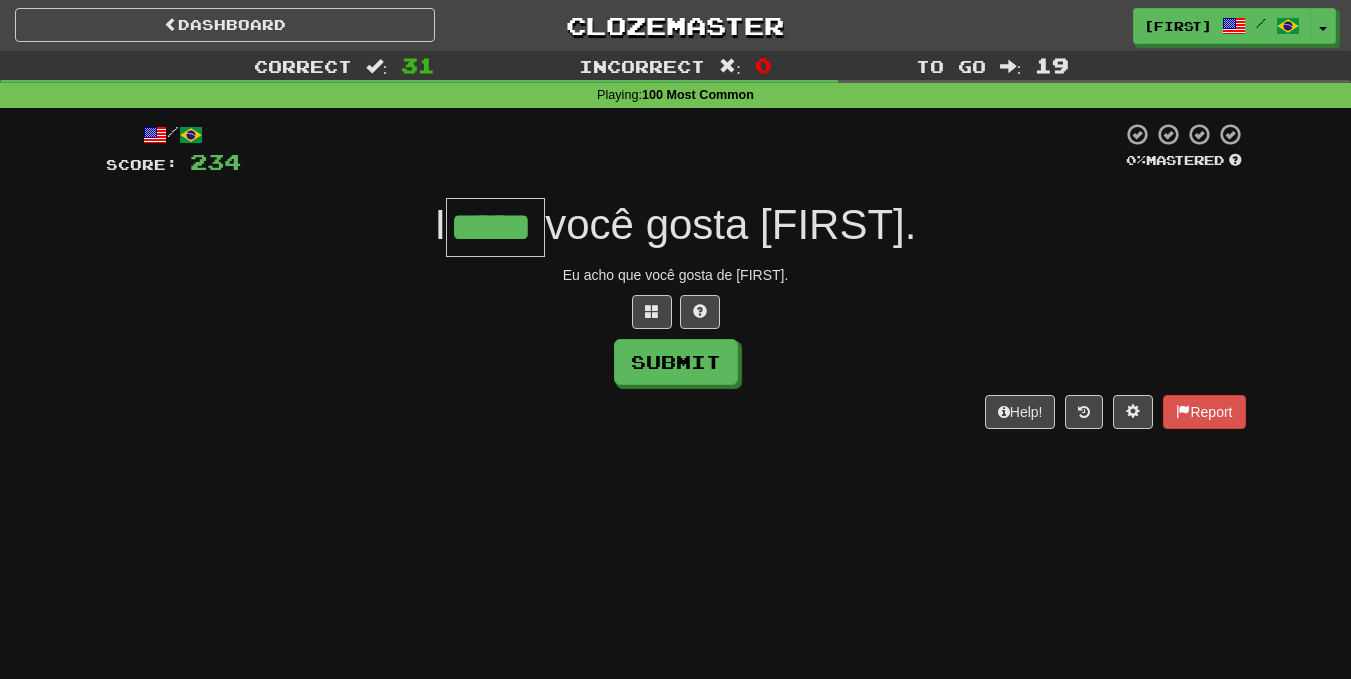 type on "*****" 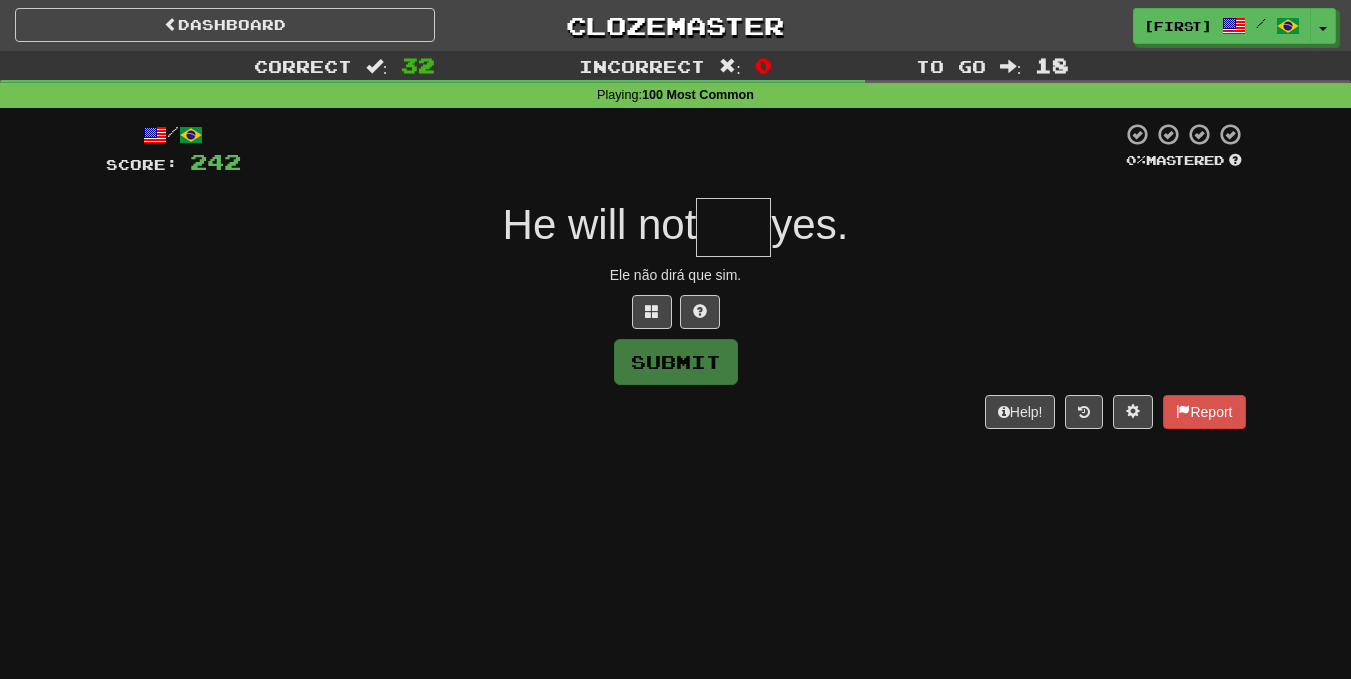 type on "*" 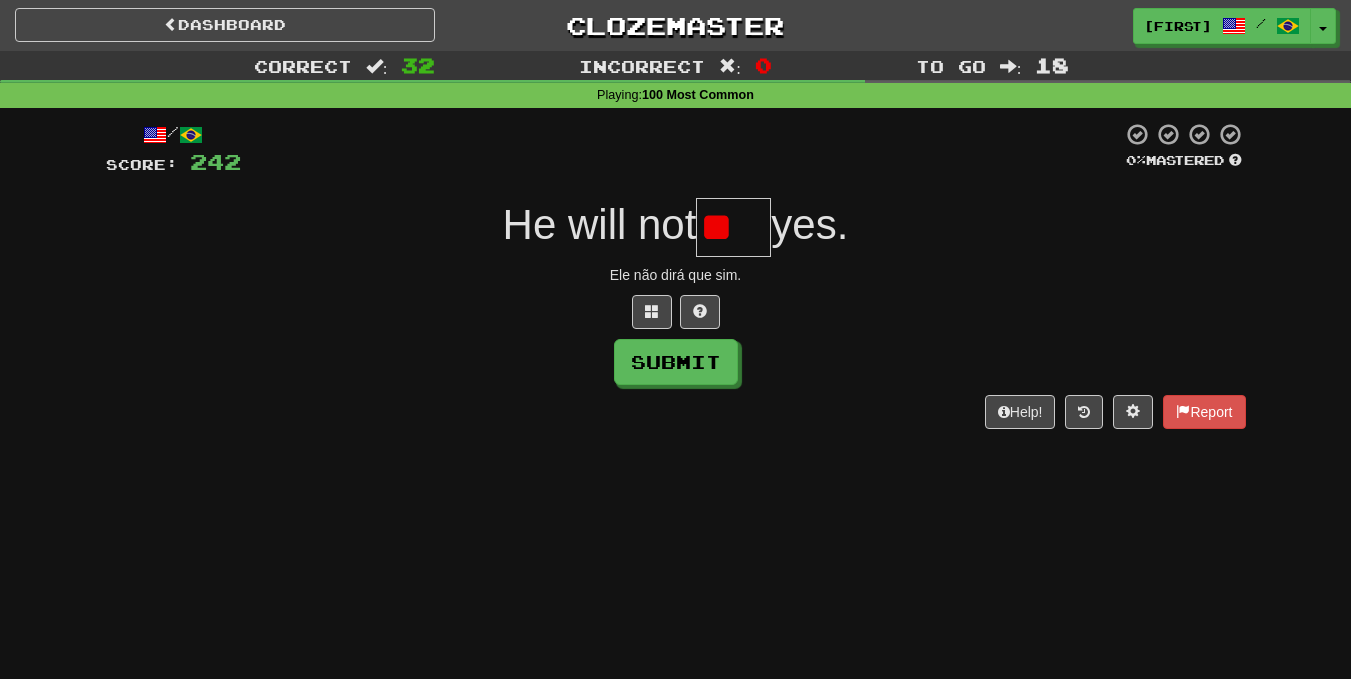type on "*" 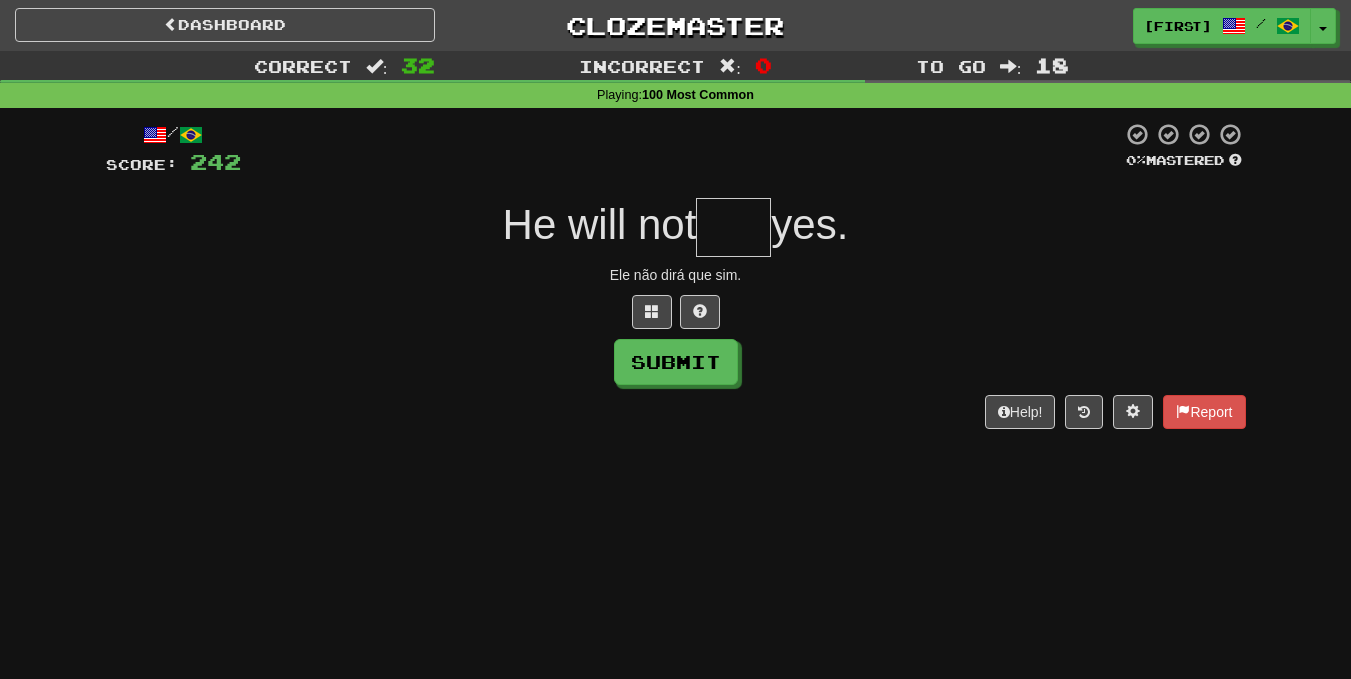 type 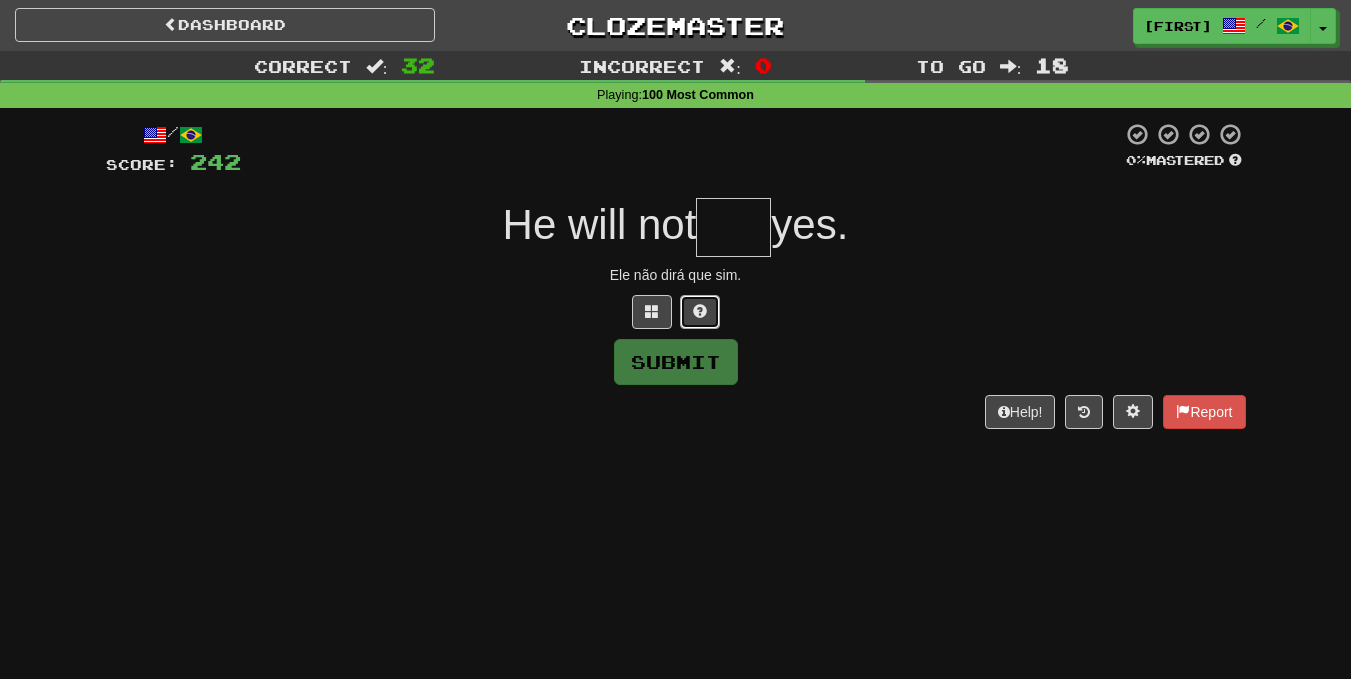 click at bounding box center (700, 311) 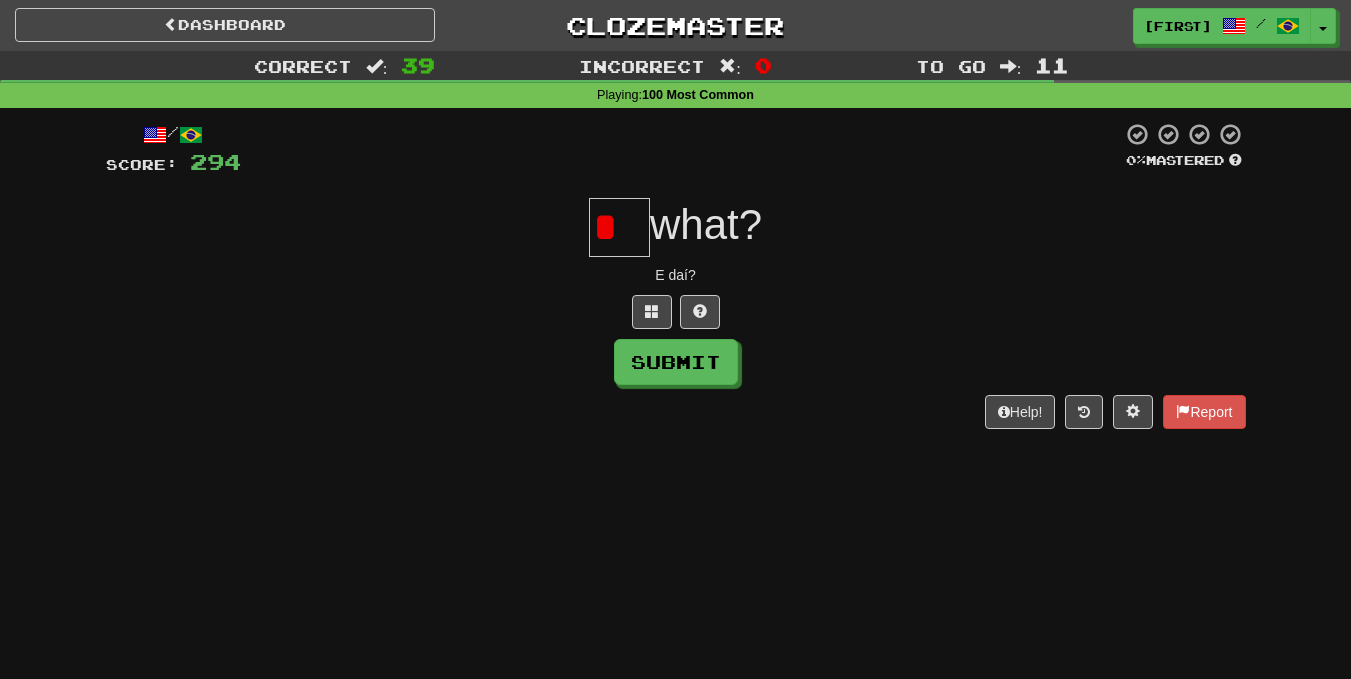scroll, scrollTop: 0, scrollLeft: 0, axis: both 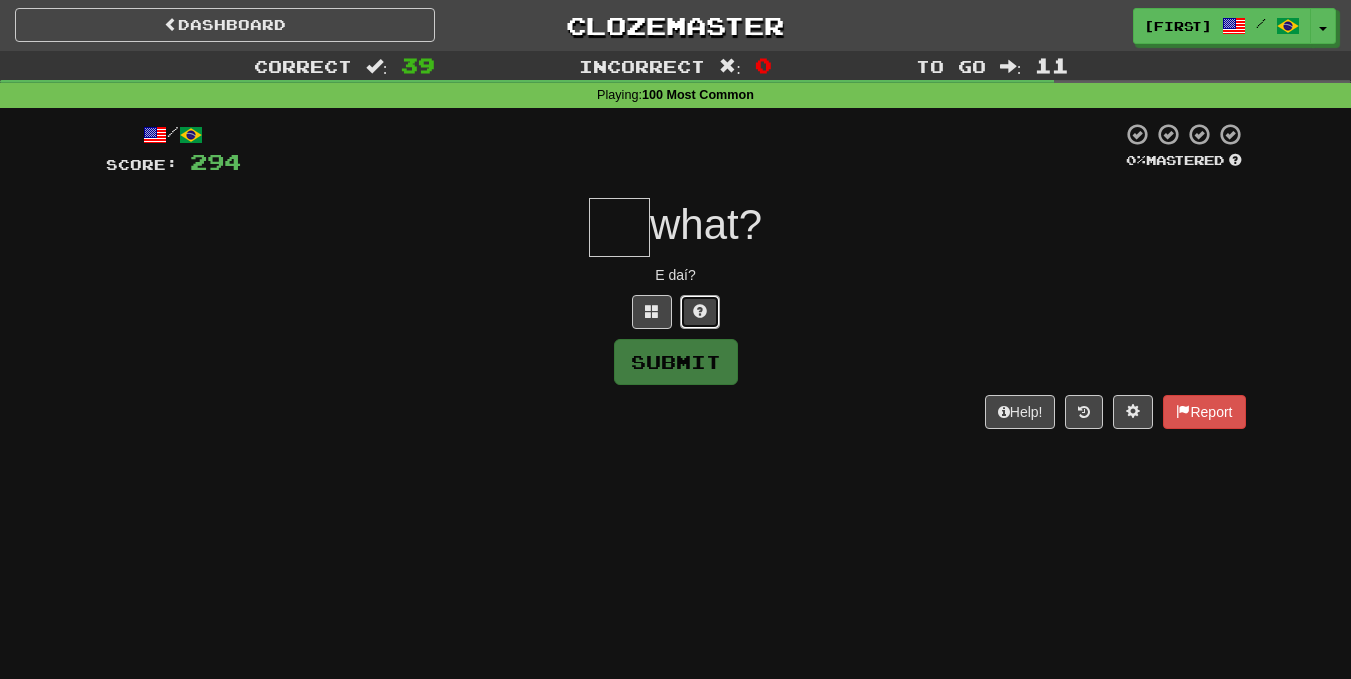 click at bounding box center [700, 312] 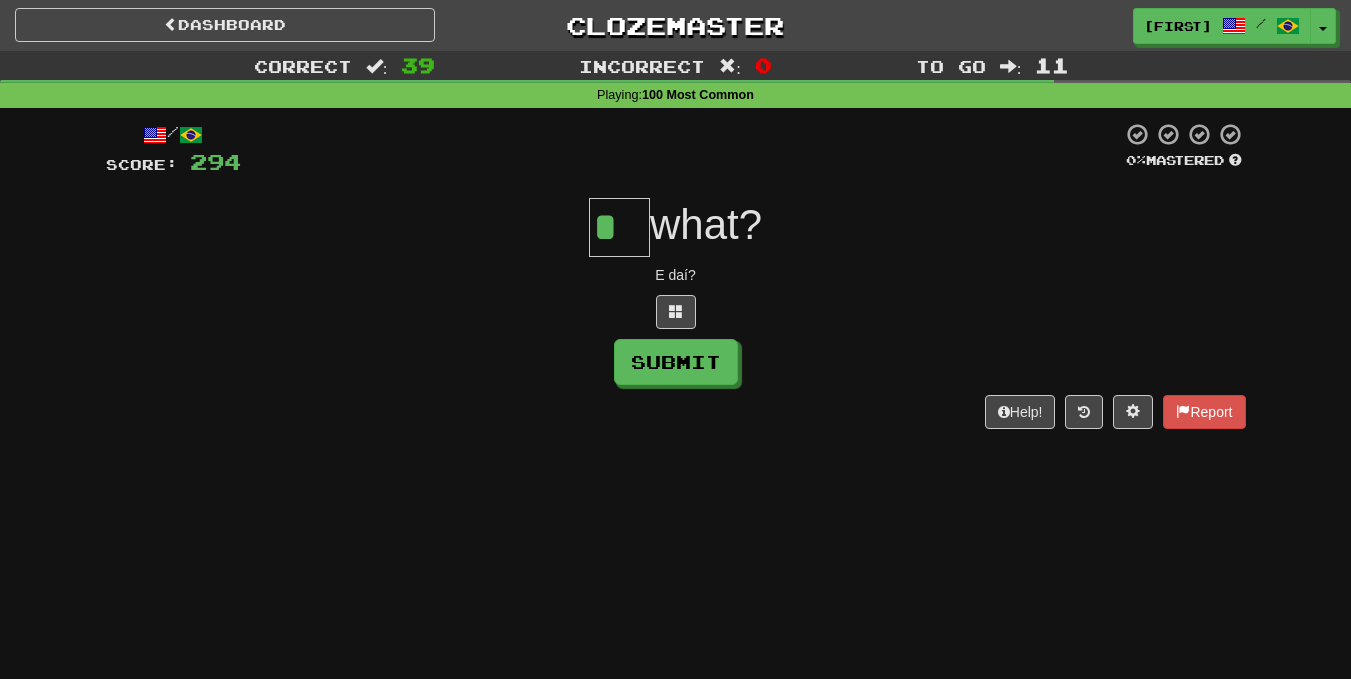 click at bounding box center [676, 312] 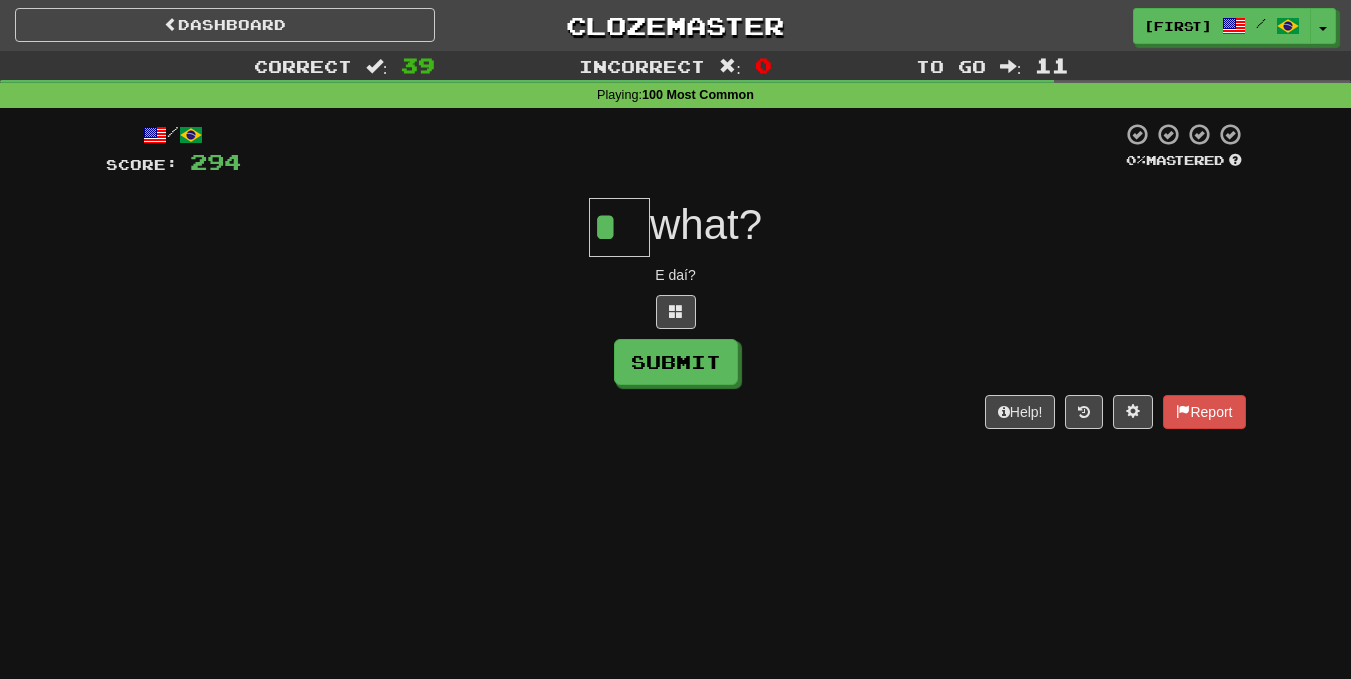 click on "what?" at bounding box center [706, 224] 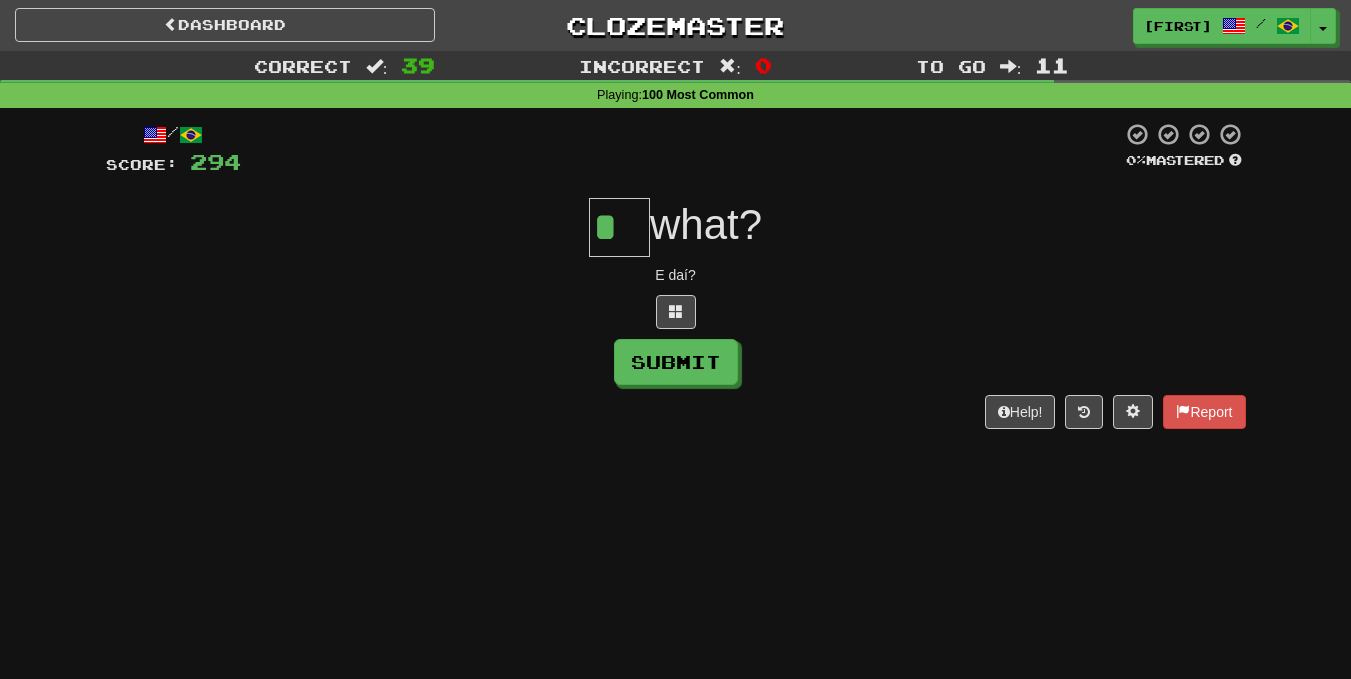 click on "what?" at bounding box center [706, 224] 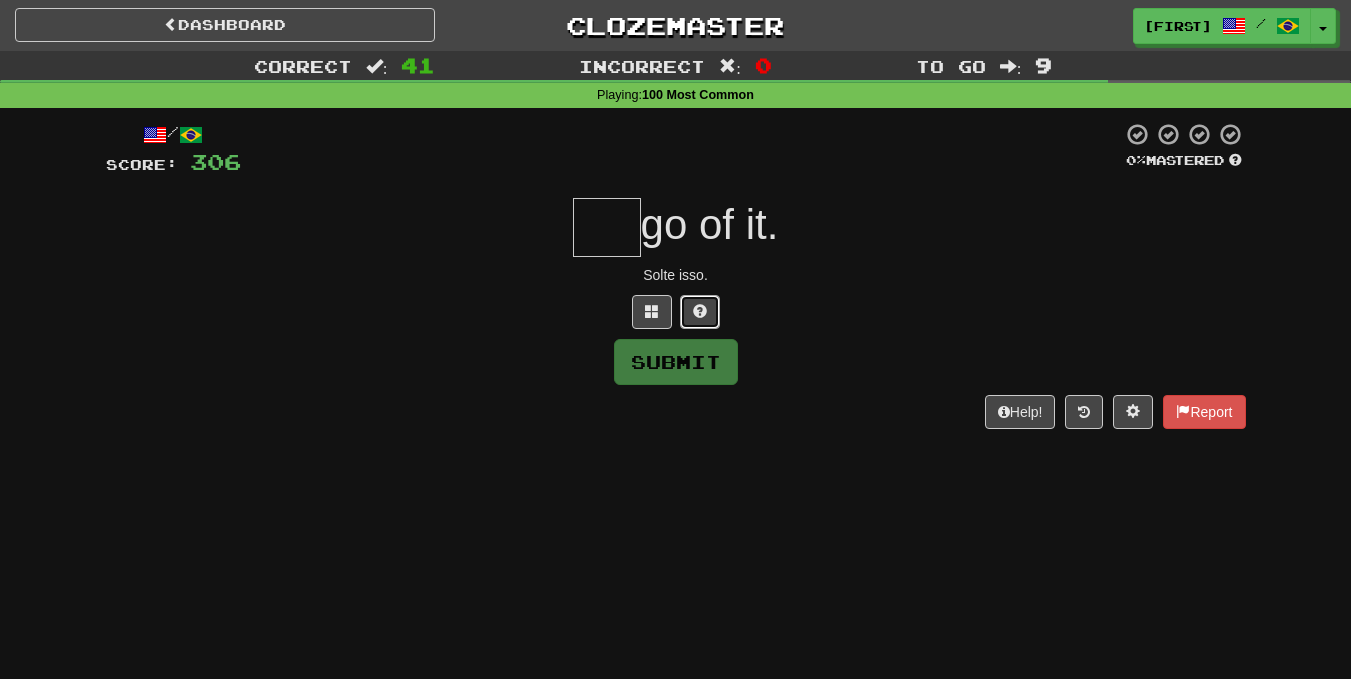 click at bounding box center [700, 312] 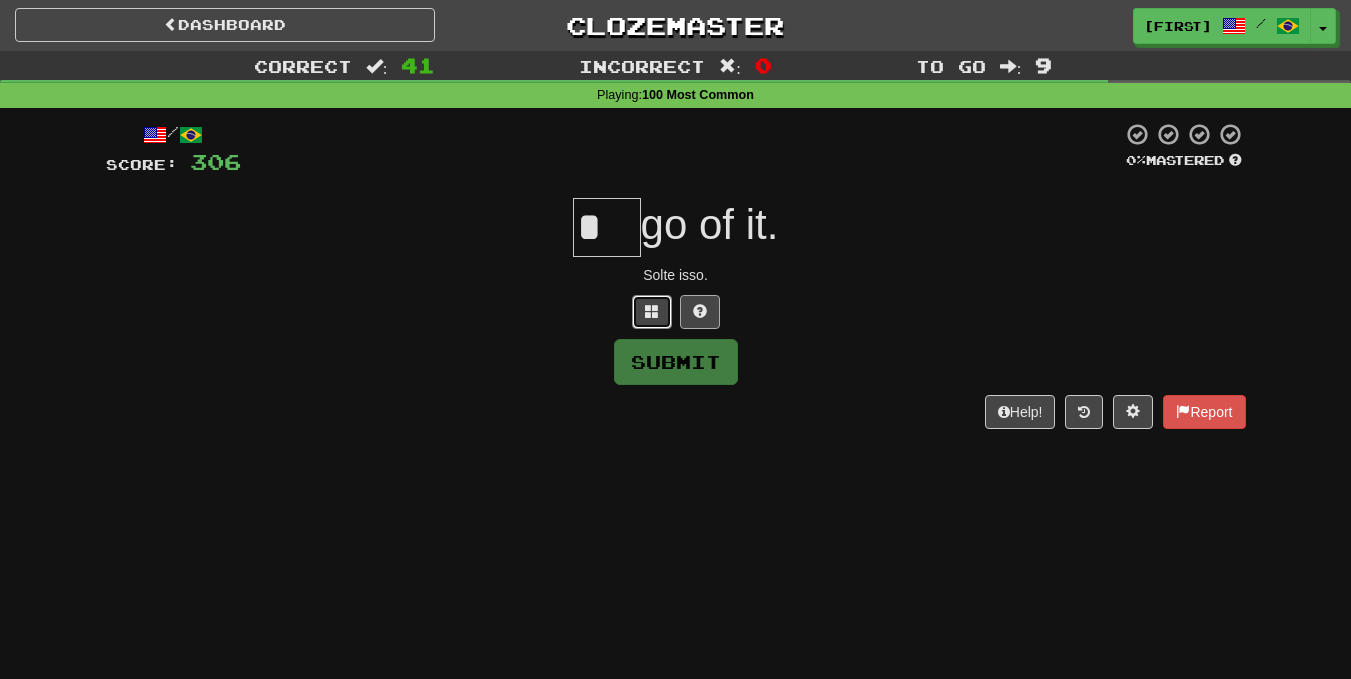 click at bounding box center (652, 312) 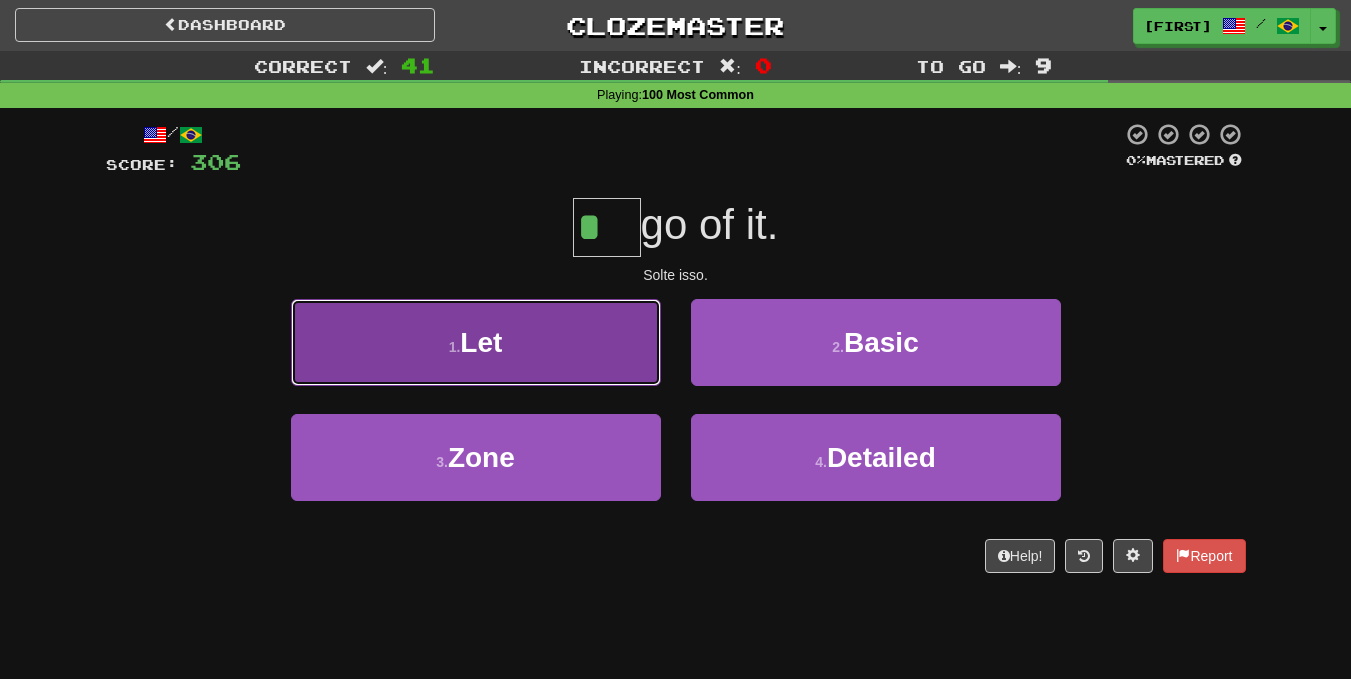 click on "1 .  Let" at bounding box center (476, 342) 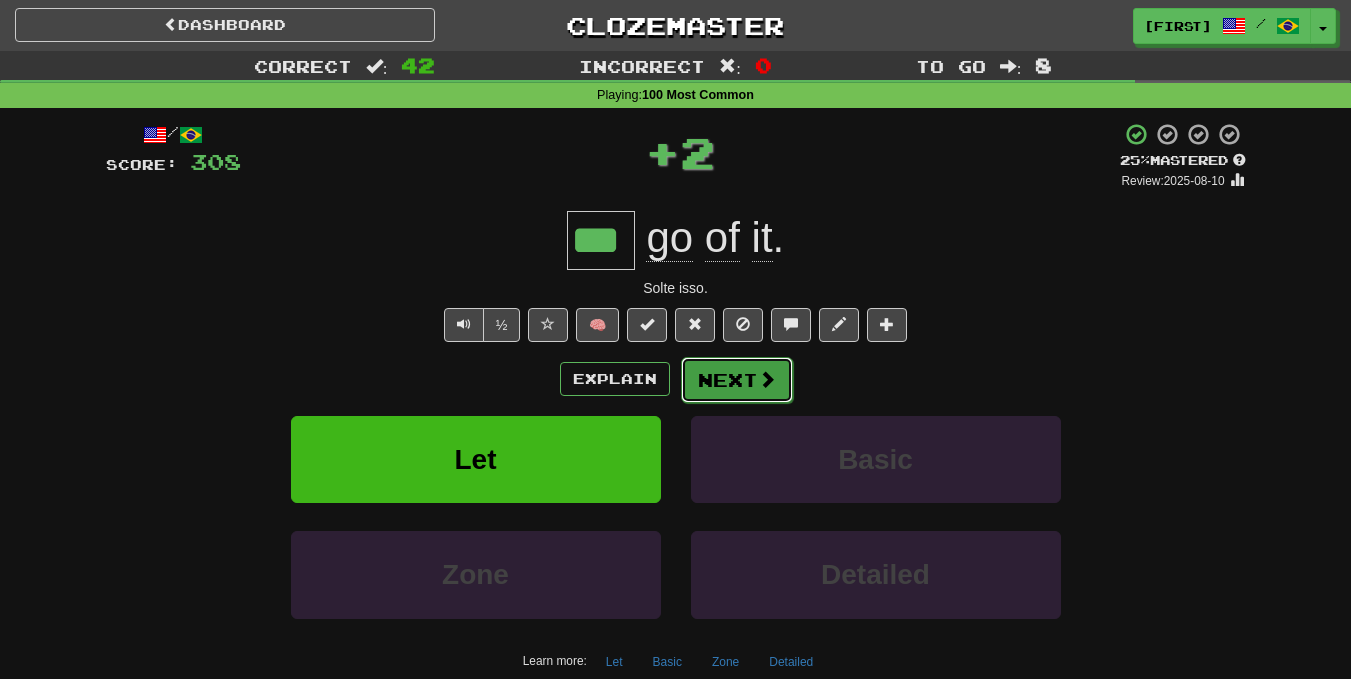 click on "Next" at bounding box center [737, 380] 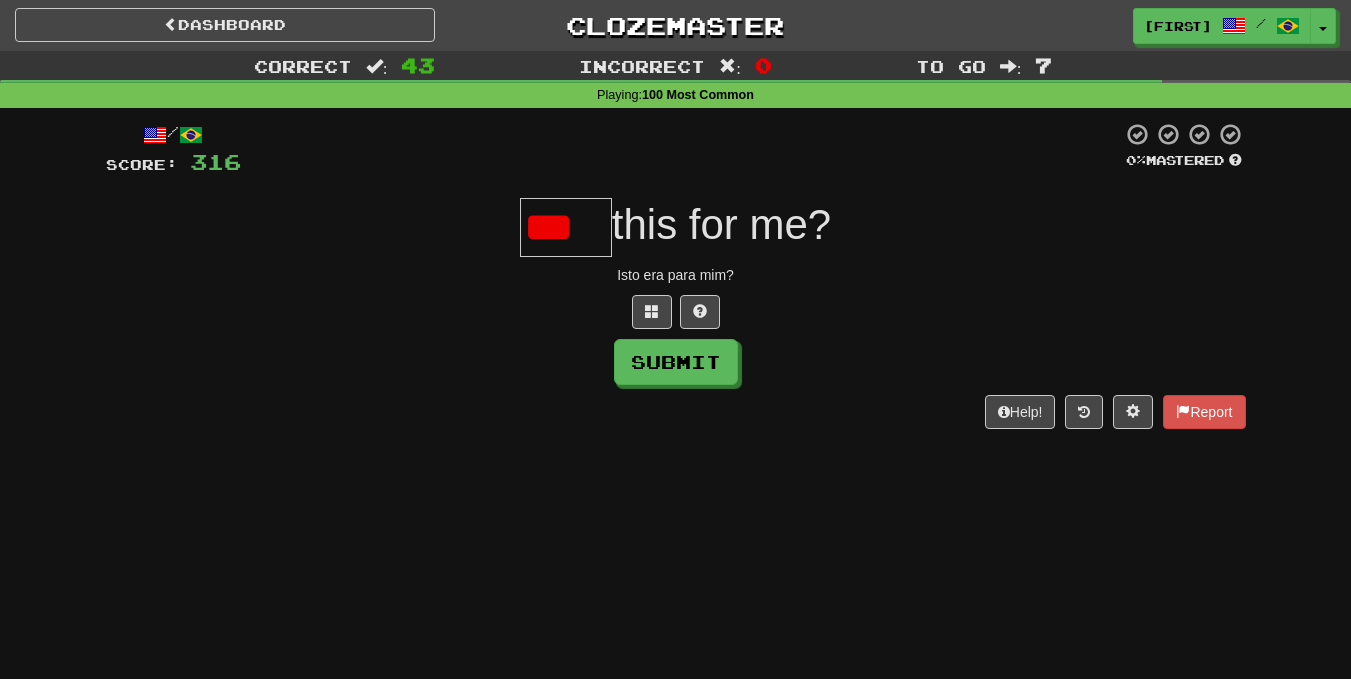 scroll, scrollTop: 0, scrollLeft: 0, axis: both 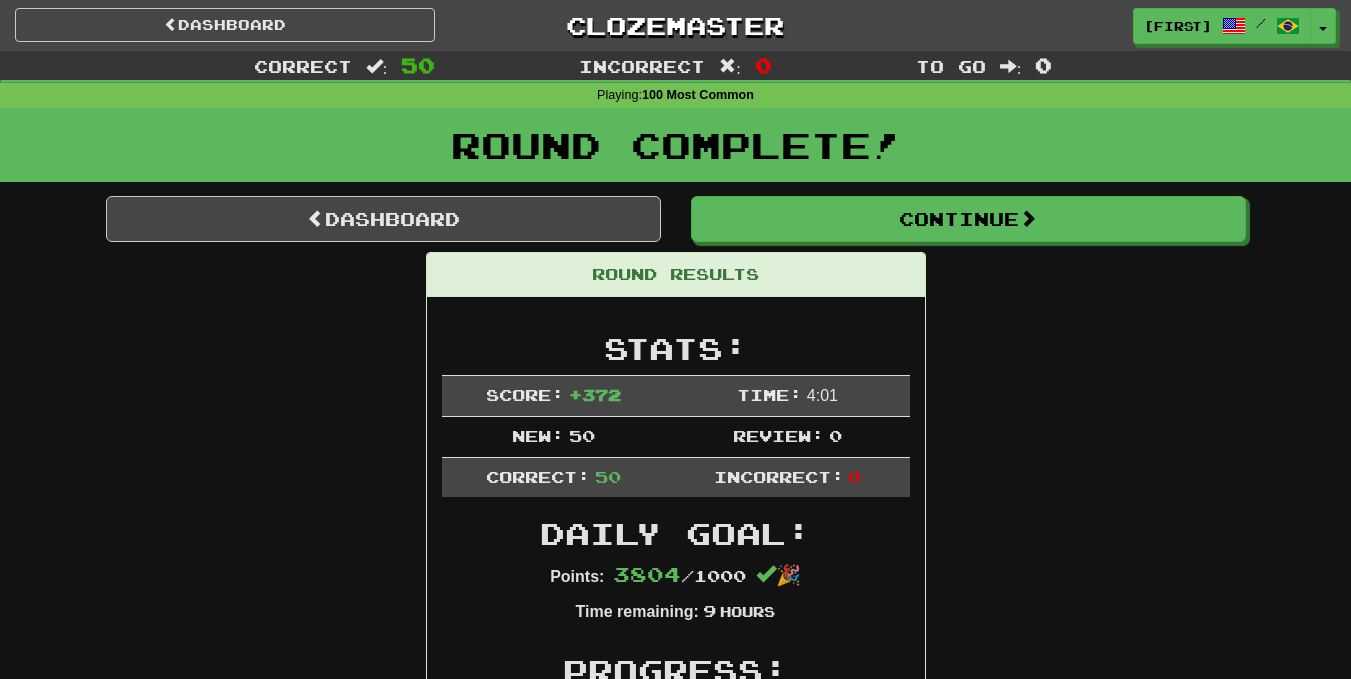 click on "Dashboard
[FIRST]
/
Toggle Dropdown
Dashboard
Leaderboard
Activity Feed
Notifications
Profile
Discussions
English
/
Português
Streak:
2
Review:
0
Daily Goal:  3056 /1000
日本語
/
Português
Streak:
0
Review:
0
Points Today: 0
Languages
Account
Logout
[FIRST]
/
Toggle Dropdown
Dashboard
Leaderboard
Activity Feed
Notifications
Profile
Discussions
English
/
Português
Streak:
2
Review:
0
Daily Goal:  3056 /1000
日本語
/
Português
Streak:
0
Review:
0
Points Today: 0
Languages
Account
Logout
clozemaster" at bounding box center [675, 25] 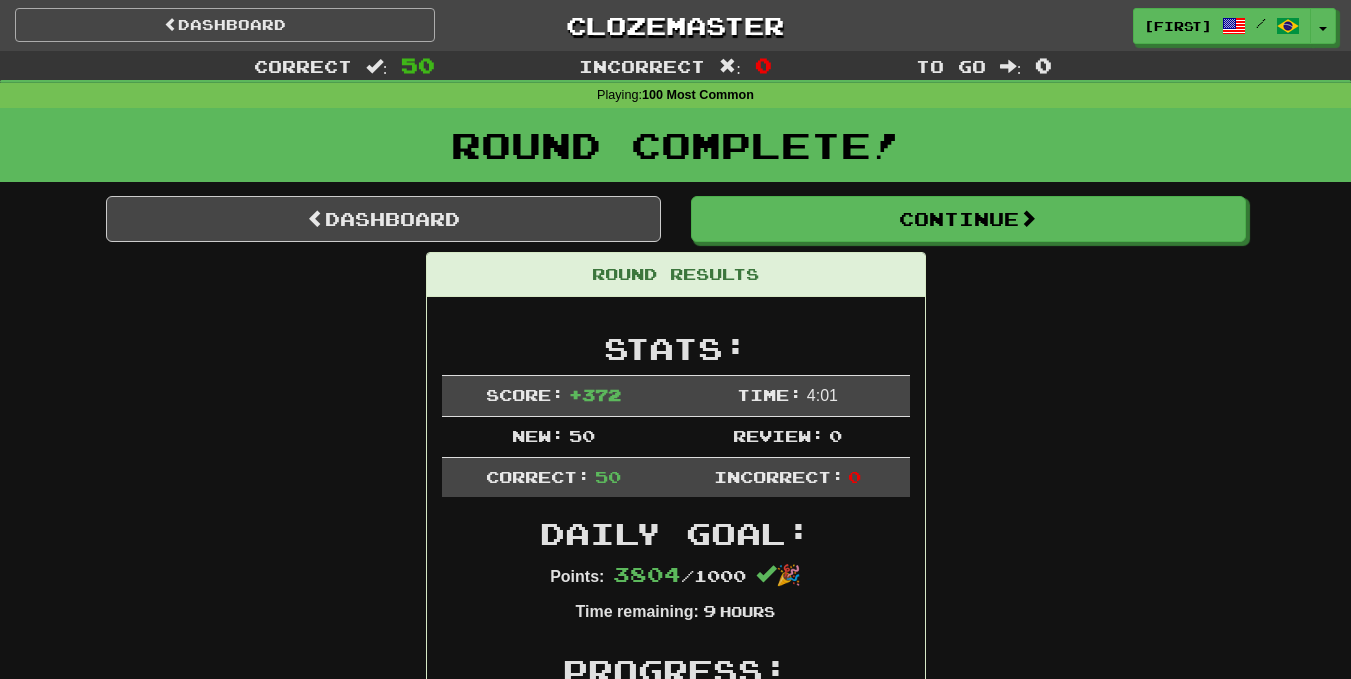 drag, startPoint x: 409, startPoint y: 4, endPoint x: 385, endPoint y: 17, distance: 27.294687 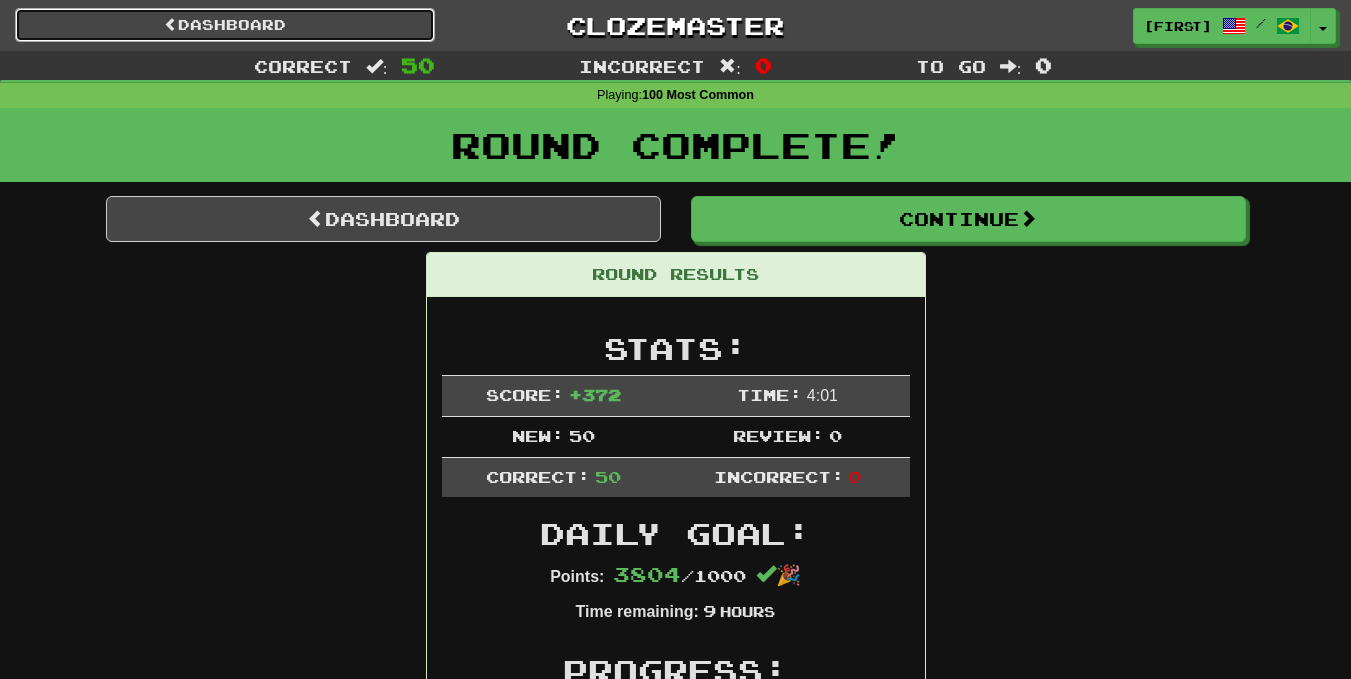 click on "Dashboard" at bounding box center [225, 25] 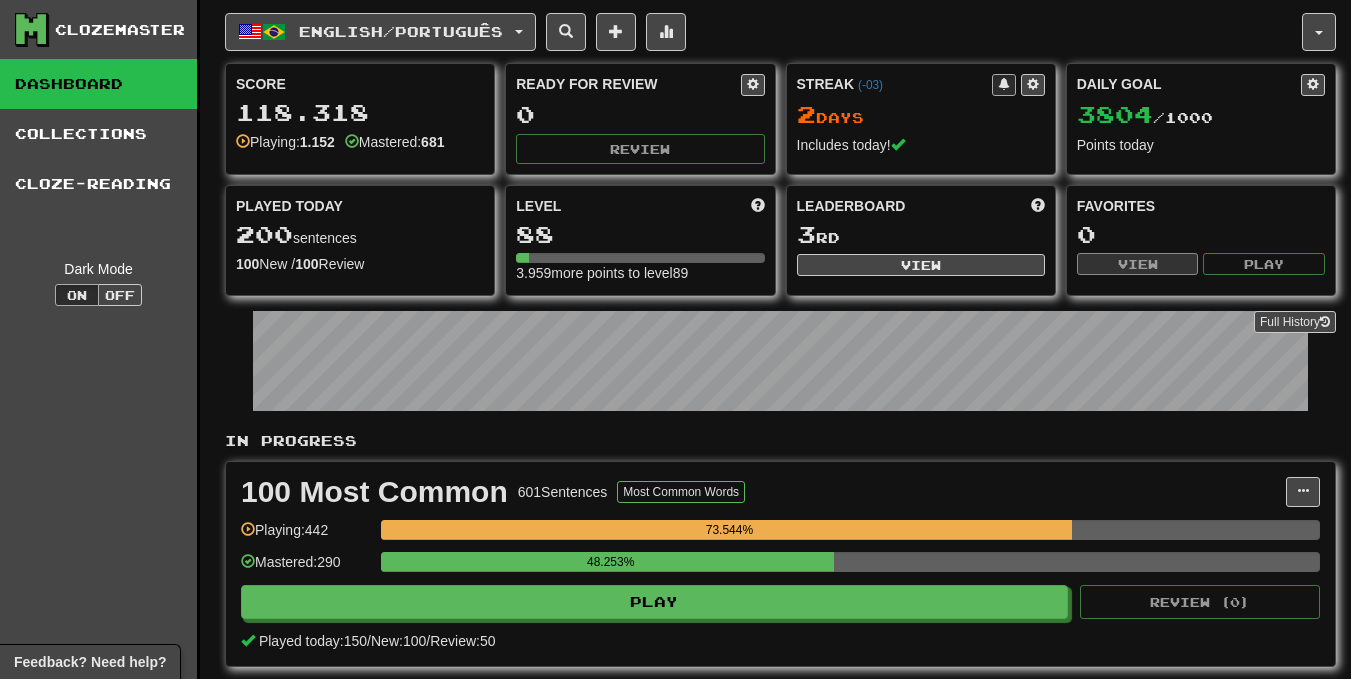scroll, scrollTop: 0, scrollLeft: 0, axis: both 